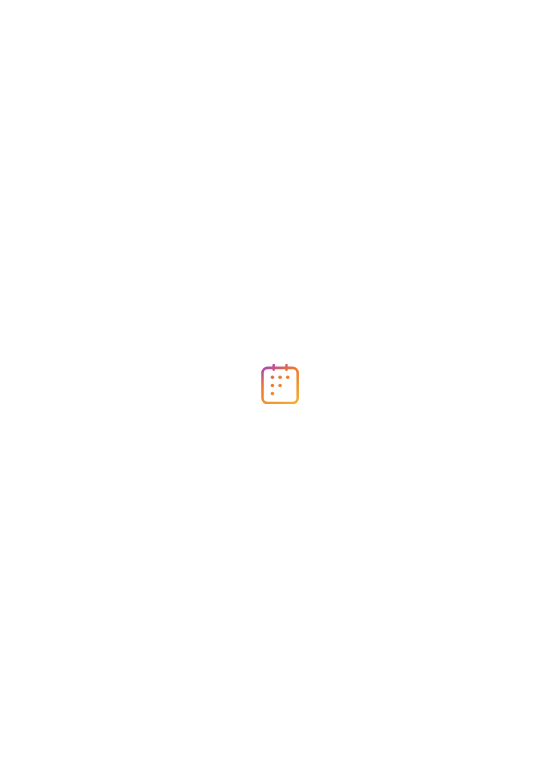 scroll, scrollTop: 0, scrollLeft: 0, axis: both 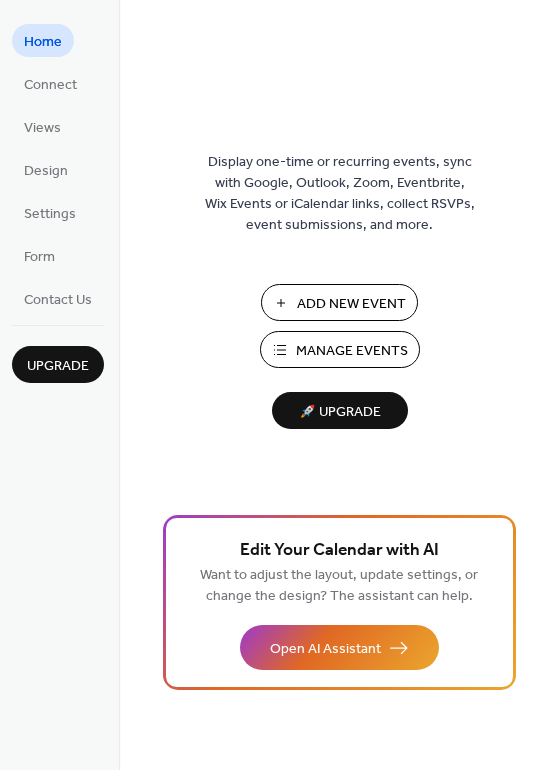 click on "Manage Events" at bounding box center [352, 351] 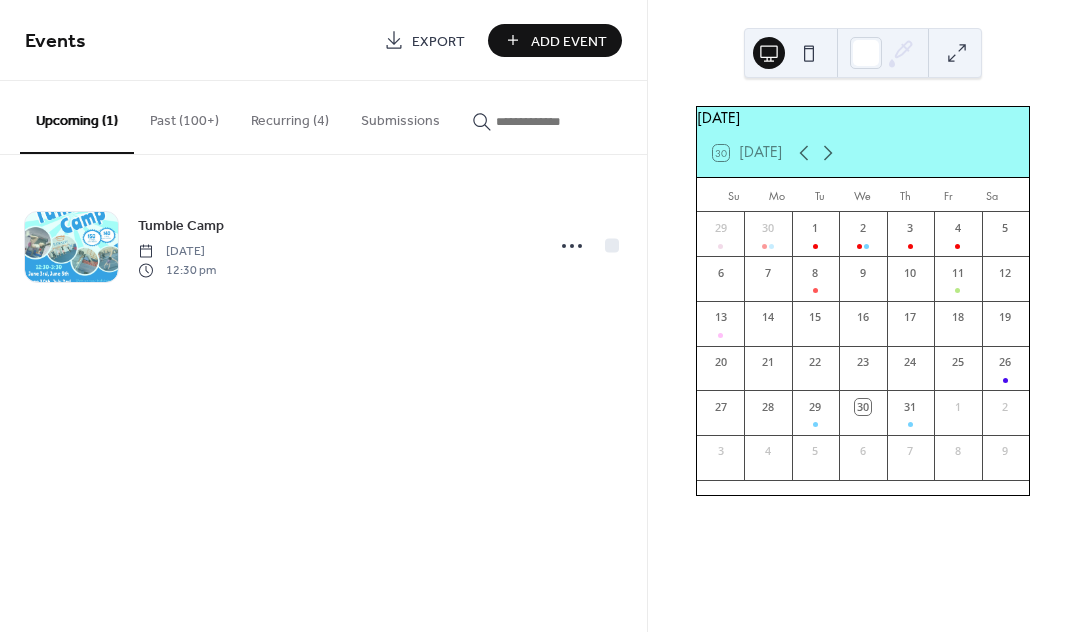 scroll, scrollTop: 0, scrollLeft: 0, axis: both 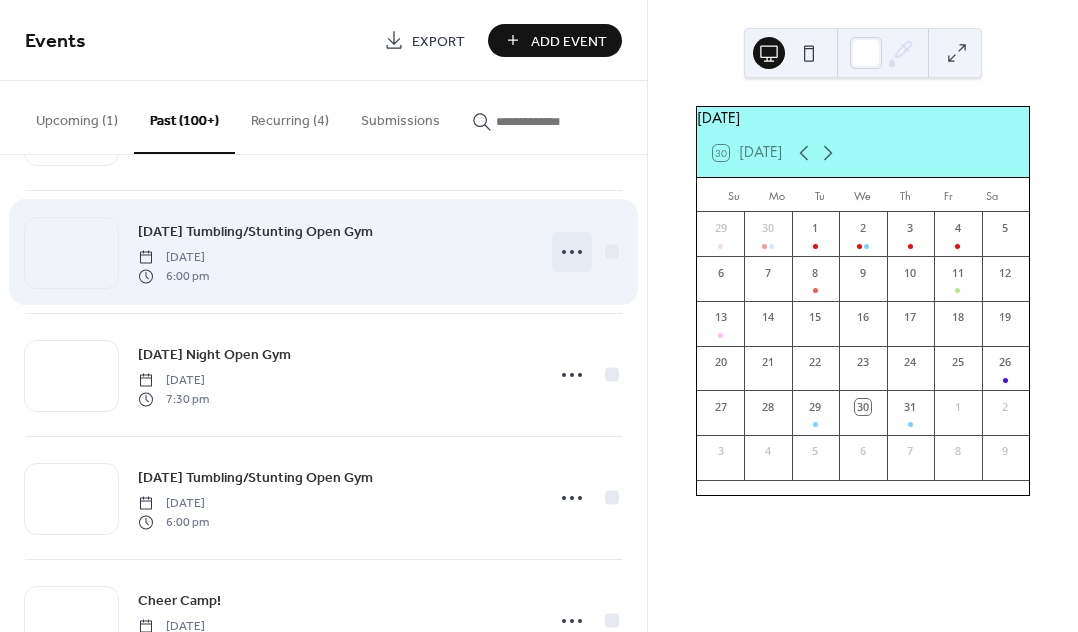 click 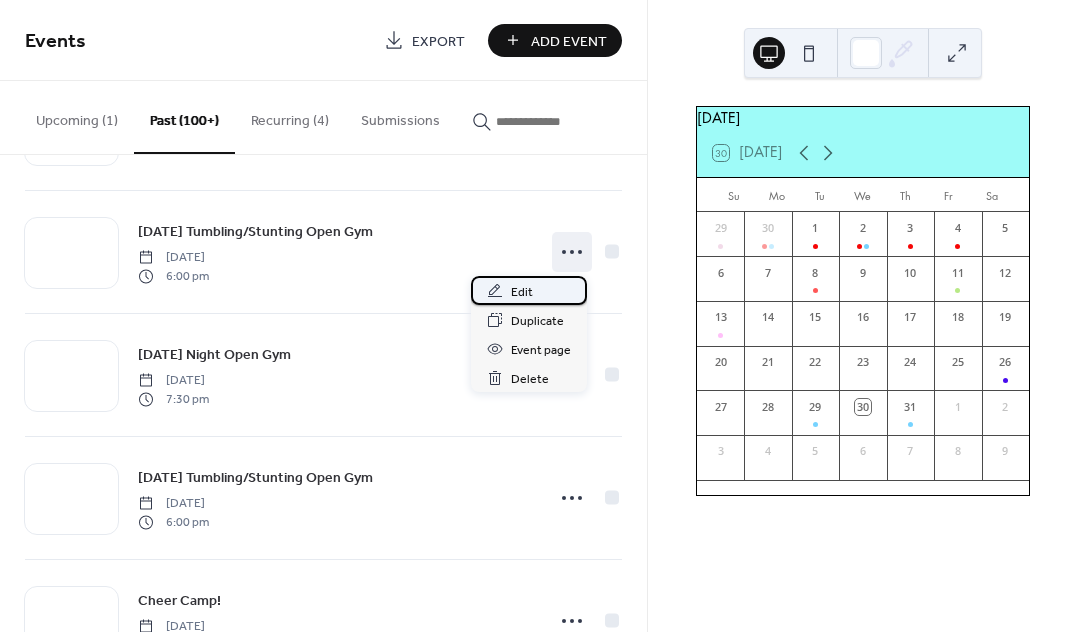 click on "Edit" at bounding box center [529, 290] 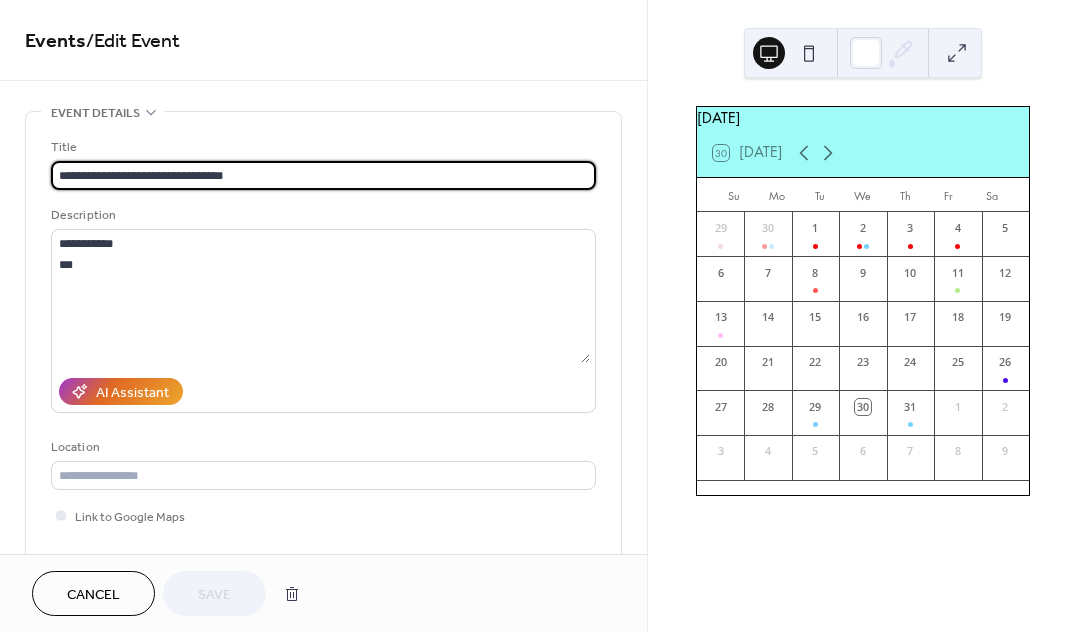 click on "Cancel" at bounding box center [93, 593] 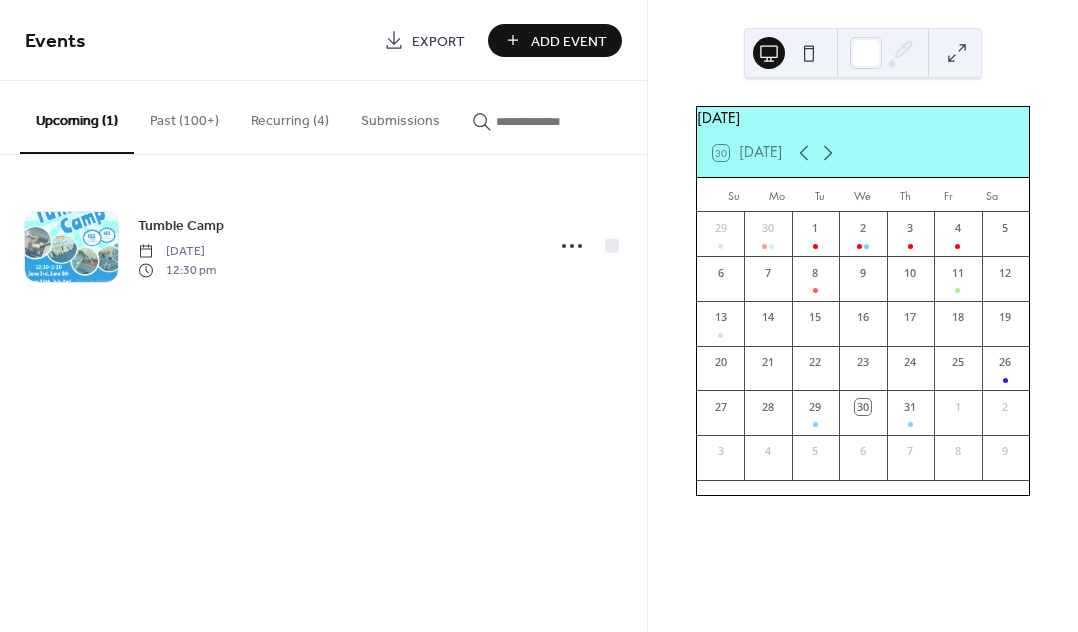 click on "Past (100+)" at bounding box center (184, 116) 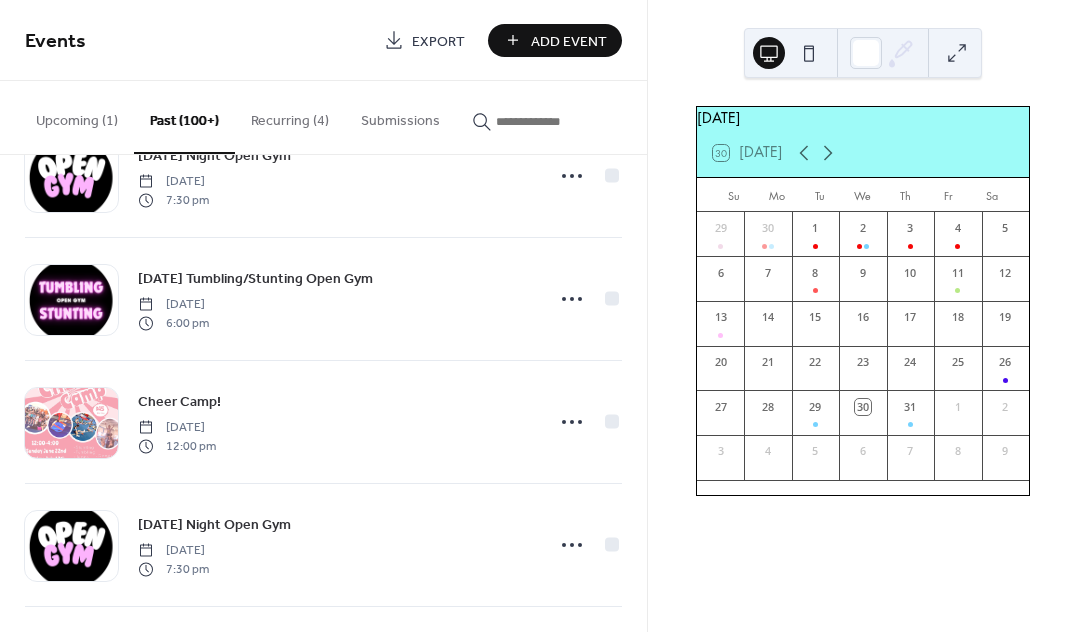 scroll, scrollTop: 1077, scrollLeft: 0, axis: vertical 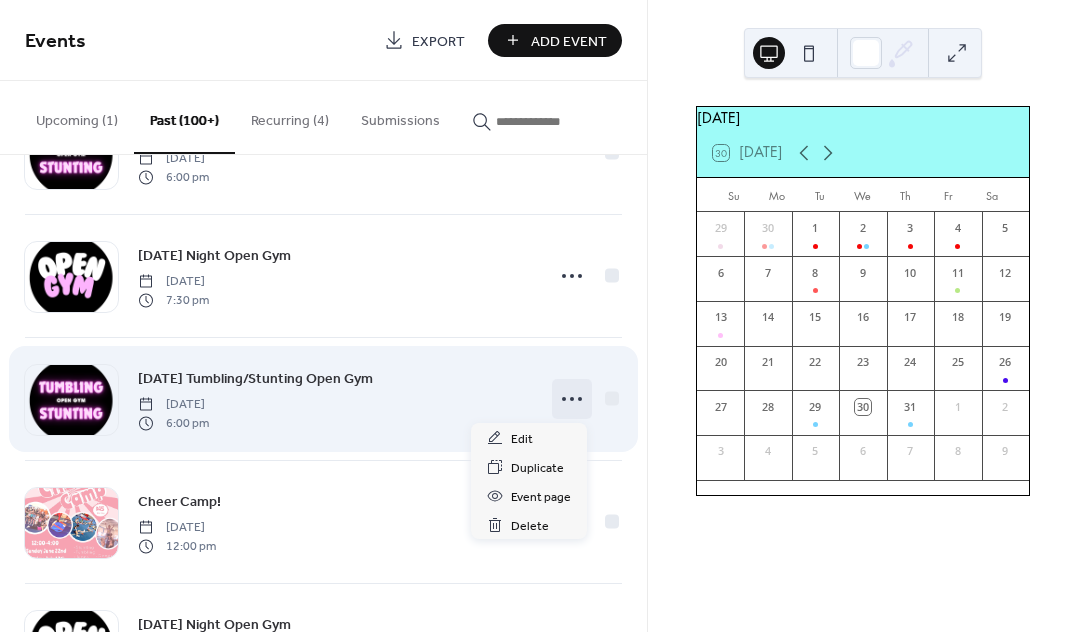 click 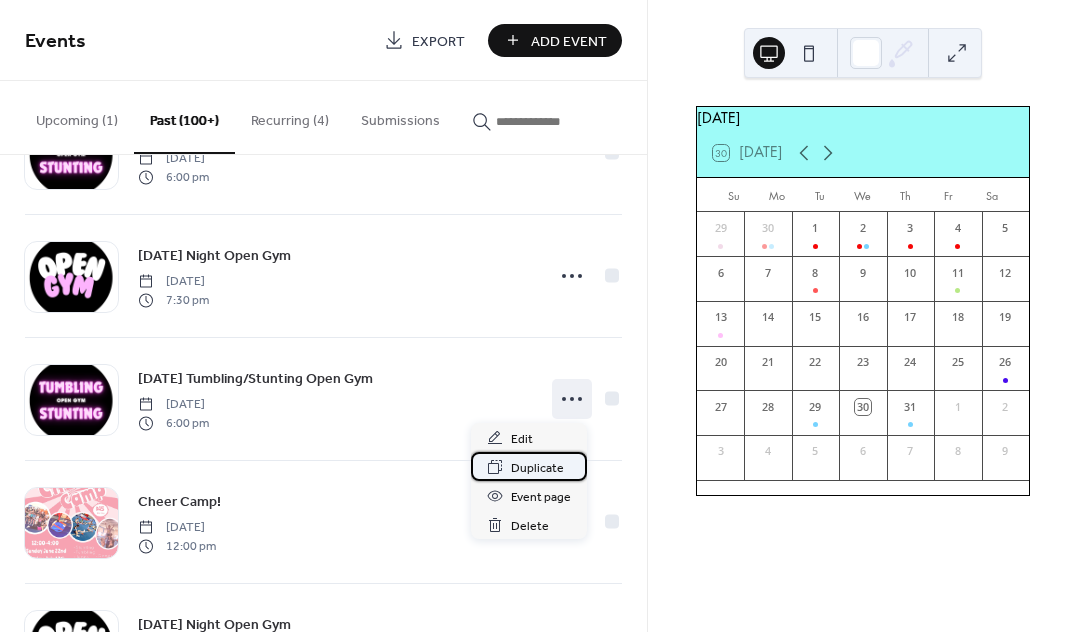 click on "Duplicate" at bounding box center [537, 468] 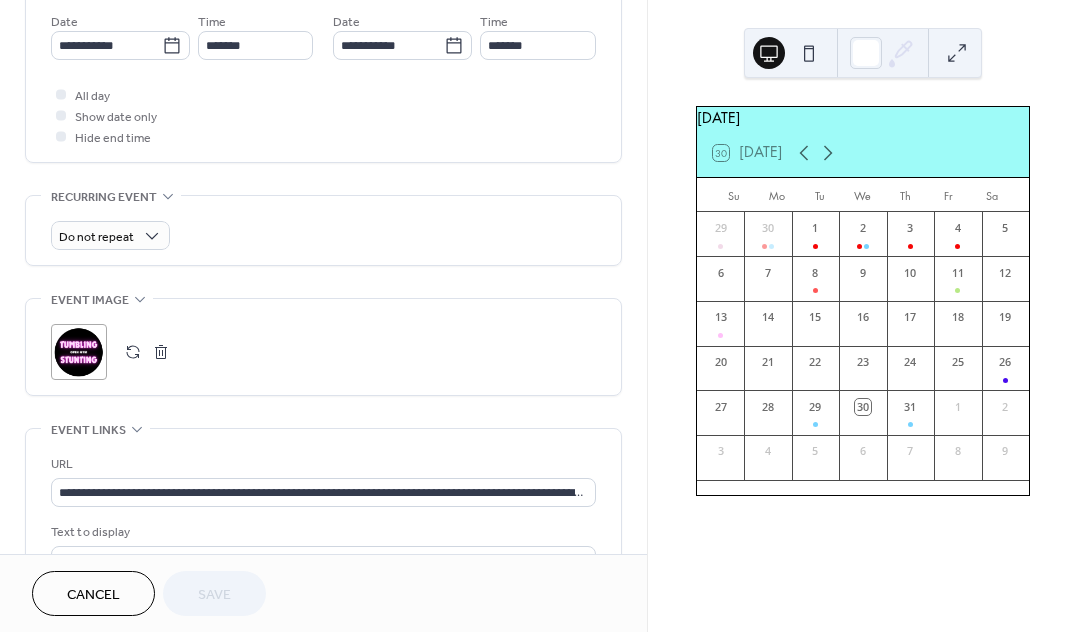 scroll, scrollTop: 932, scrollLeft: 0, axis: vertical 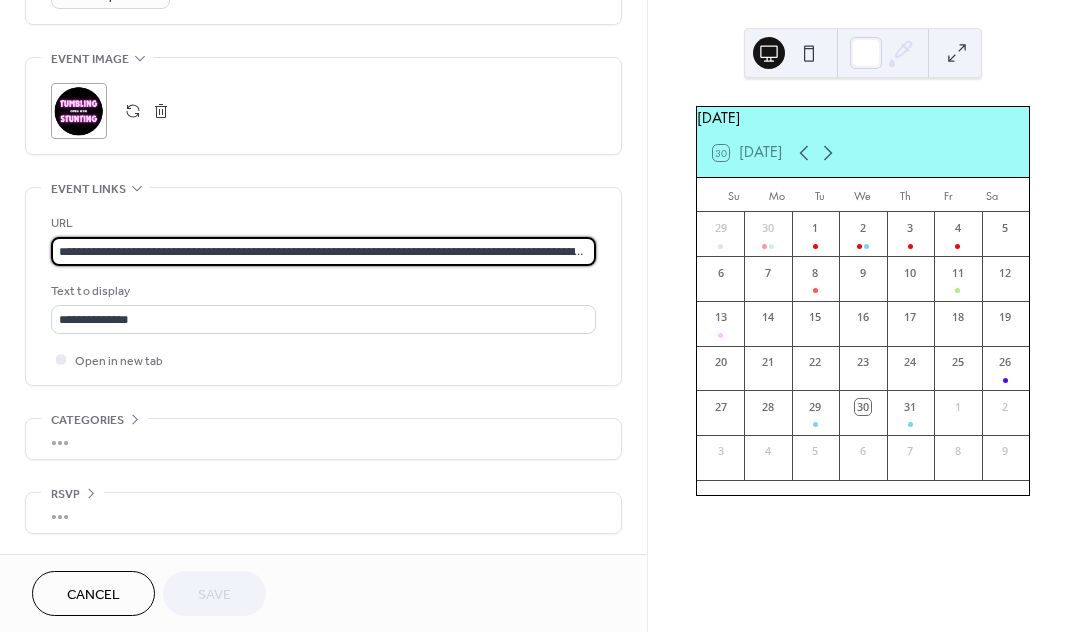 click on "**********" at bounding box center (323, 251) 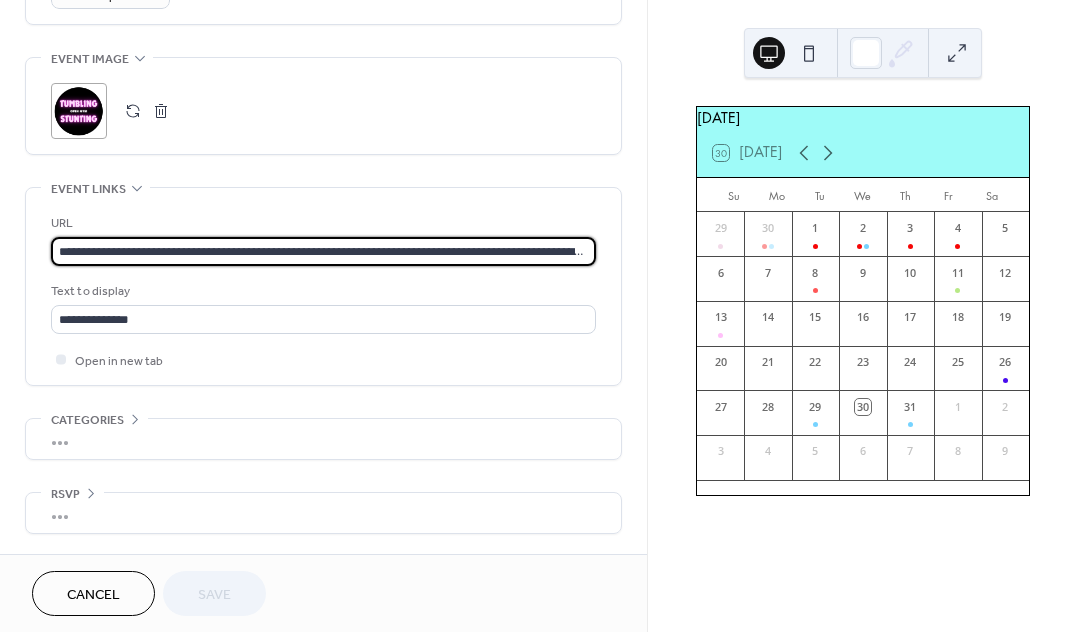 paste 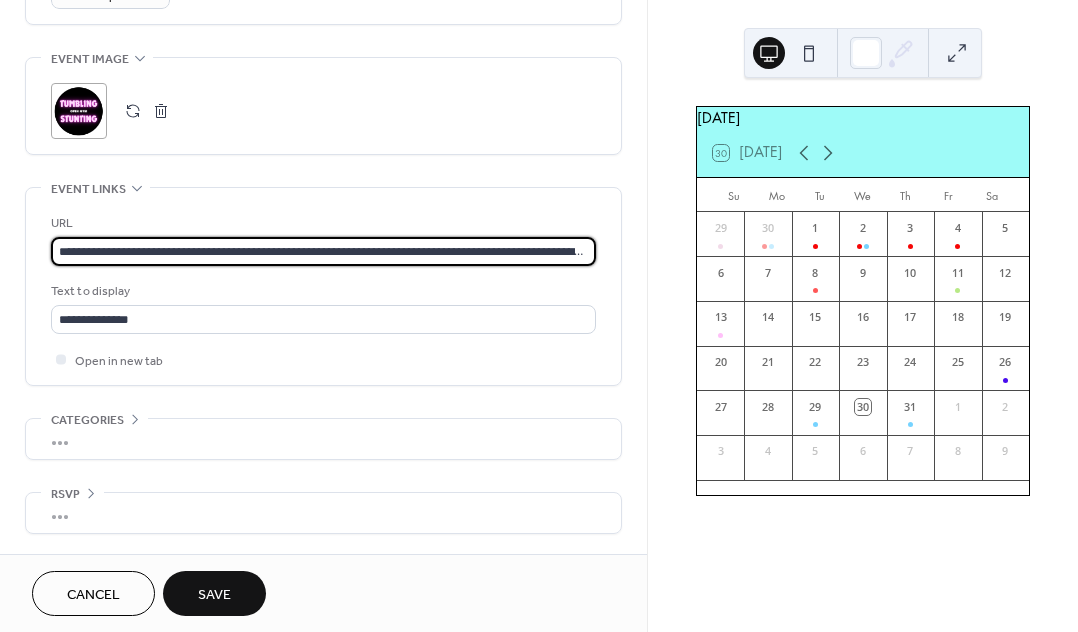 scroll, scrollTop: 0, scrollLeft: 778, axis: horizontal 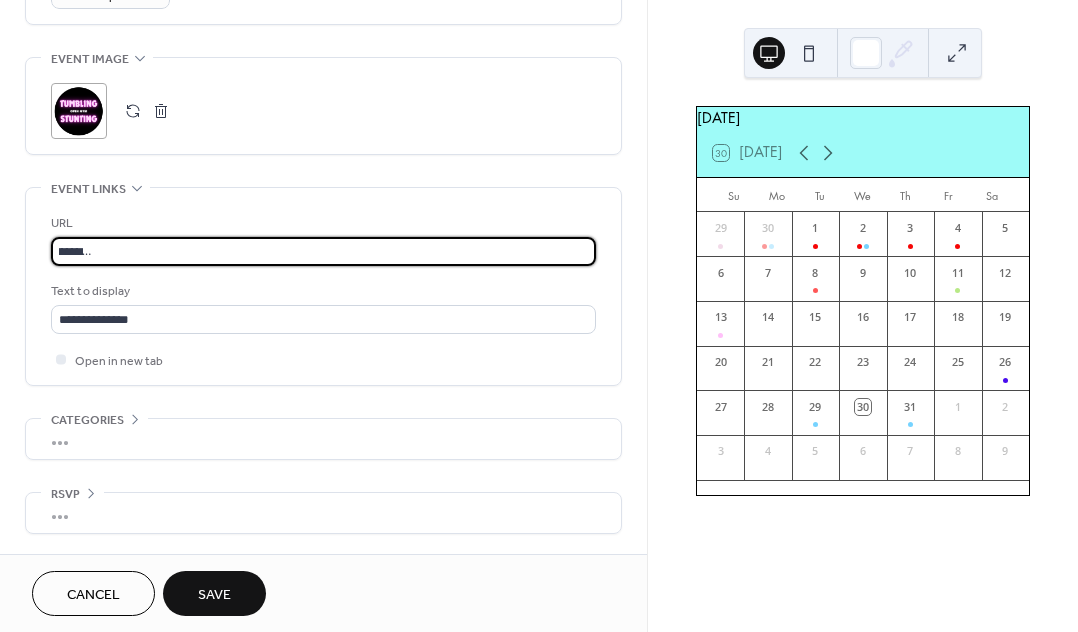 type on "**********" 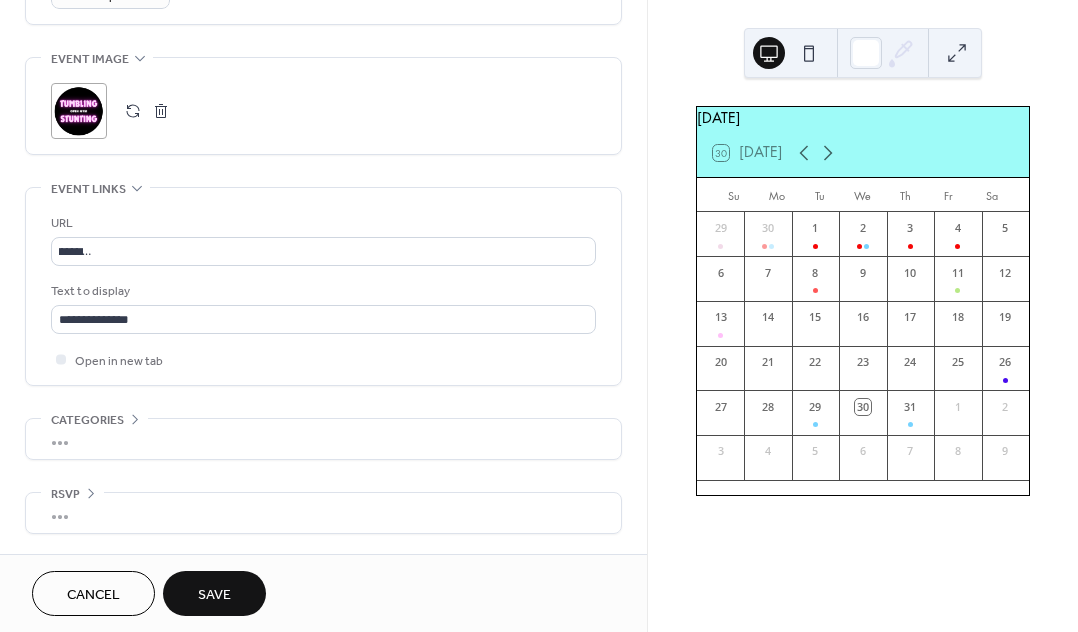 scroll, scrollTop: 0, scrollLeft: 0, axis: both 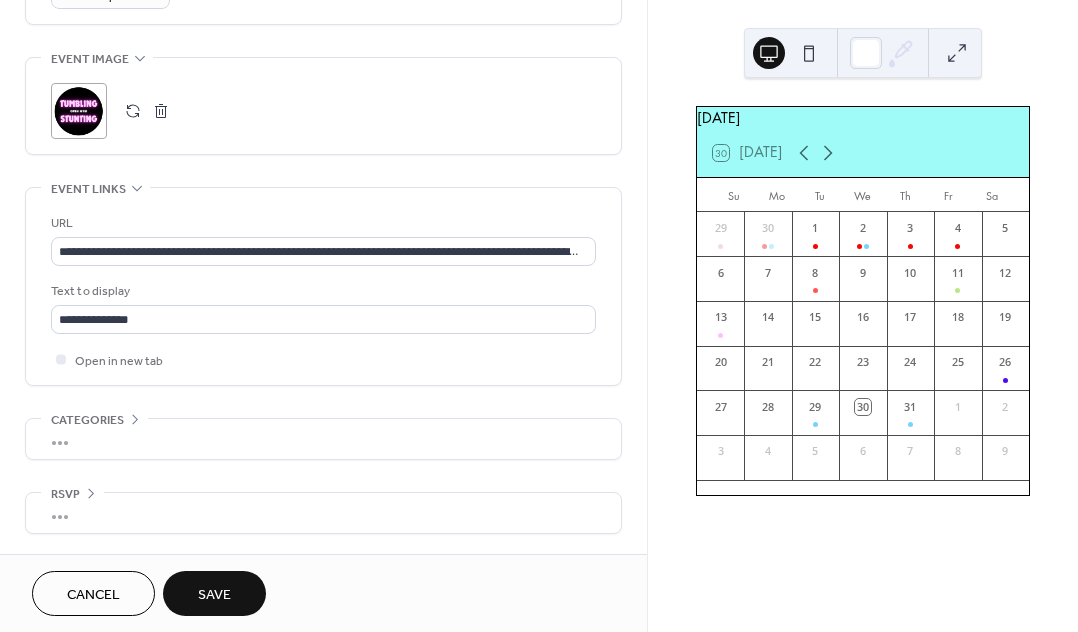 click on "Save" at bounding box center [214, 595] 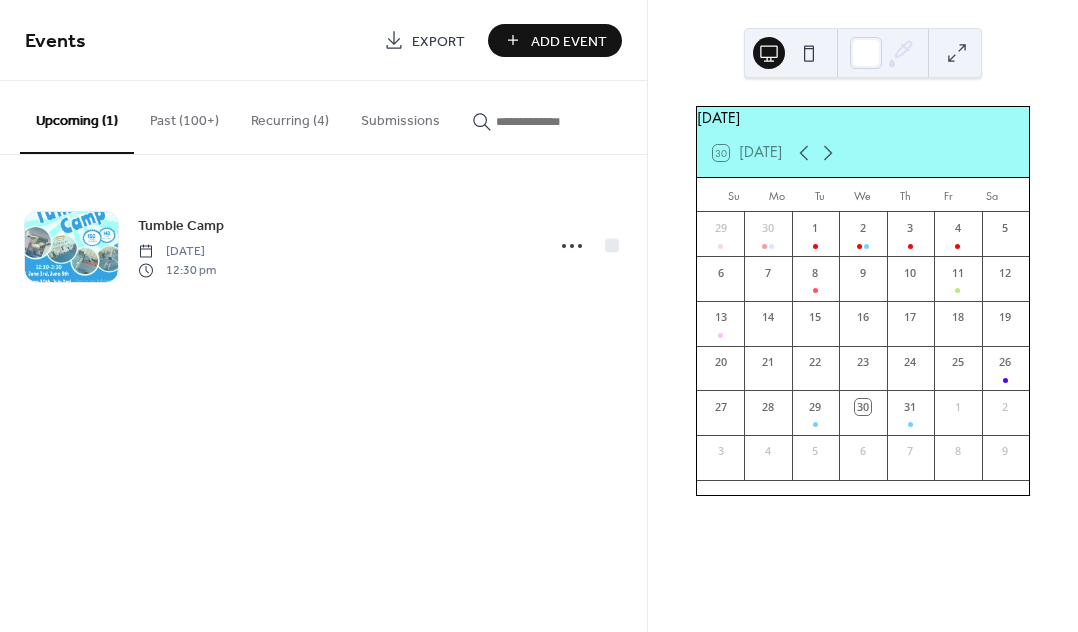 click on "Past (100+)" at bounding box center [184, 116] 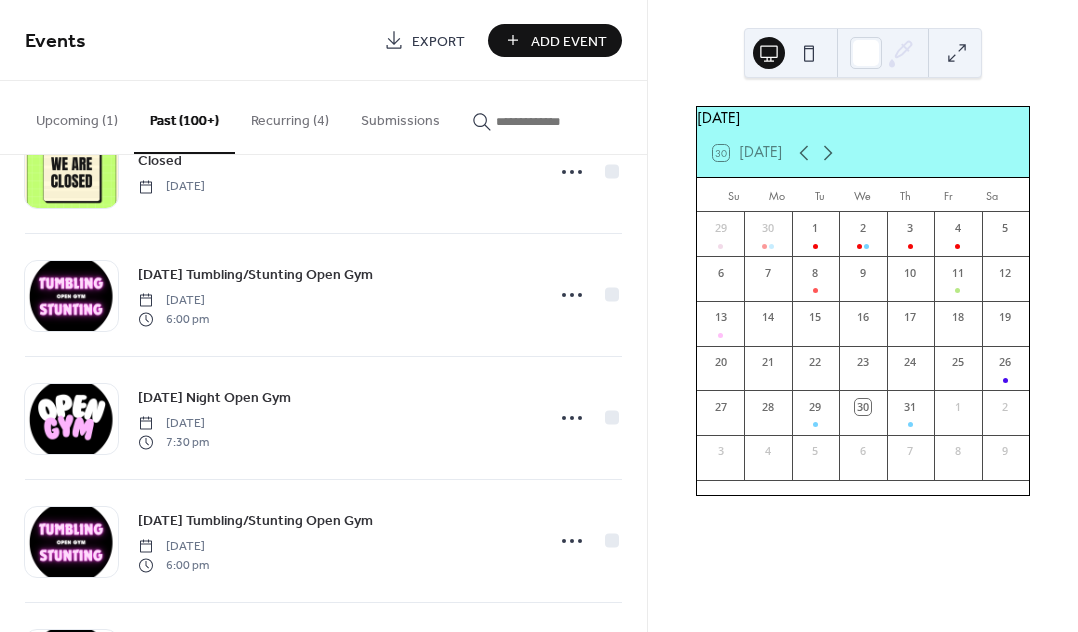 scroll, scrollTop: 939, scrollLeft: 0, axis: vertical 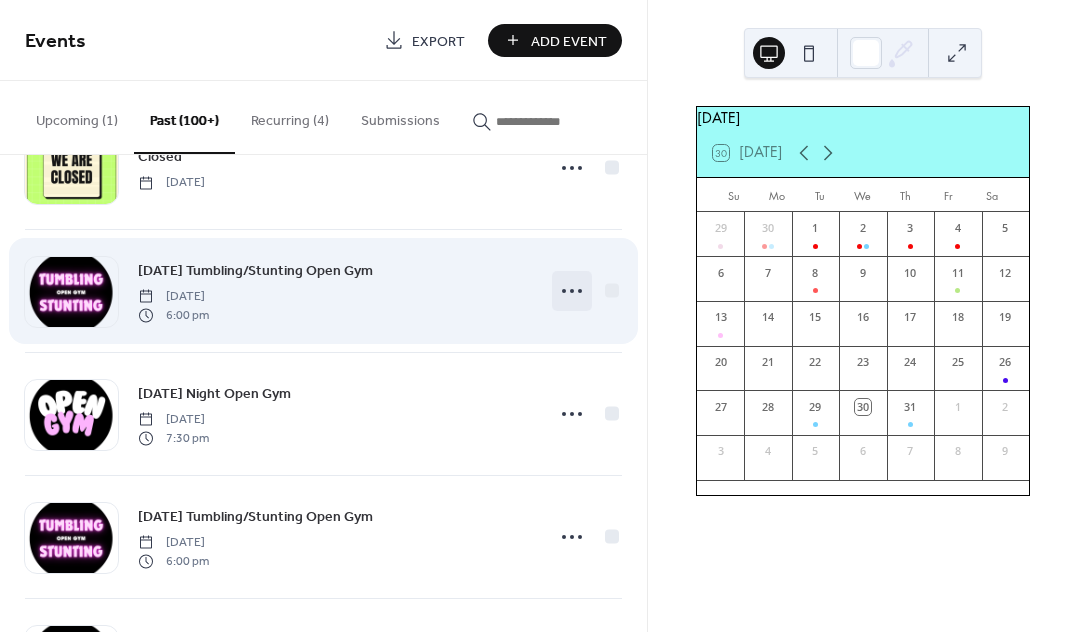 click 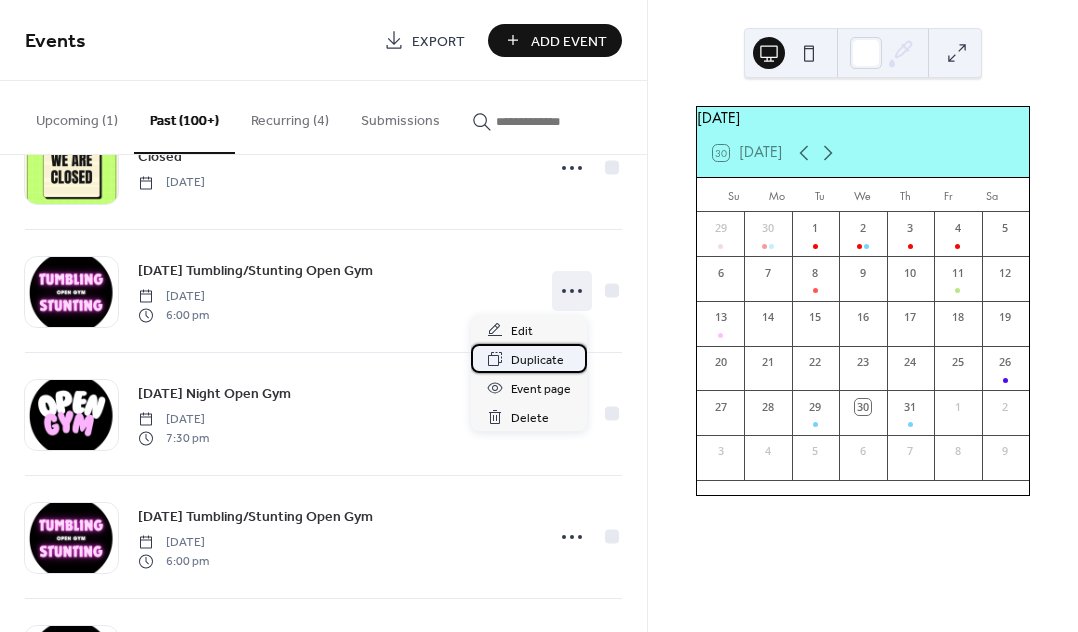 click on "Duplicate" at bounding box center [537, 360] 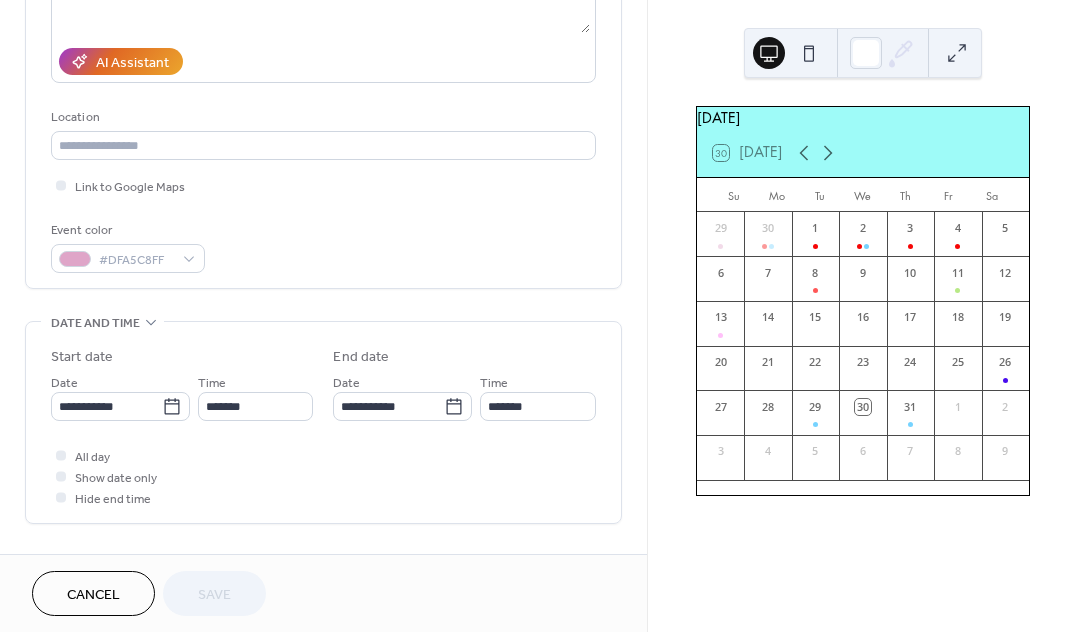 scroll, scrollTop: 345, scrollLeft: 0, axis: vertical 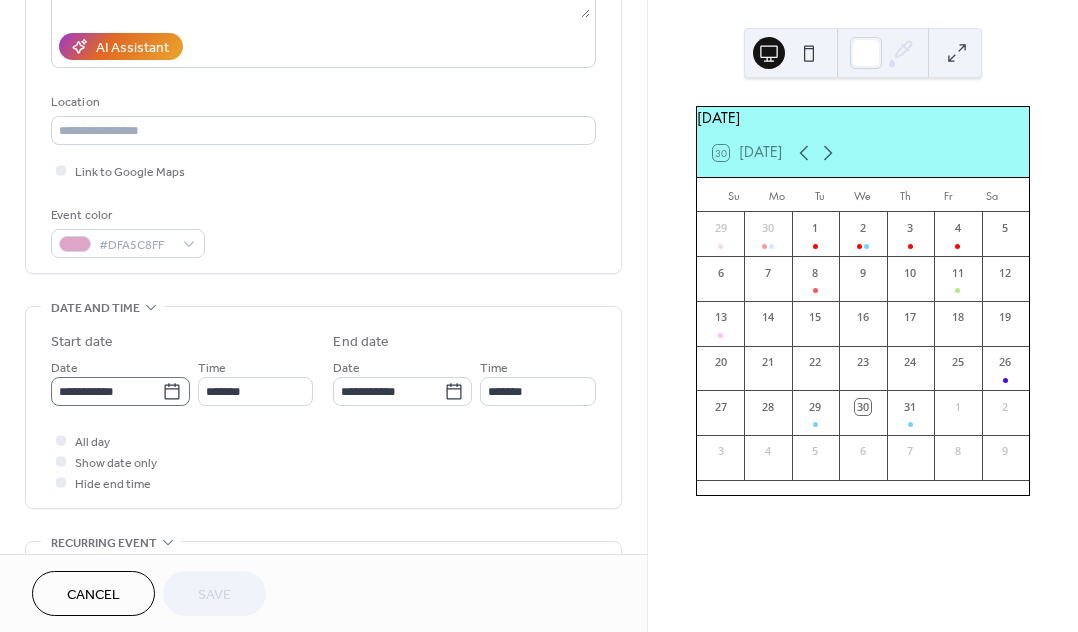 click 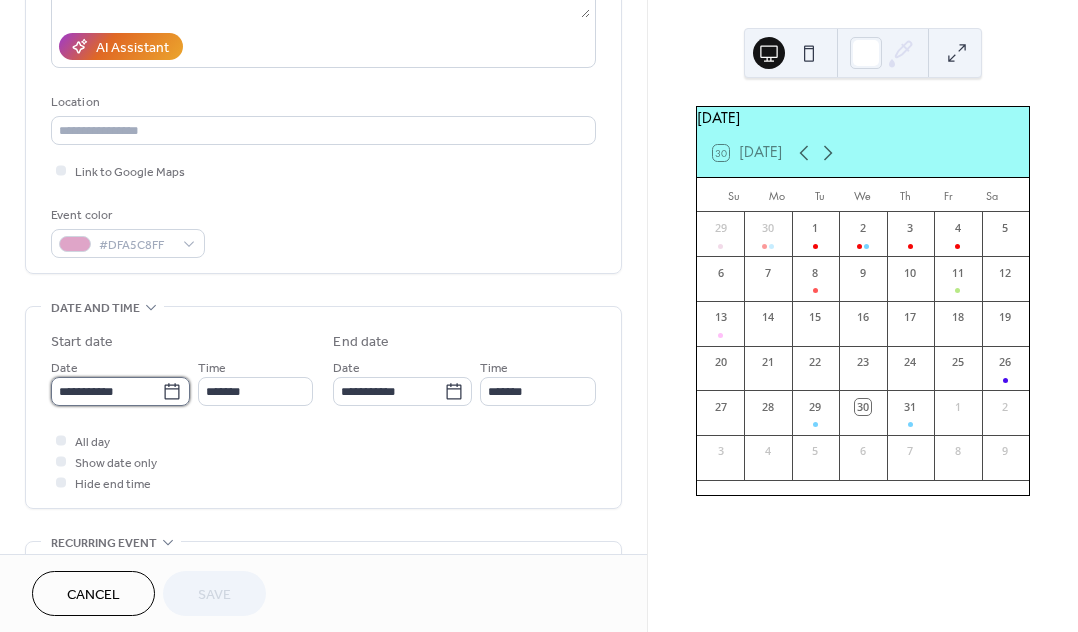 click on "**********" at bounding box center [106, 391] 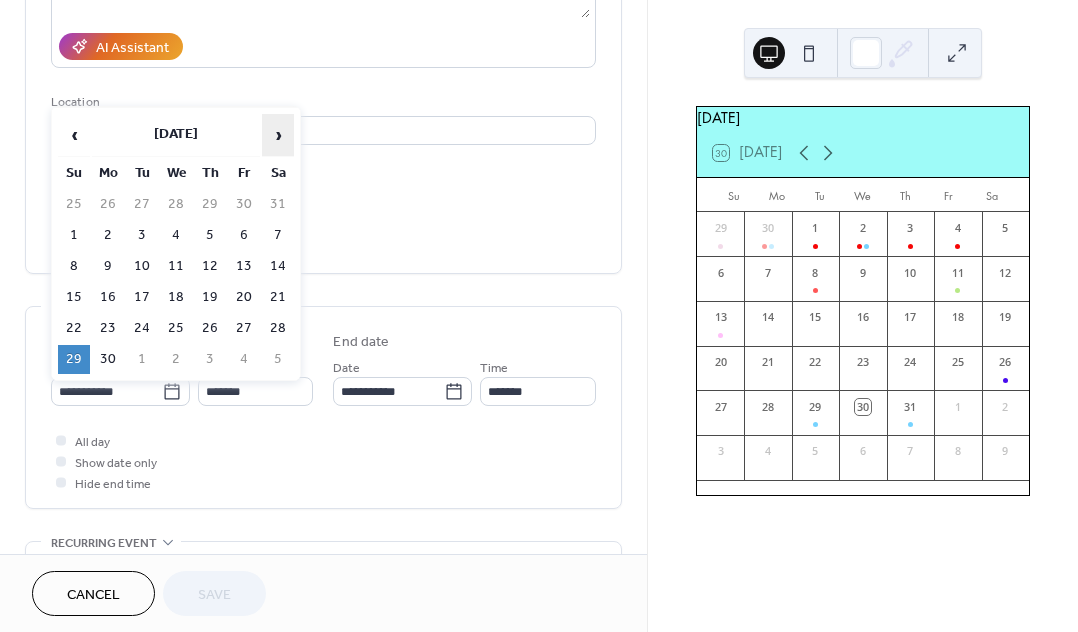 click on "›" at bounding box center [278, 135] 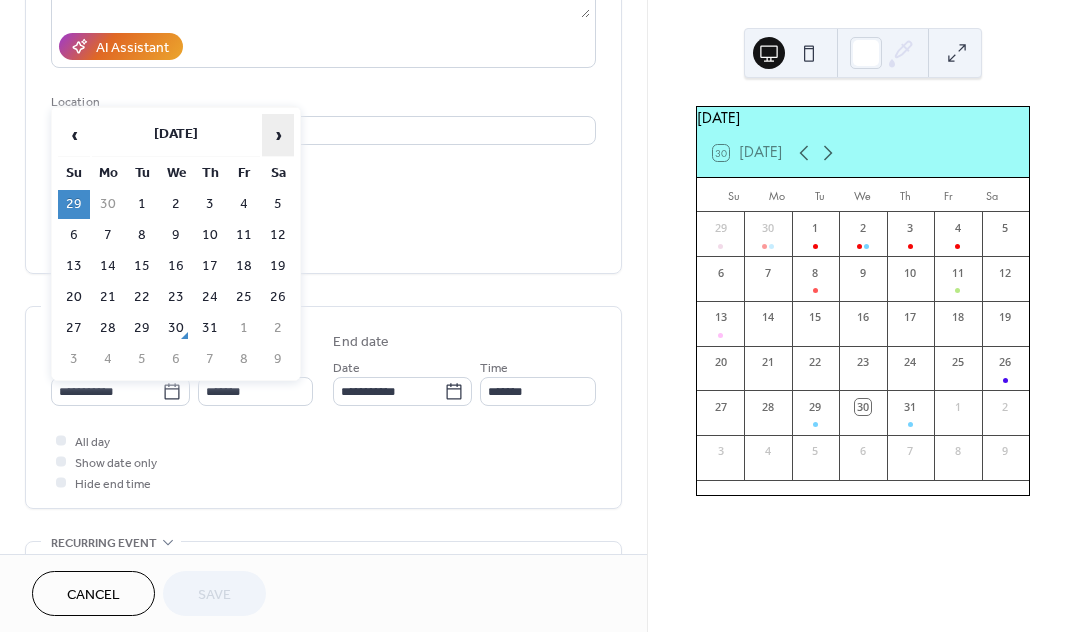 click on "›" at bounding box center (278, 135) 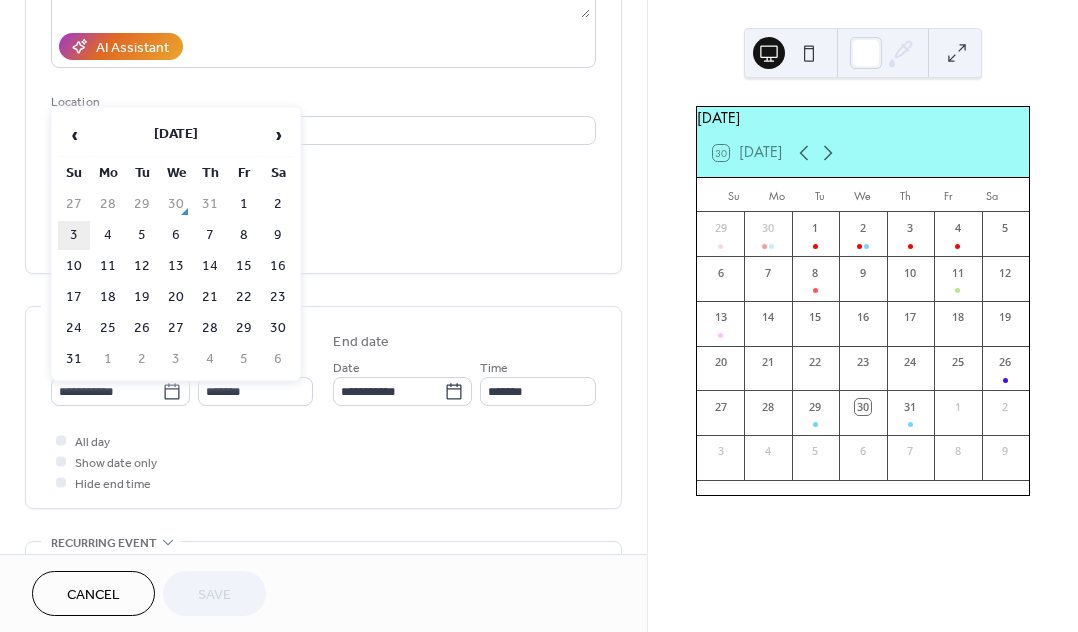 click on "3" at bounding box center (74, 235) 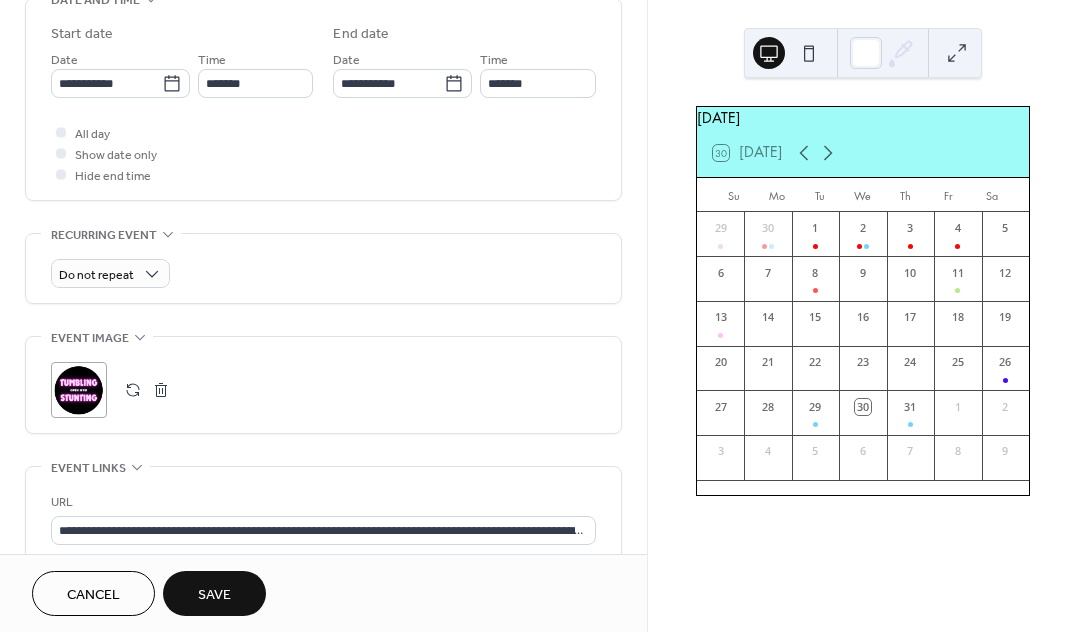 scroll, scrollTop: 932, scrollLeft: 0, axis: vertical 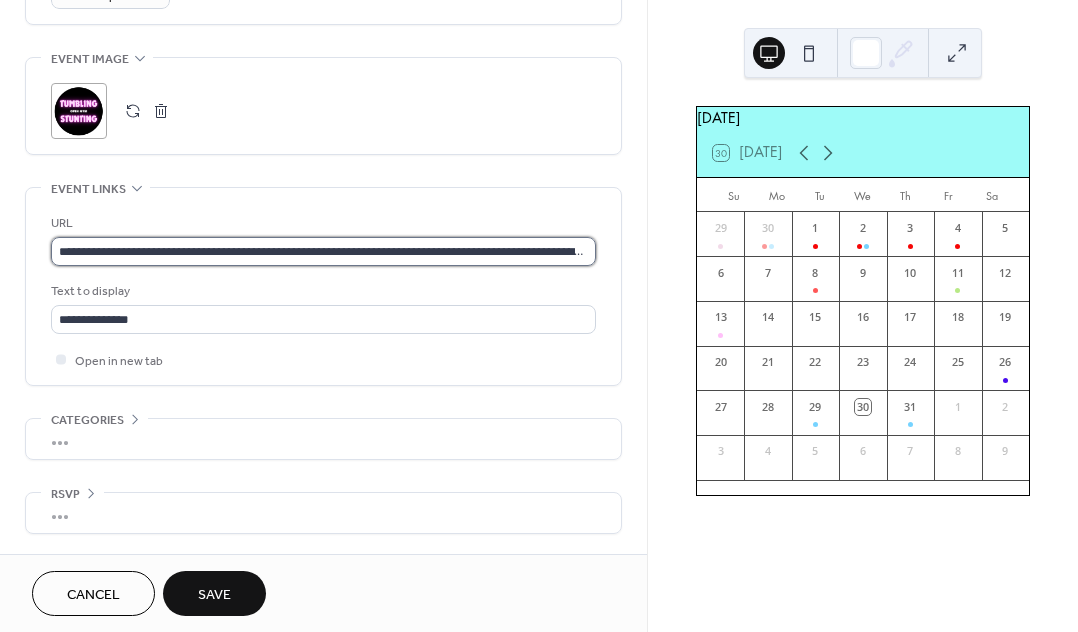 click on "**********" at bounding box center [323, 251] 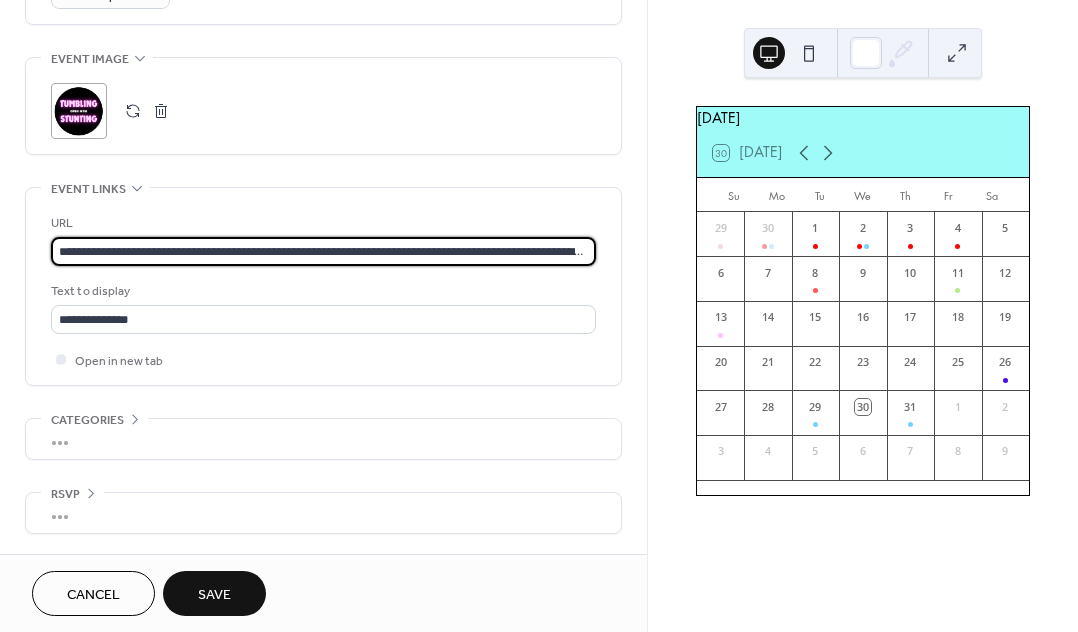 click on "**********" at bounding box center [323, 251] 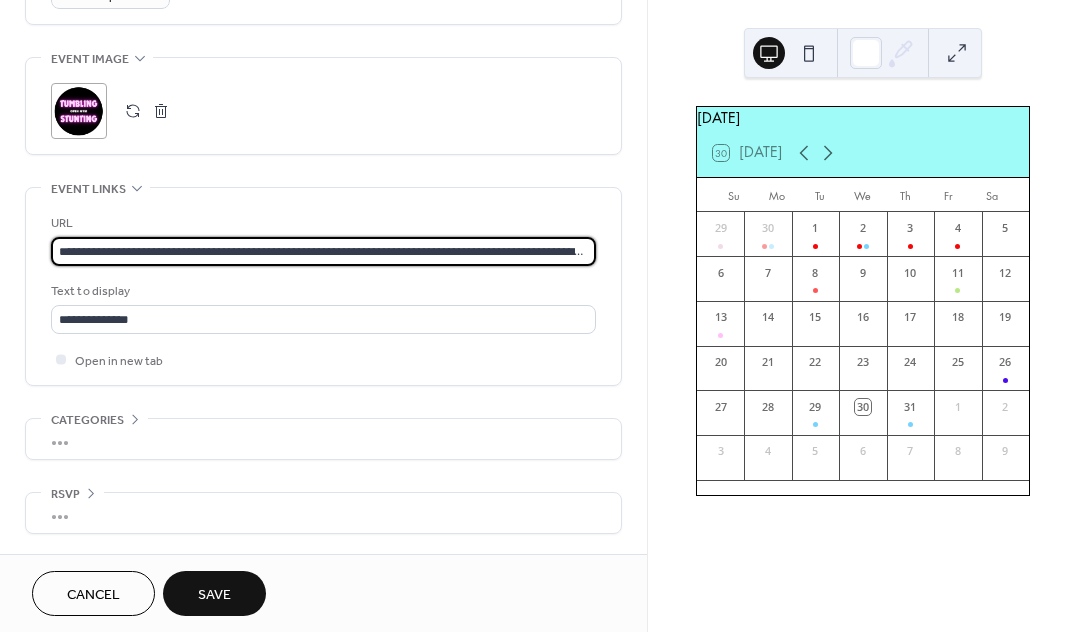 paste 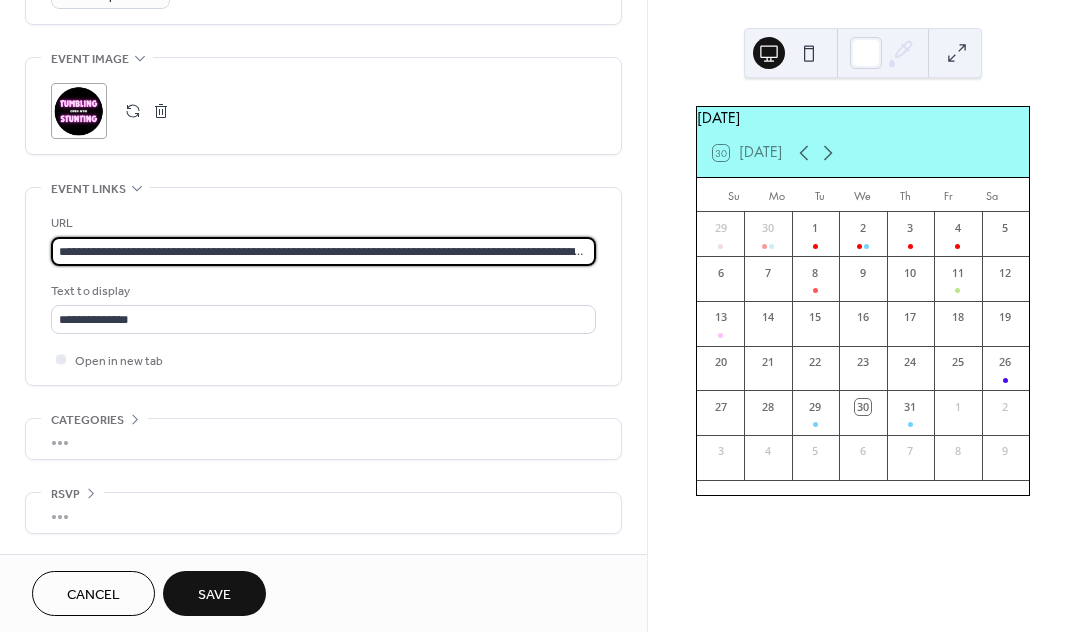 scroll, scrollTop: 0, scrollLeft: 778, axis: horizontal 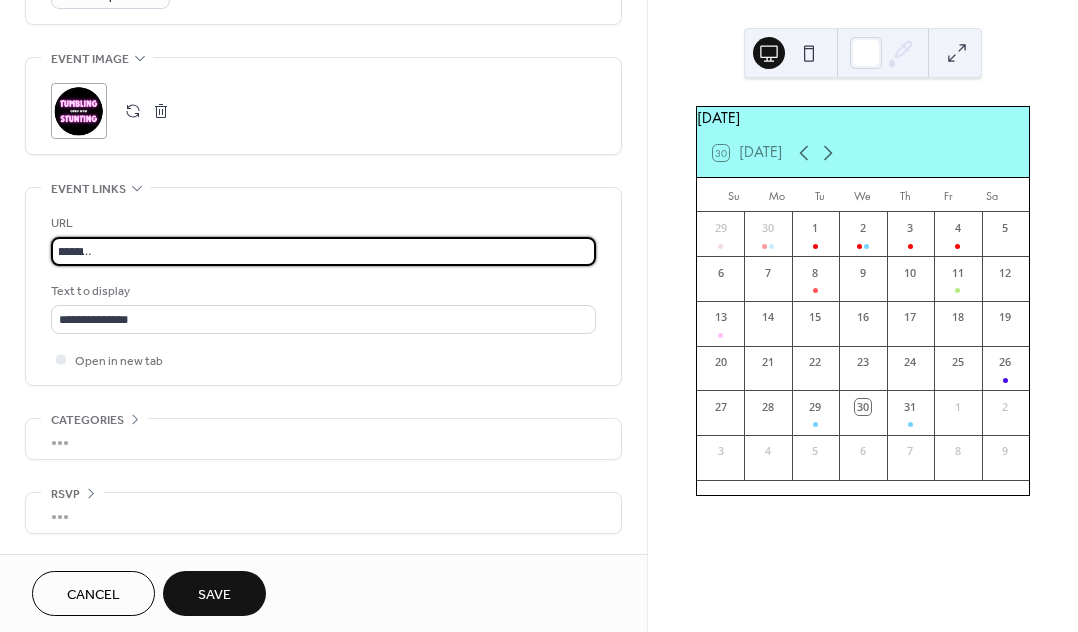 type on "**********" 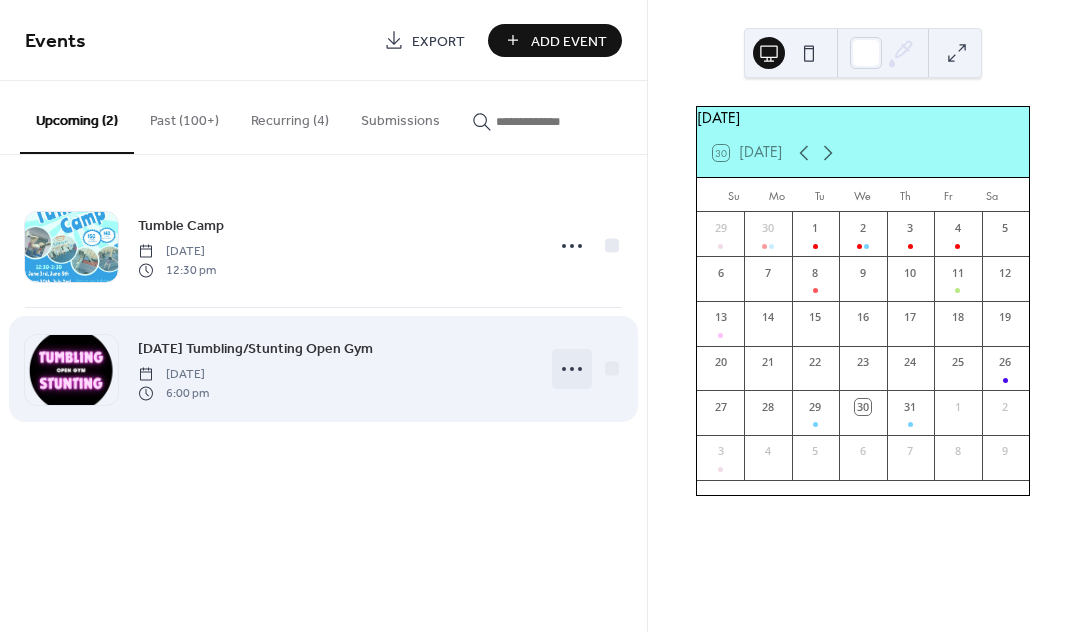 click 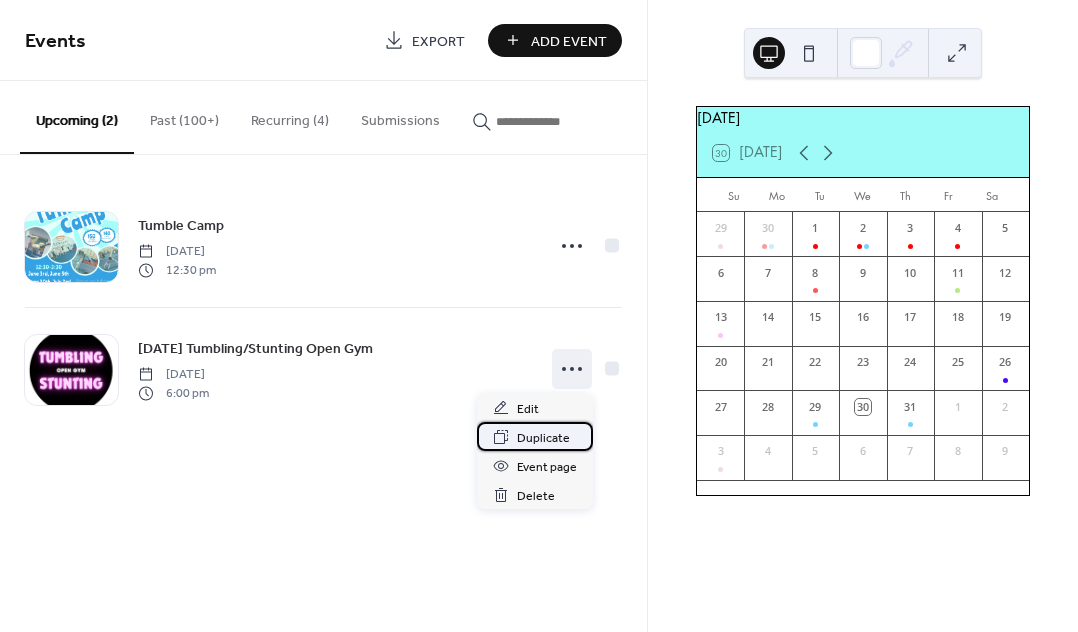 click on "Duplicate" at bounding box center [543, 438] 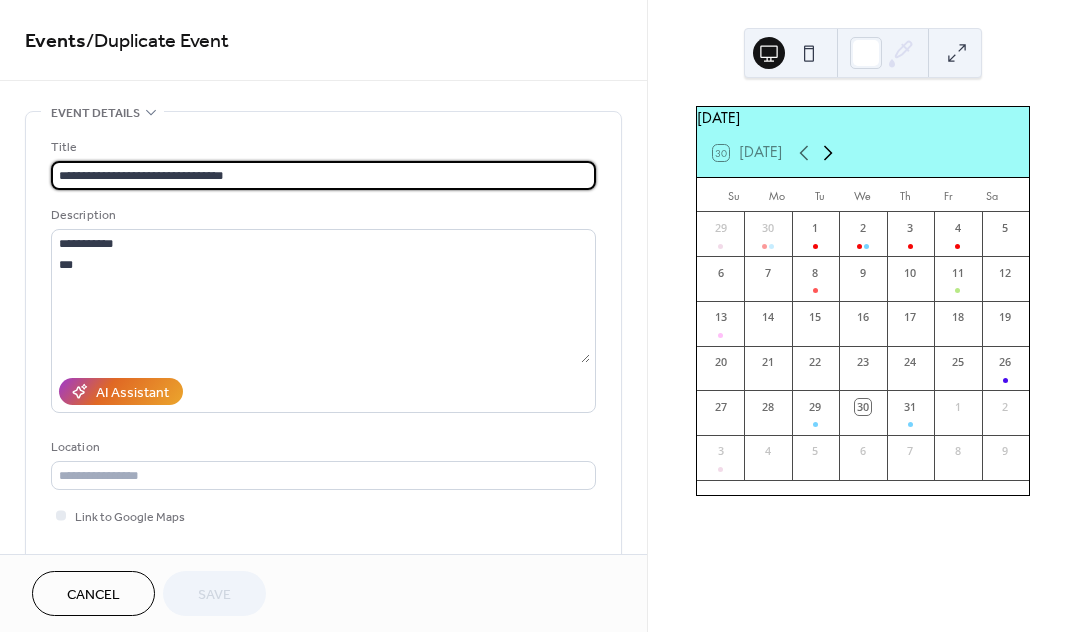 click 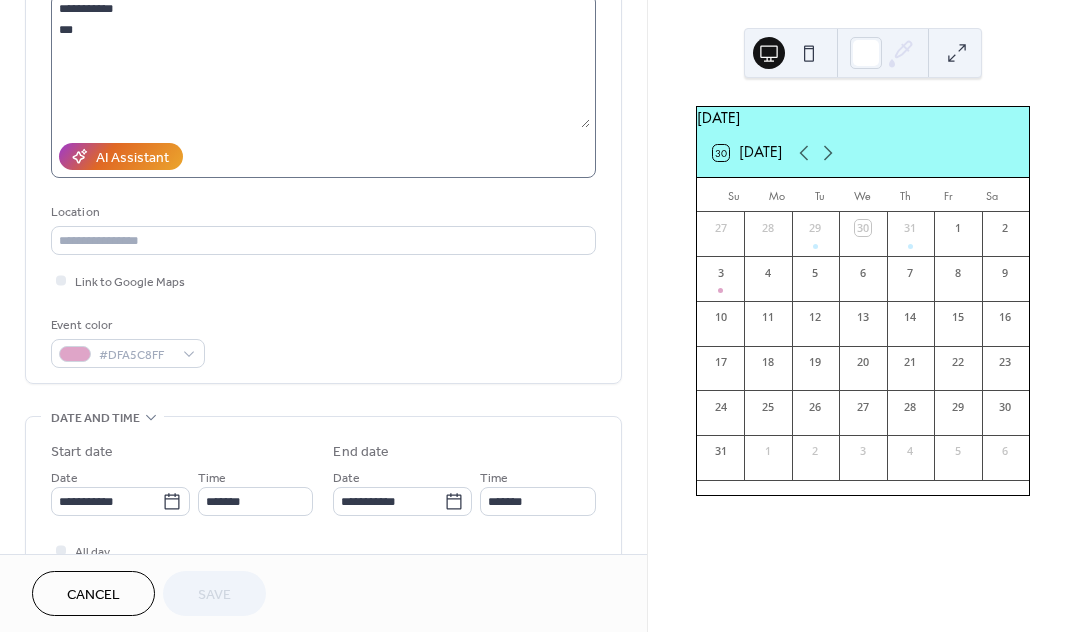 scroll, scrollTop: 288, scrollLeft: 0, axis: vertical 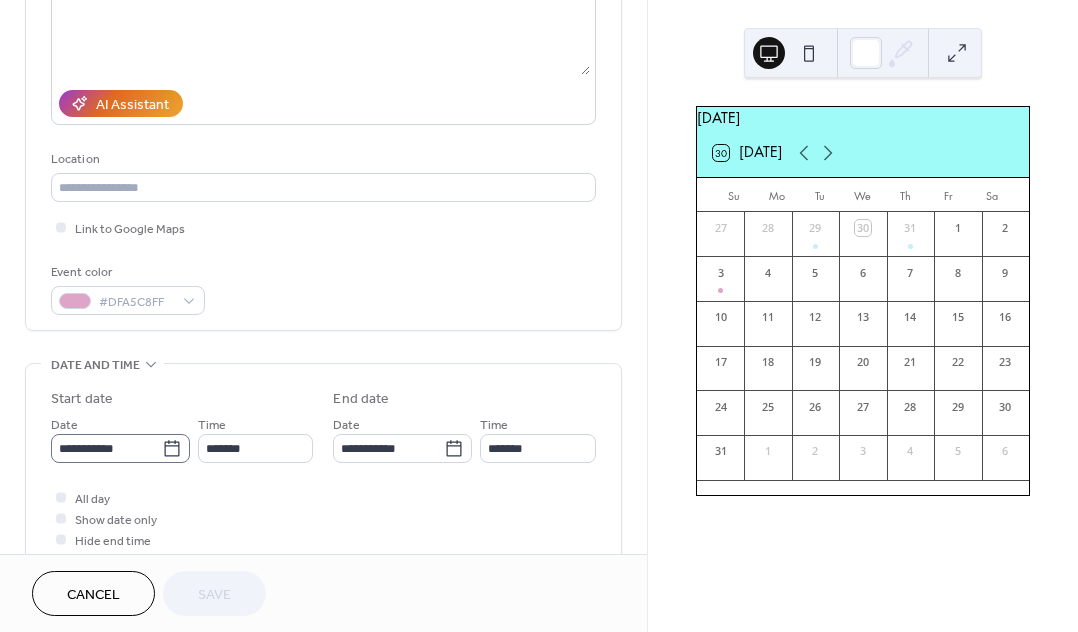 click 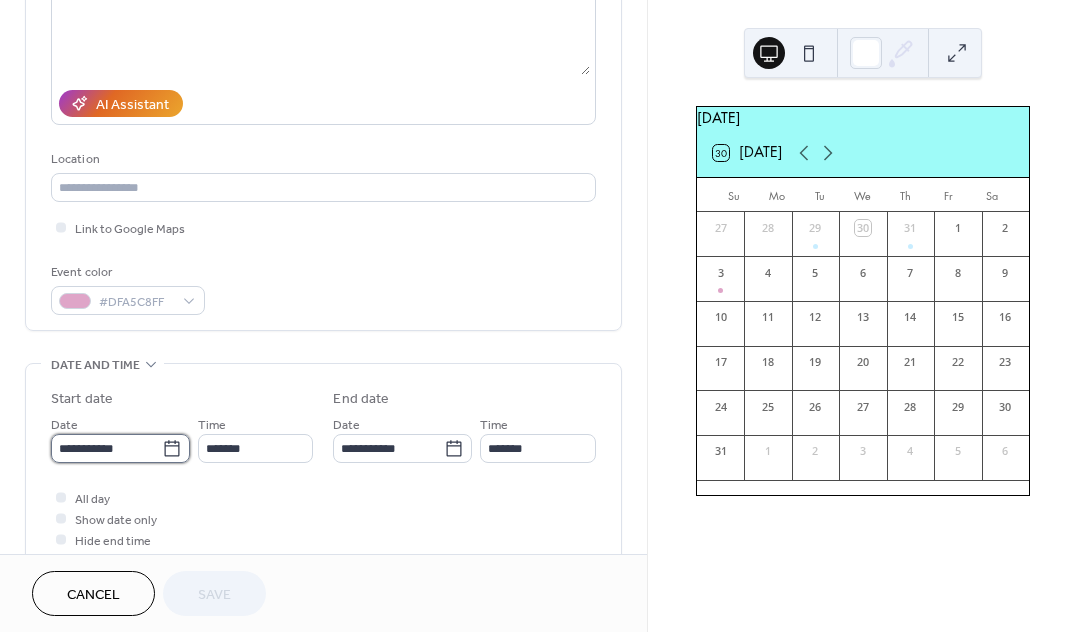 click on "**********" at bounding box center (106, 448) 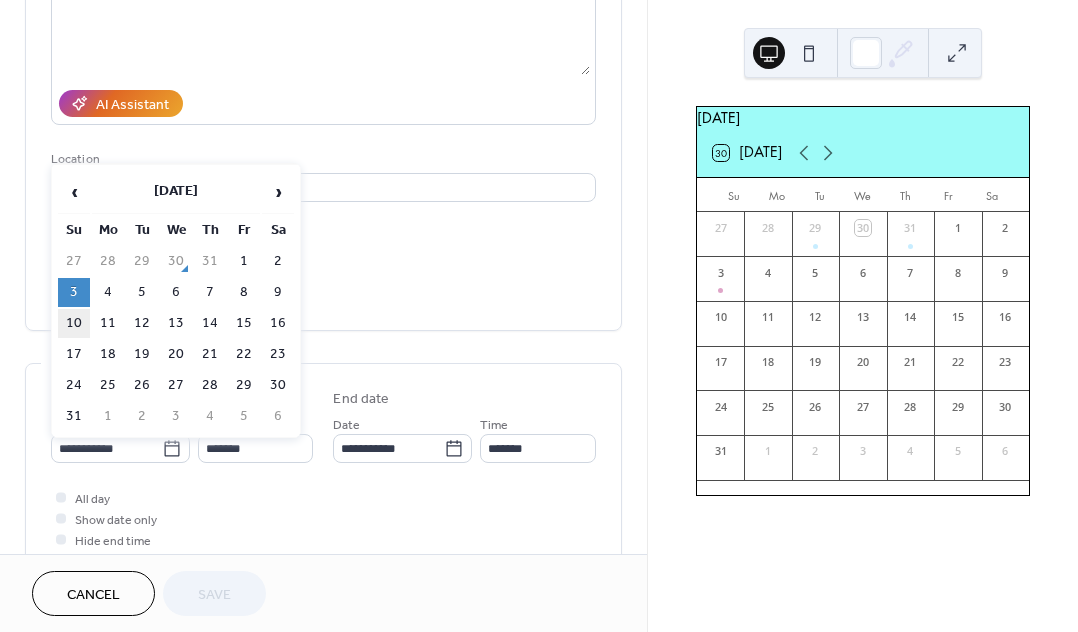 click on "10" at bounding box center [74, 323] 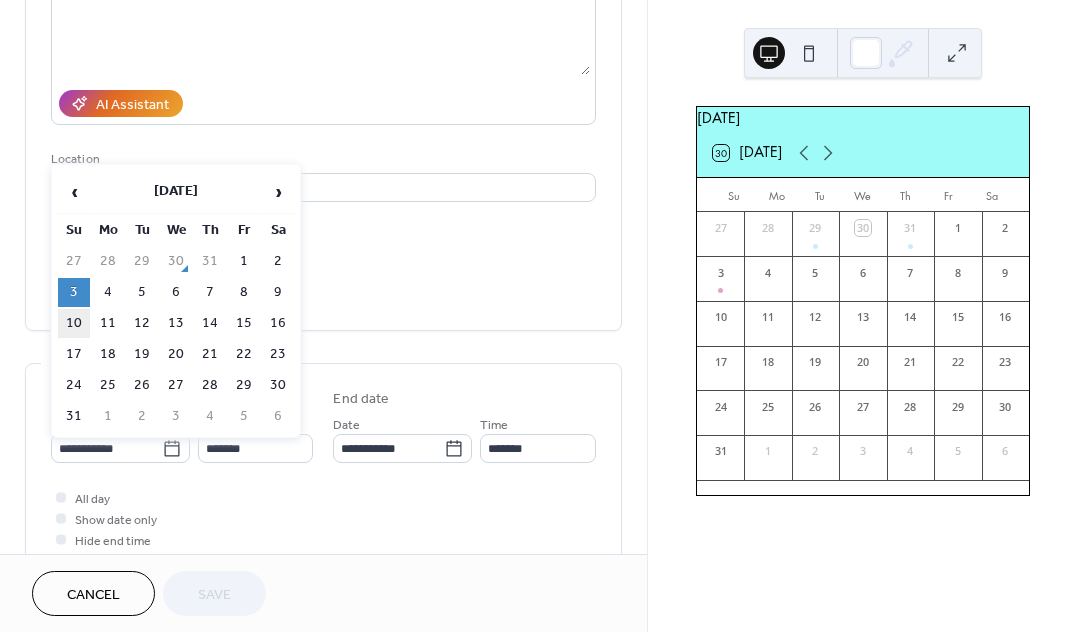 type on "**********" 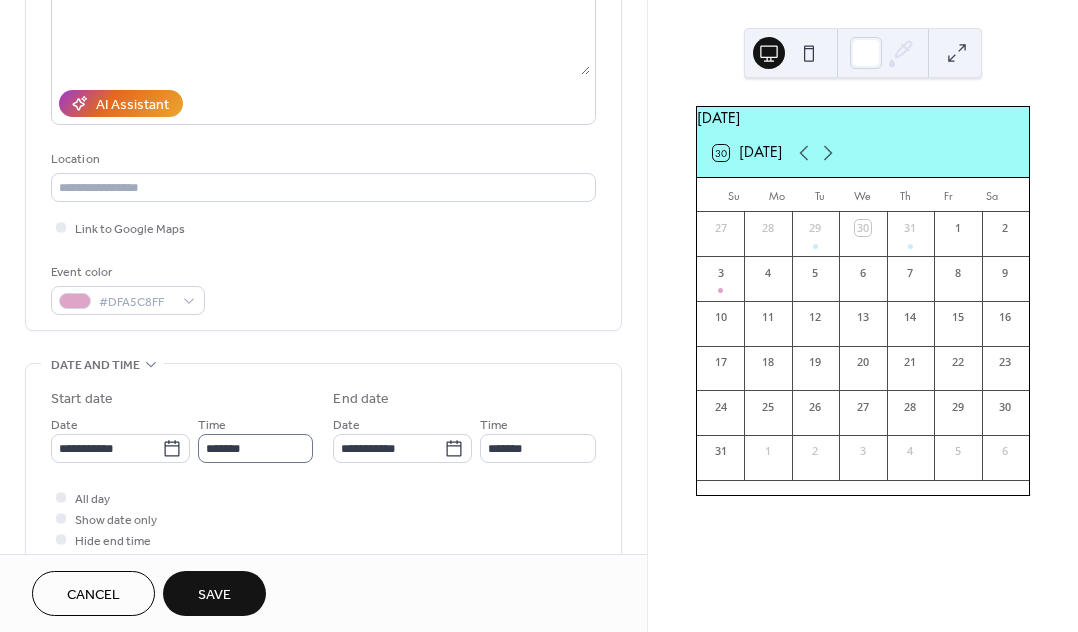 scroll, scrollTop: 1, scrollLeft: 0, axis: vertical 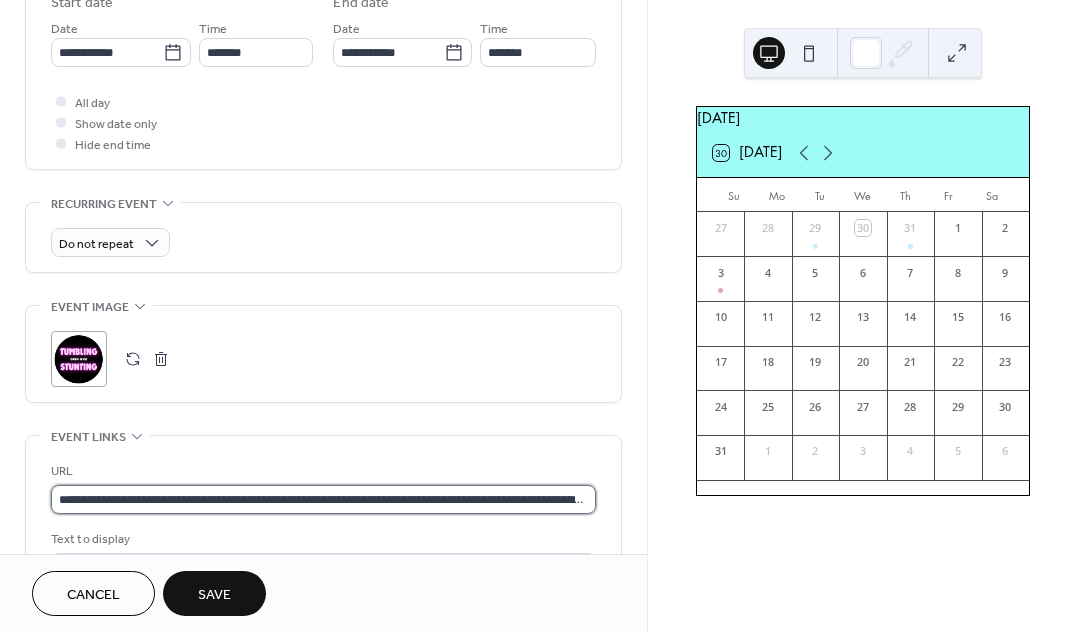 click on "**********" at bounding box center [323, 499] 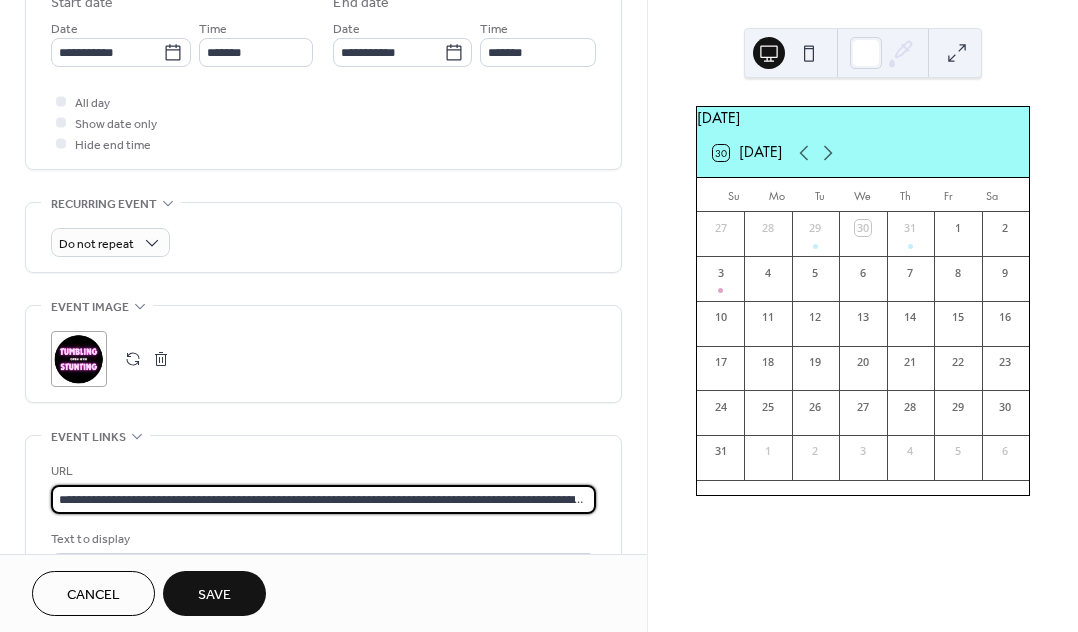 click on "**********" at bounding box center [323, 499] 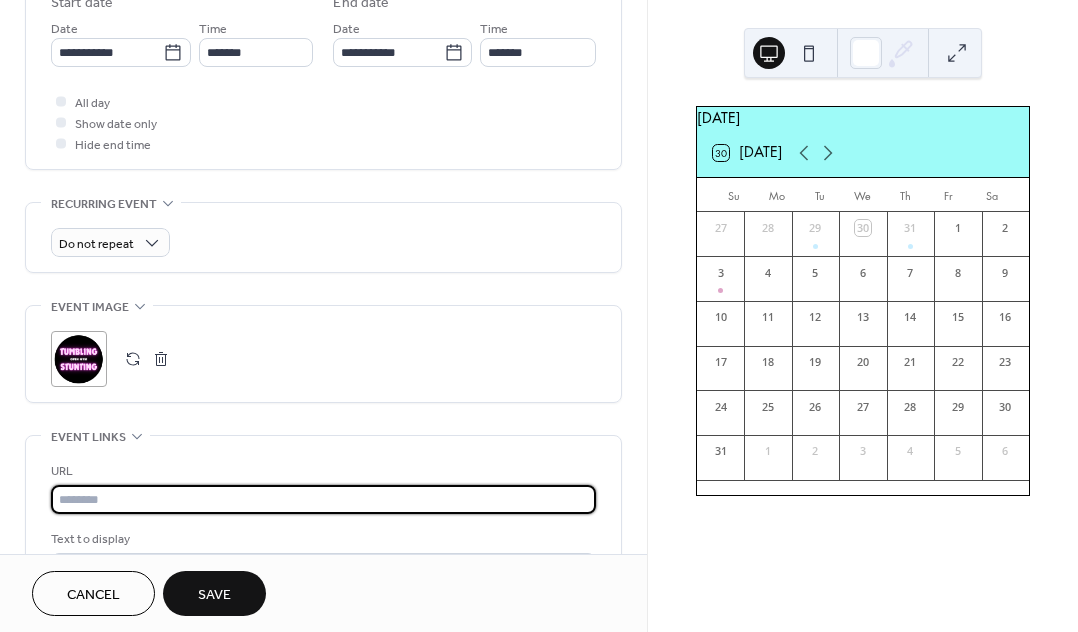 paste on "**********" 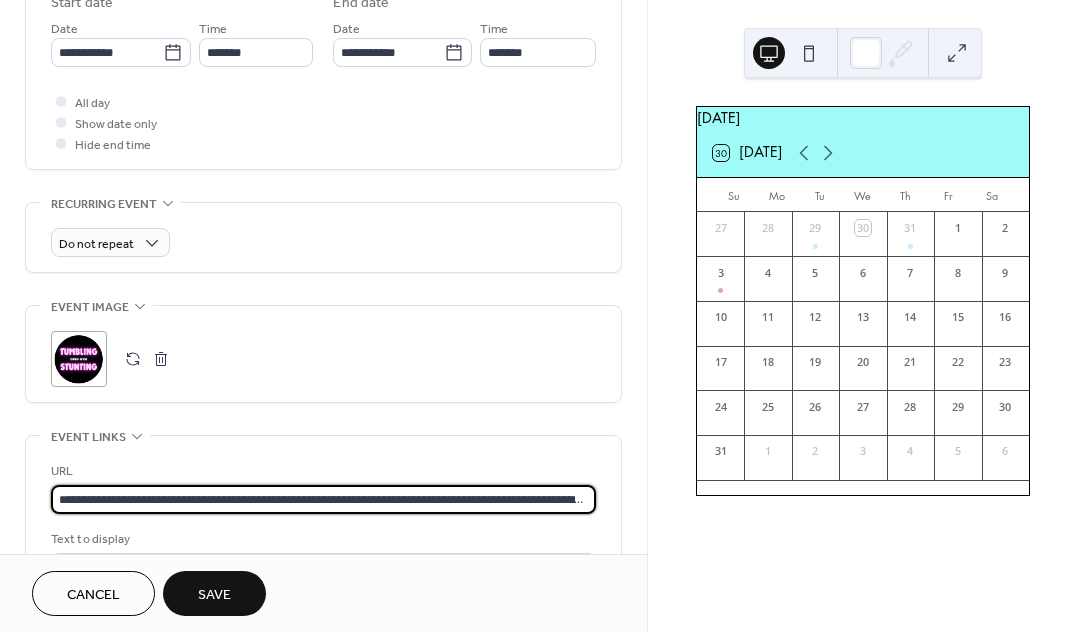 scroll, scrollTop: 0, scrollLeft: 778, axis: horizontal 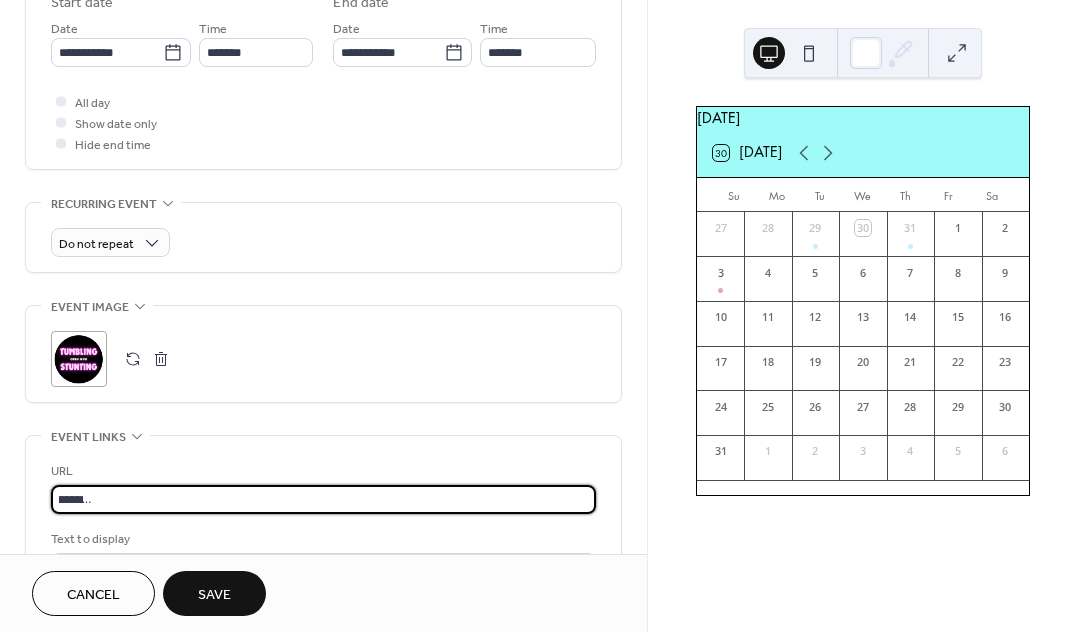 type on "**********" 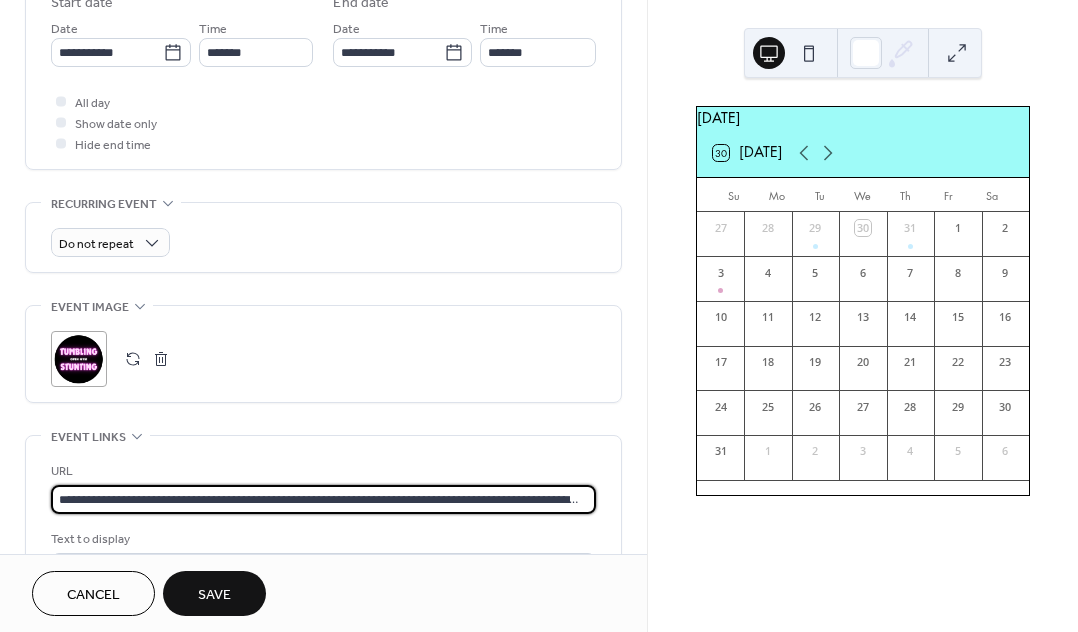 click on "Save" at bounding box center (214, 595) 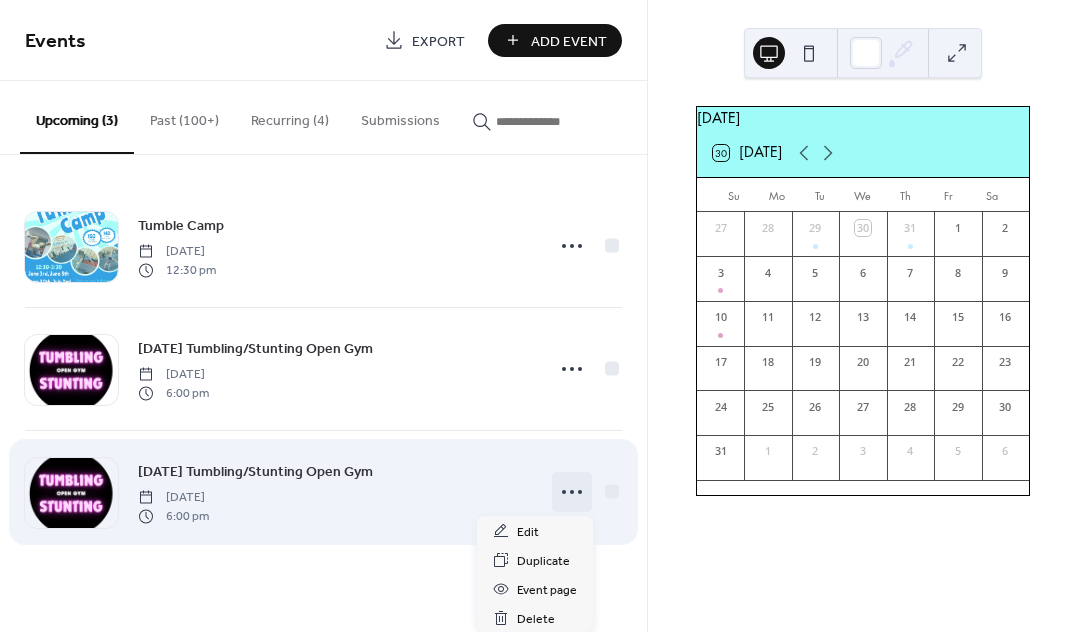 click 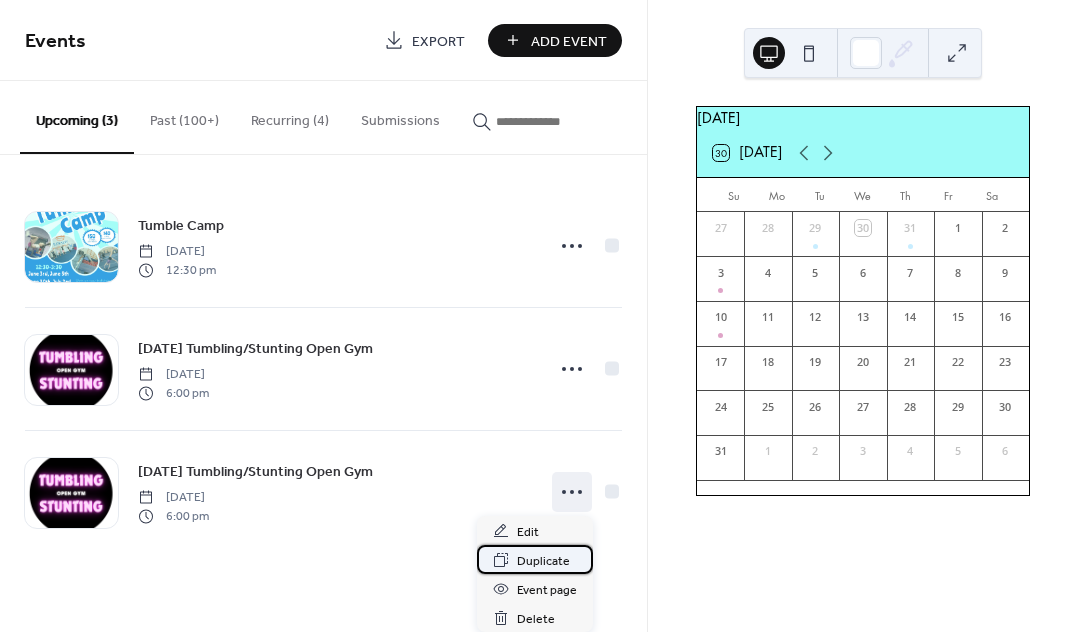 click on "Duplicate" at bounding box center [543, 561] 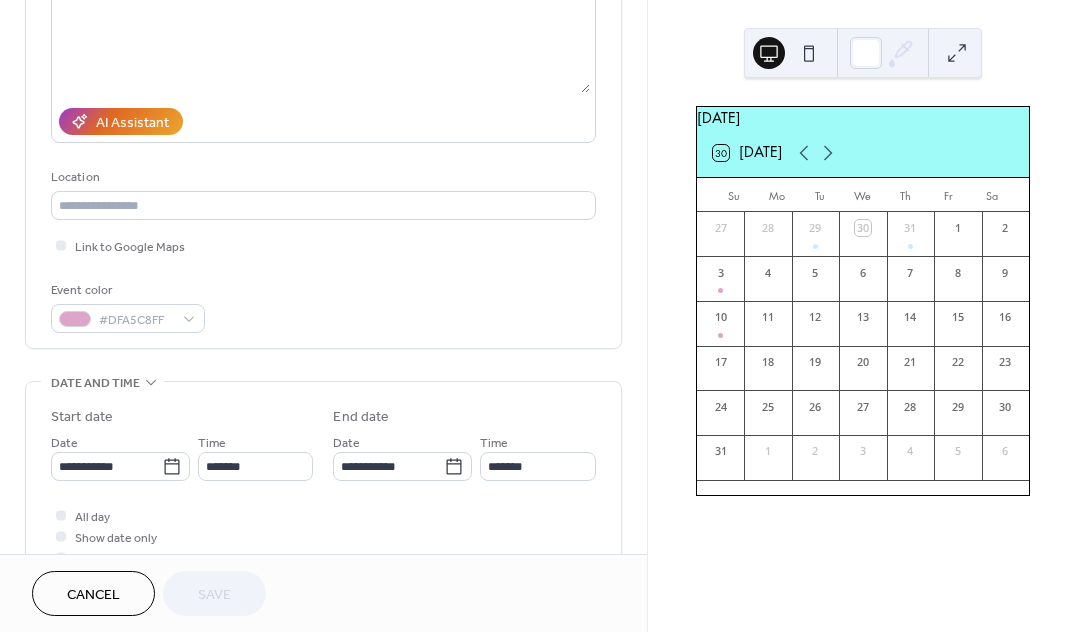 scroll, scrollTop: 374, scrollLeft: 0, axis: vertical 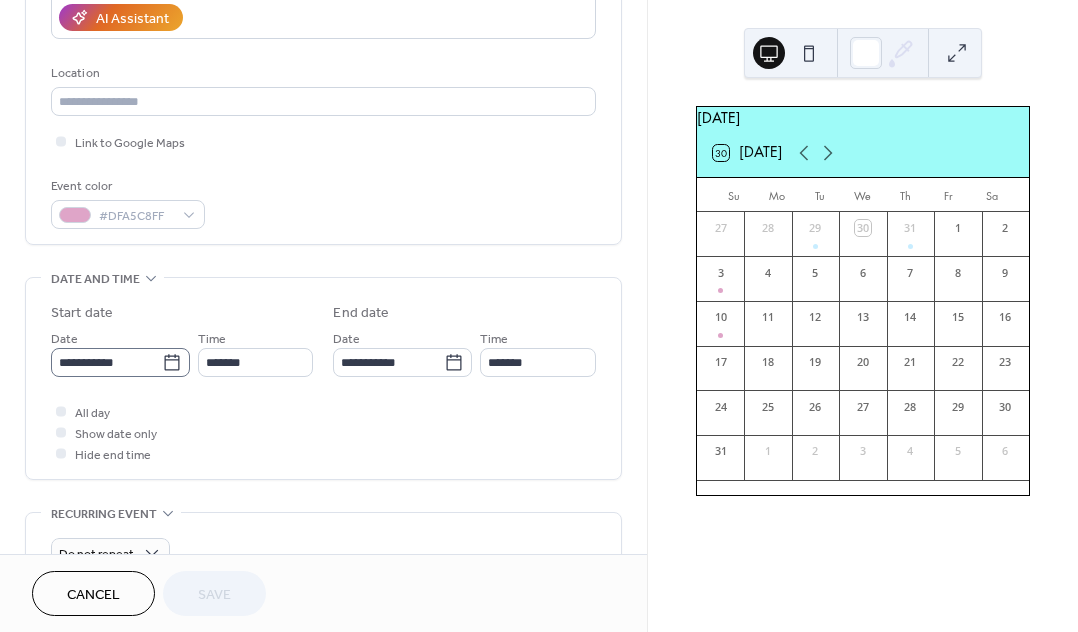 click 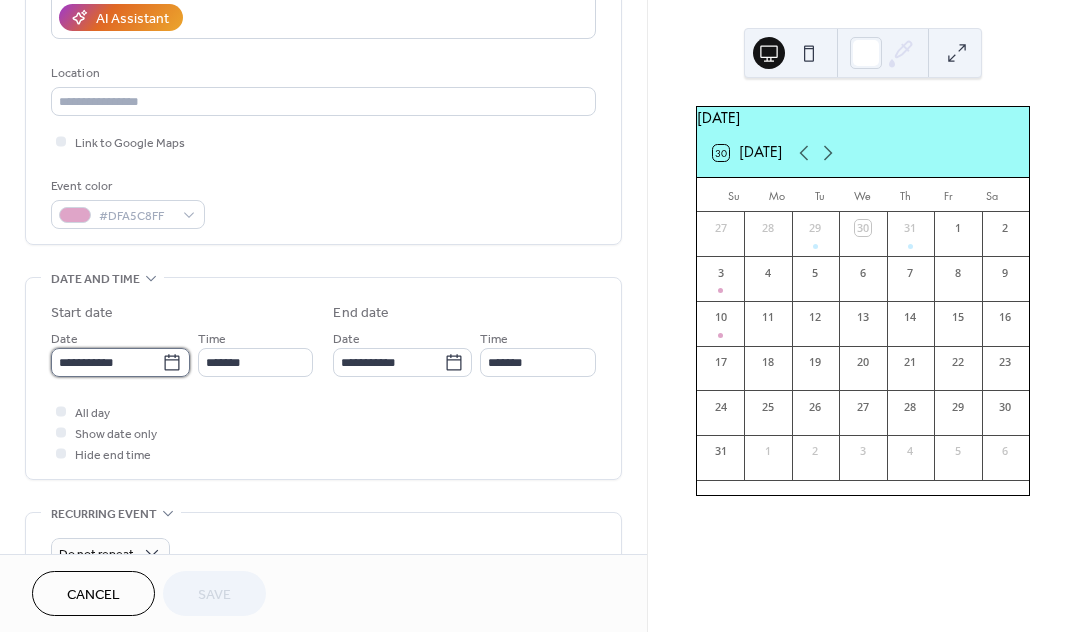 click on "**********" at bounding box center [106, 362] 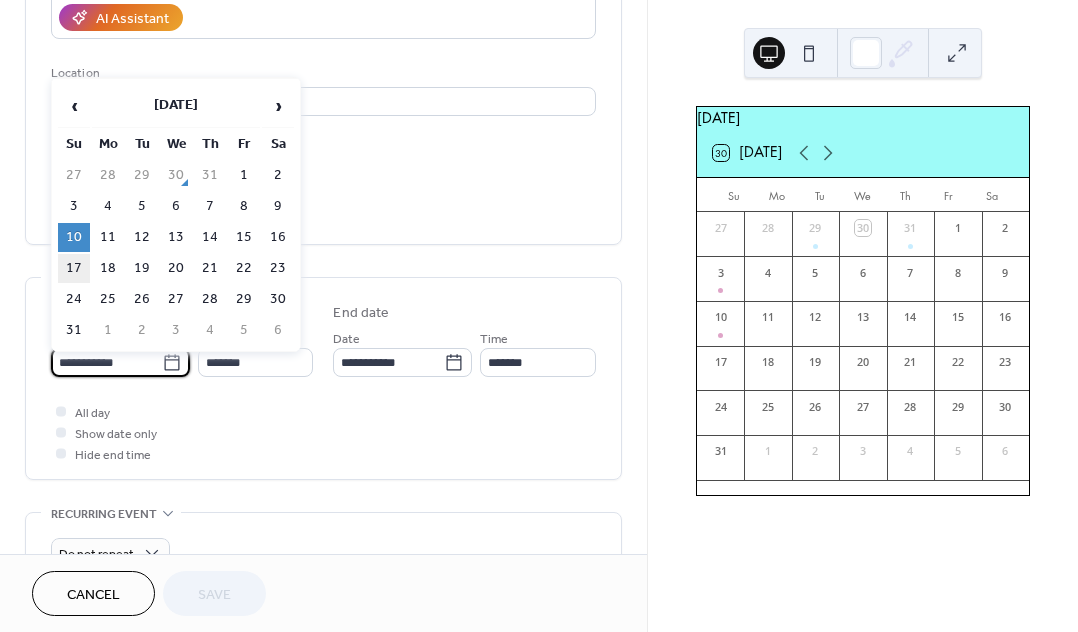click on "17" at bounding box center [74, 268] 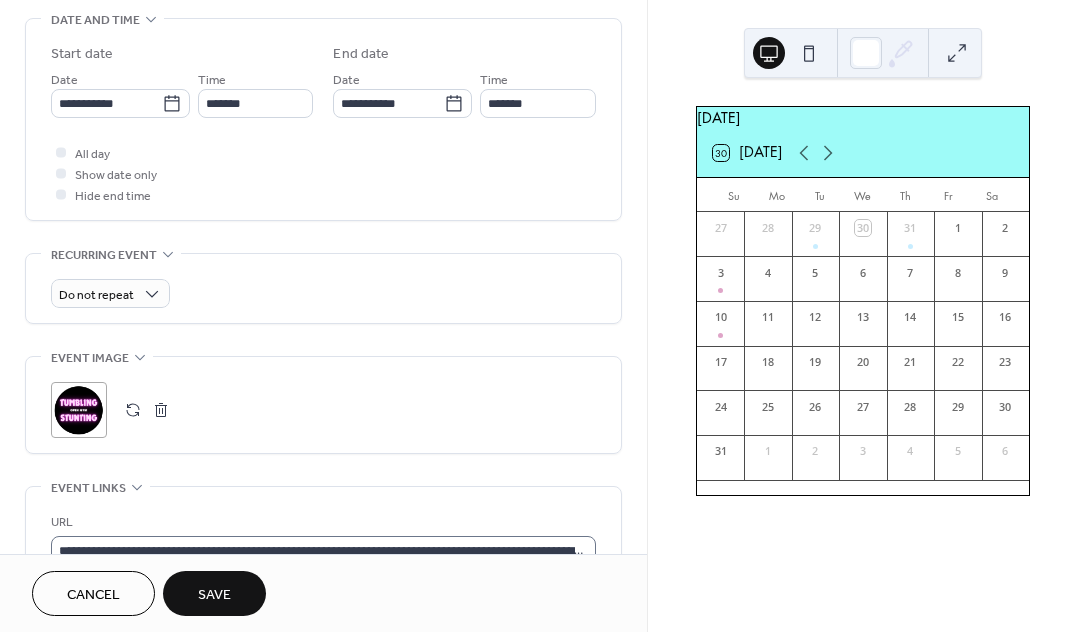 scroll, scrollTop: 681, scrollLeft: 0, axis: vertical 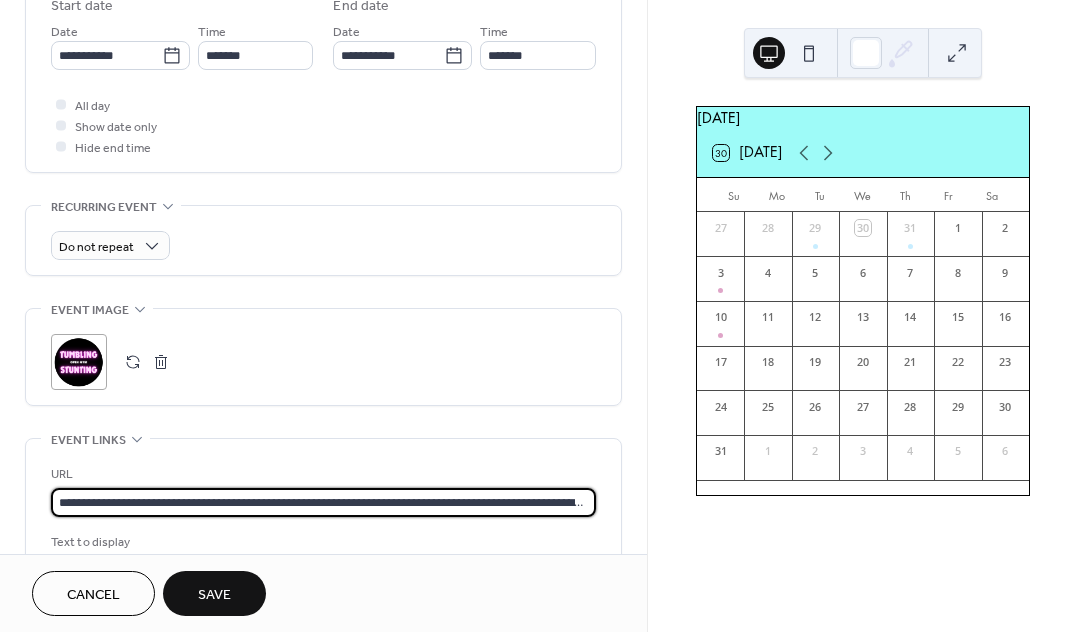 click on "**********" at bounding box center [323, 502] 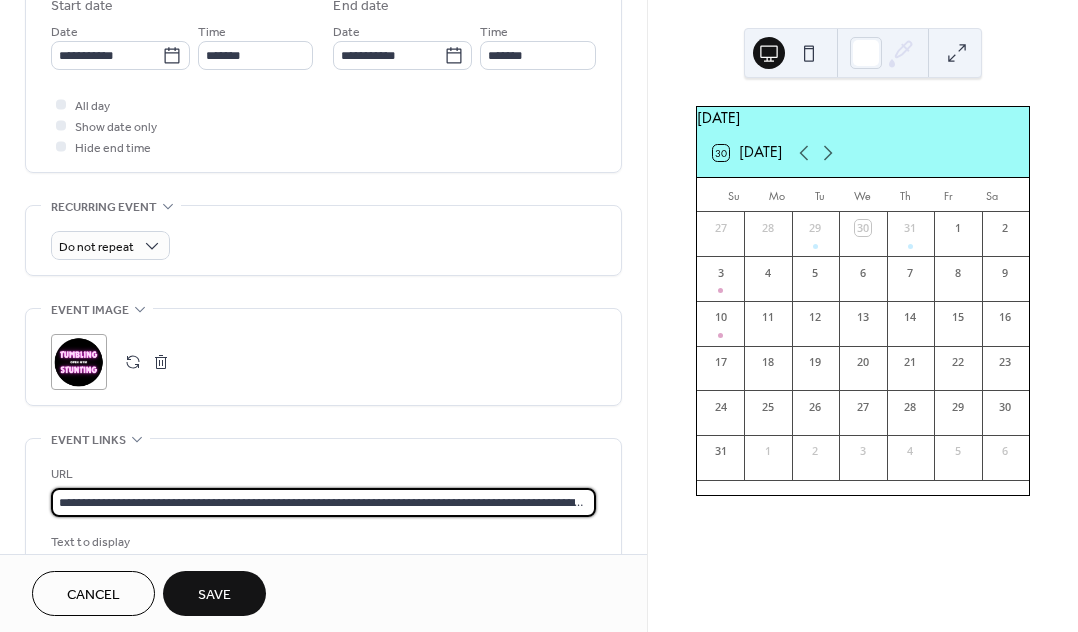 click on "**********" at bounding box center [323, 502] 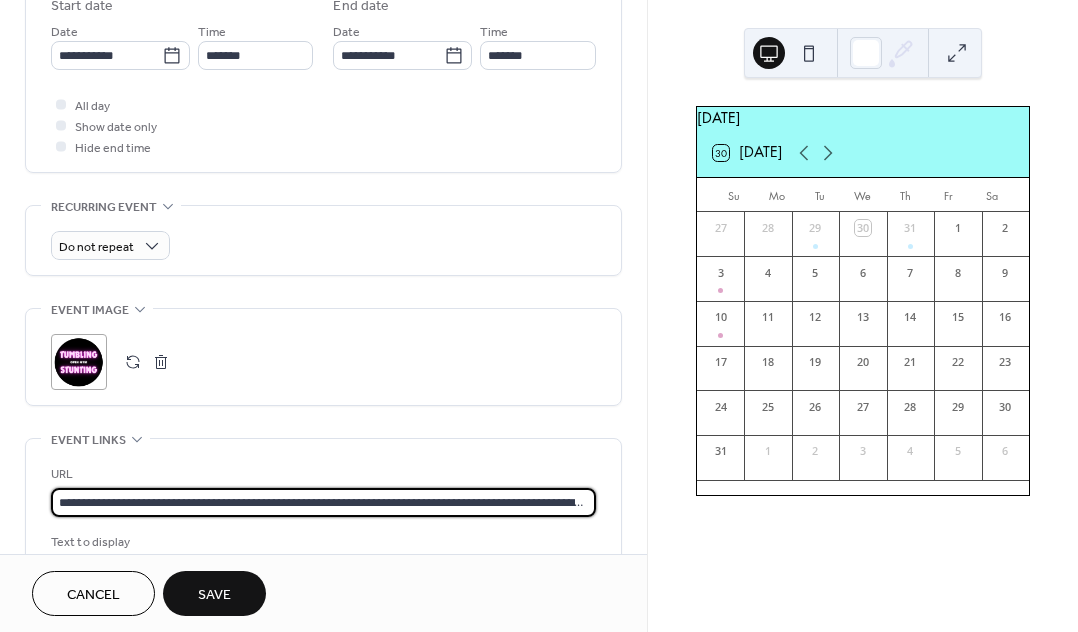 click on "**********" at bounding box center [323, 502] 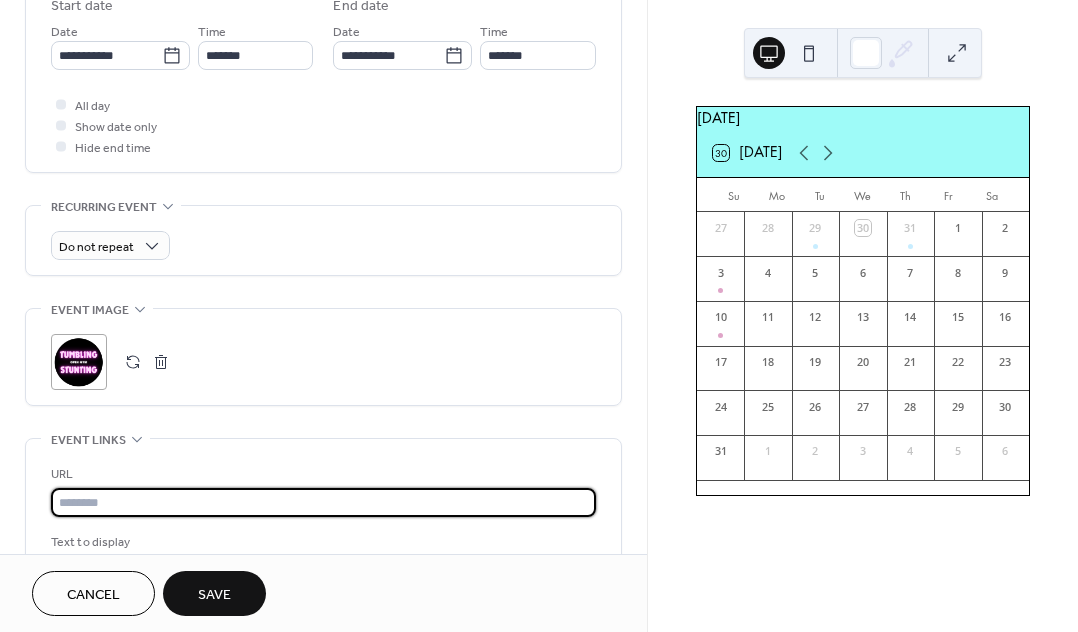 paste on "**********" 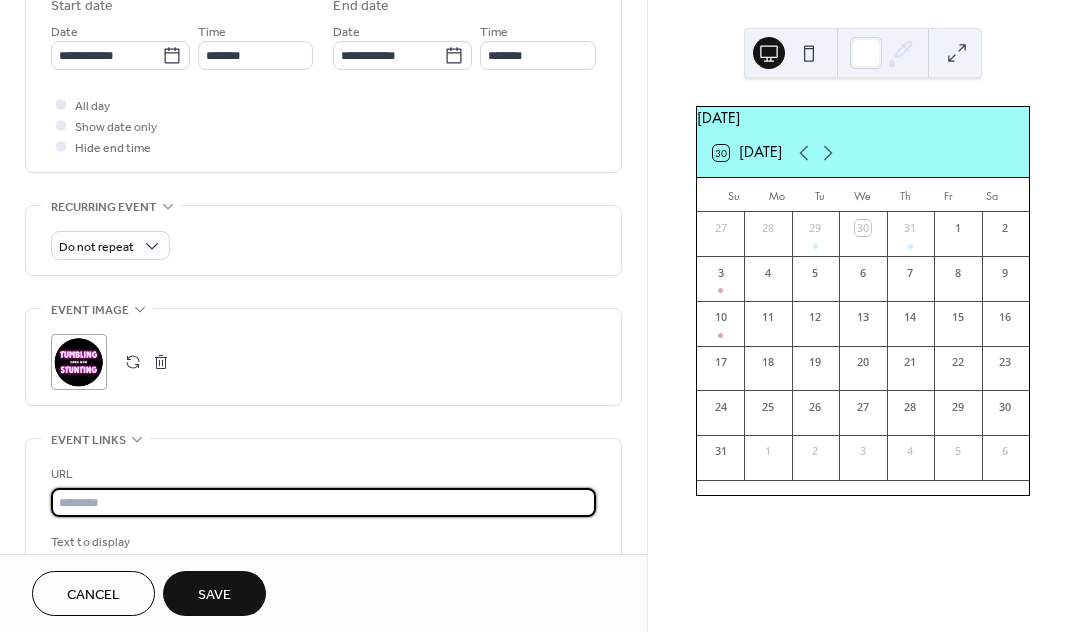 type on "**********" 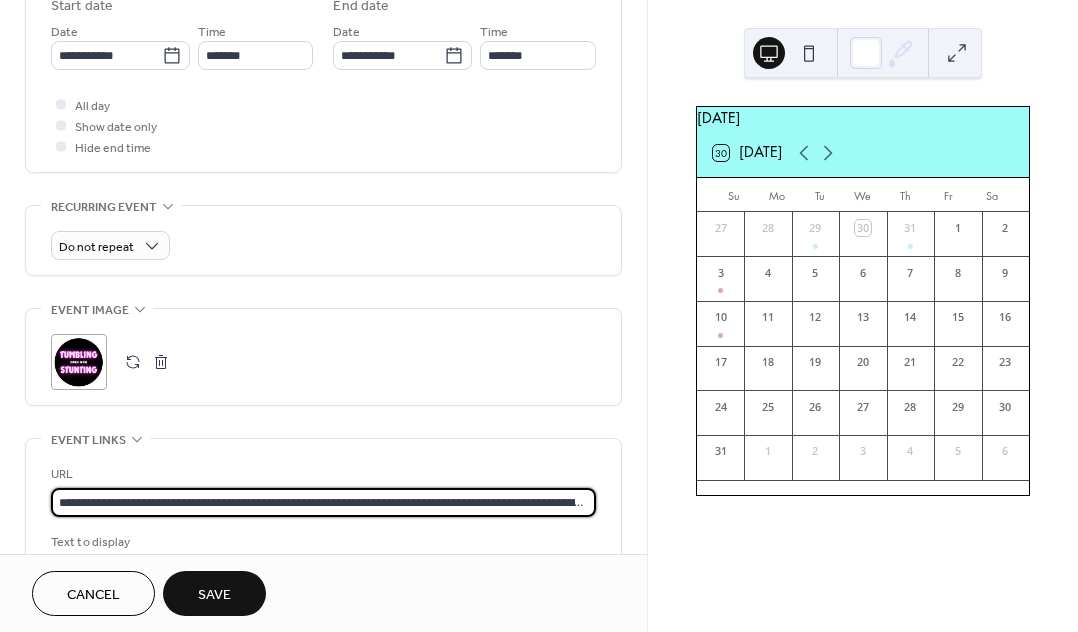 scroll, scrollTop: 0, scrollLeft: 778, axis: horizontal 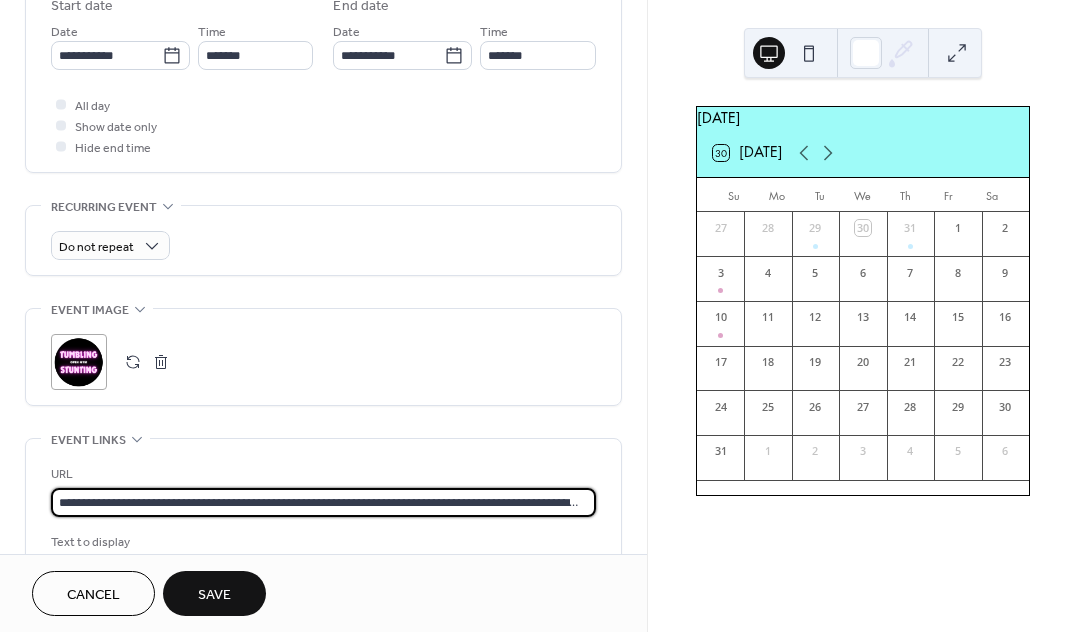 click on "Save" at bounding box center (214, 593) 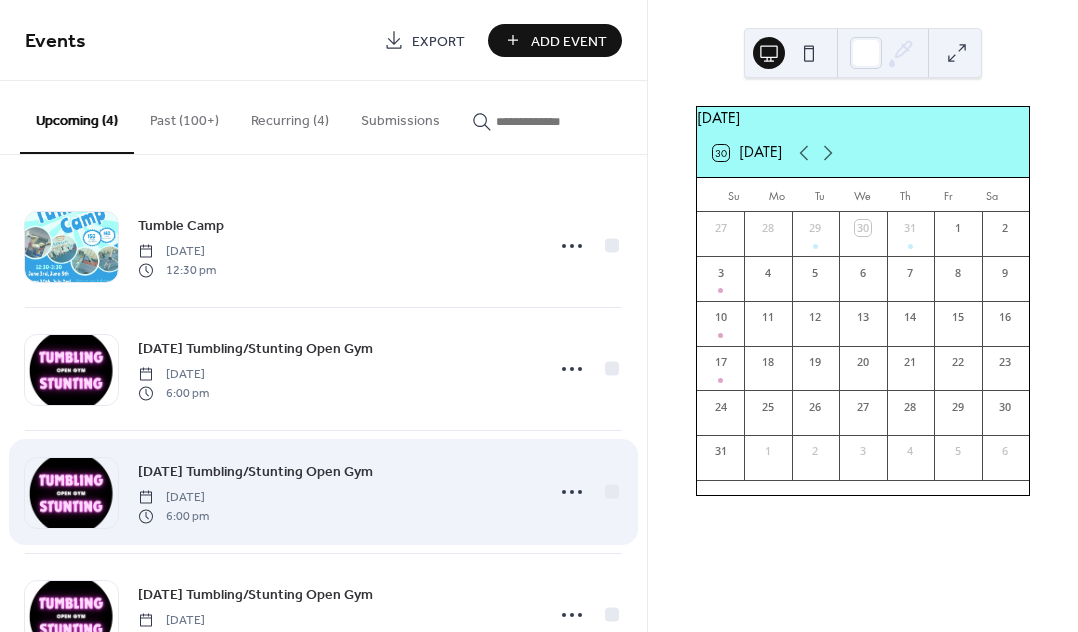 scroll, scrollTop: 74, scrollLeft: 0, axis: vertical 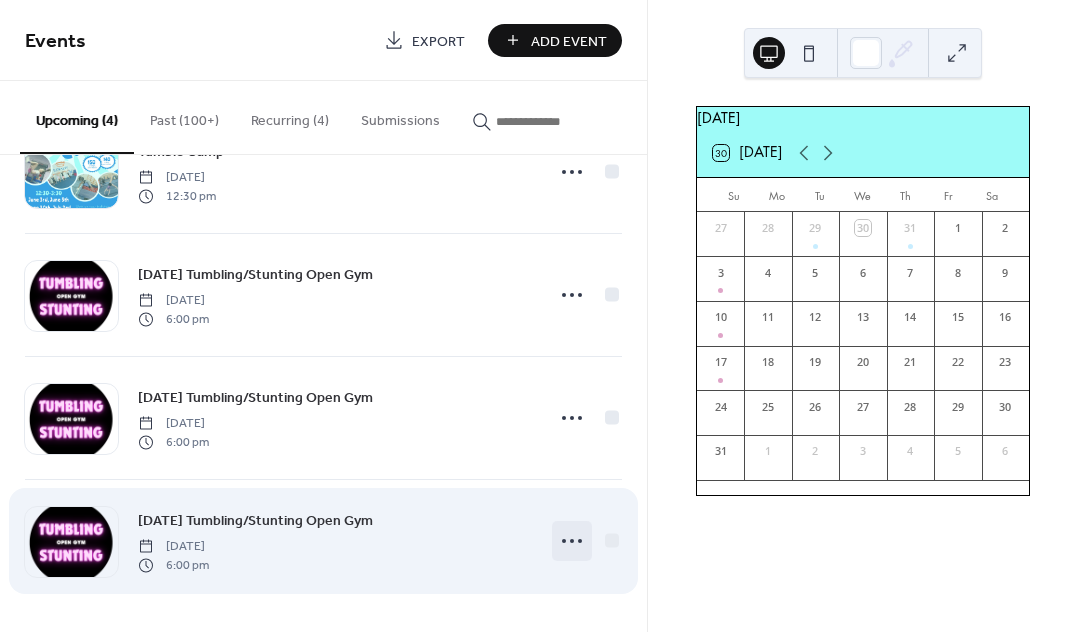 click 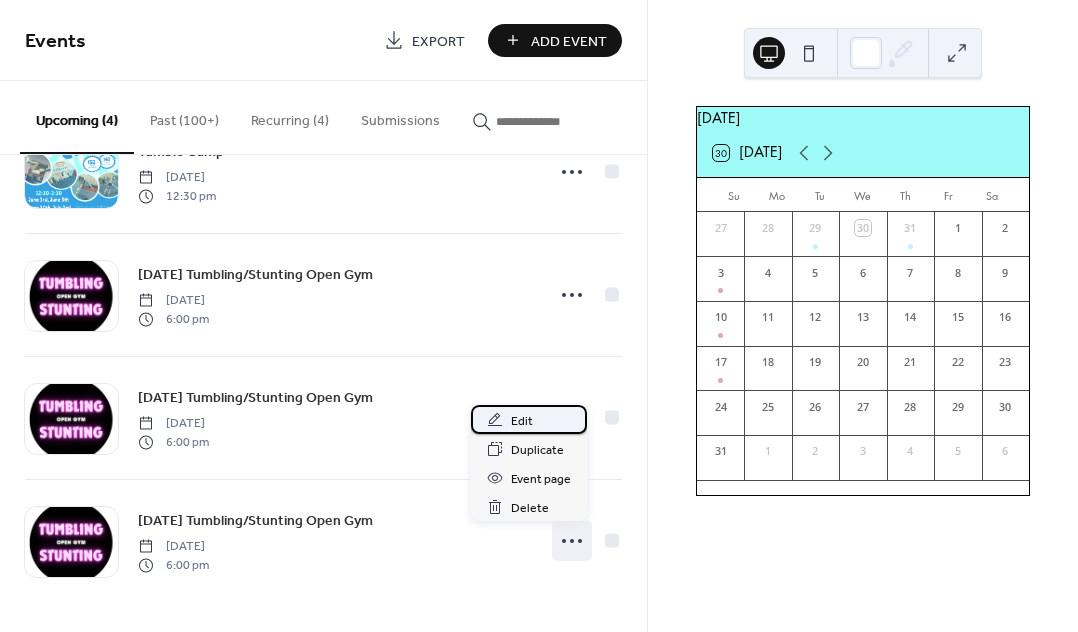 click on "Edit" at bounding box center (522, 421) 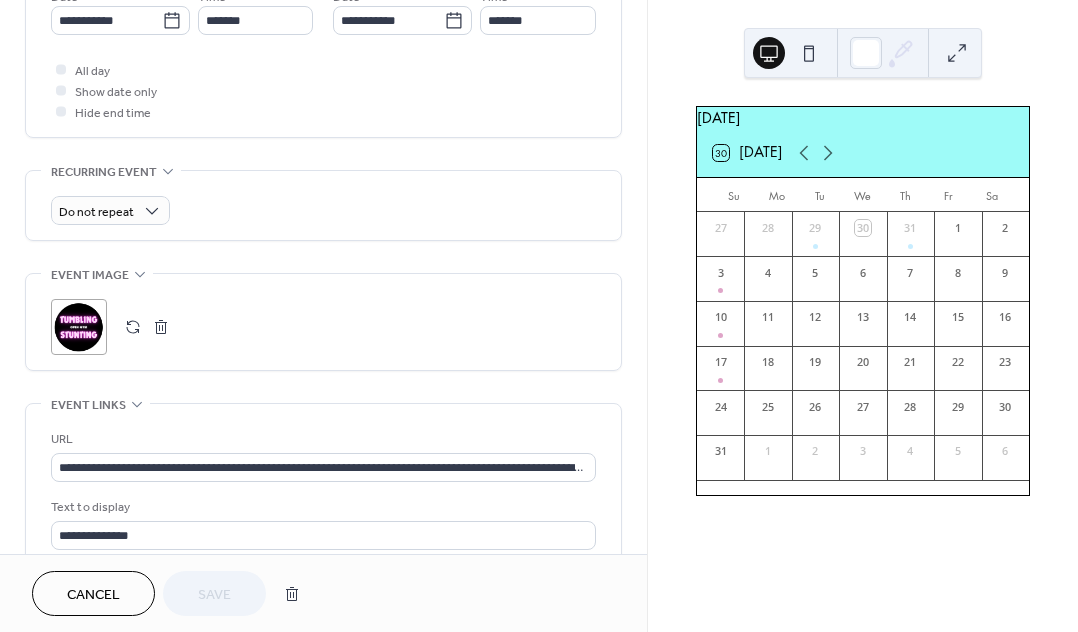 scroll, scrollTop: 932, scrollLeft: 0, axis: vertical 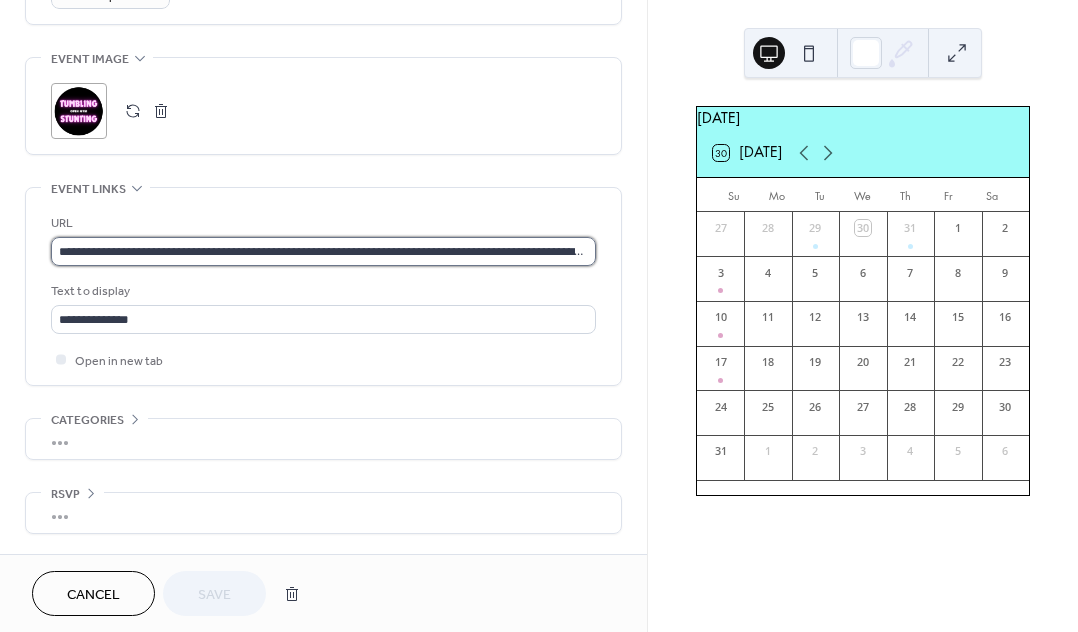 click on "**********" at bounding box center (323, 251) 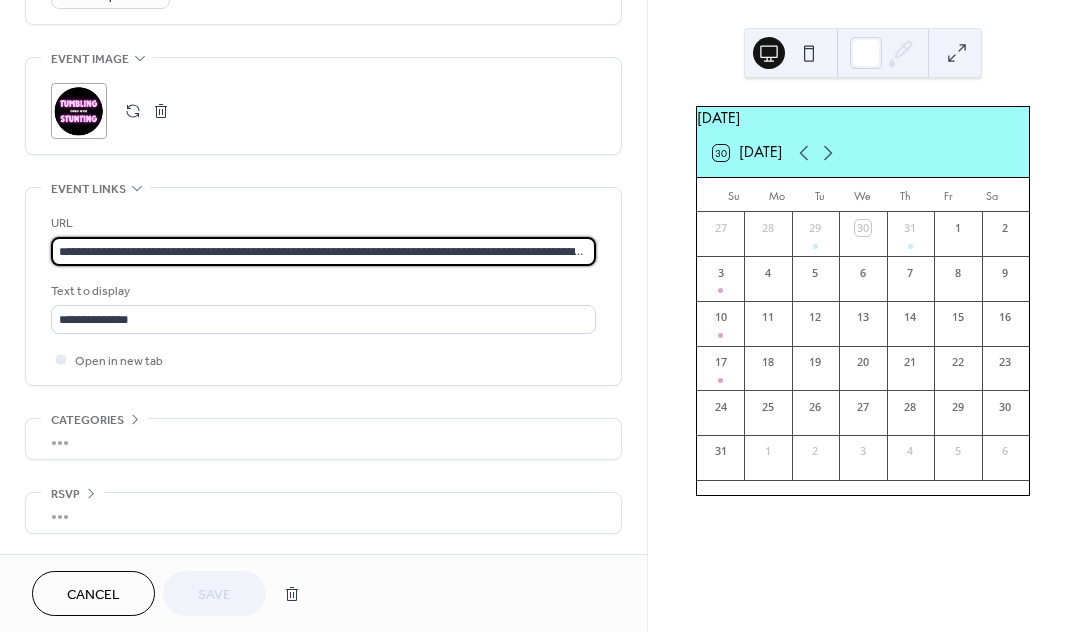 click on "**********" at bounding box center [323, 251] 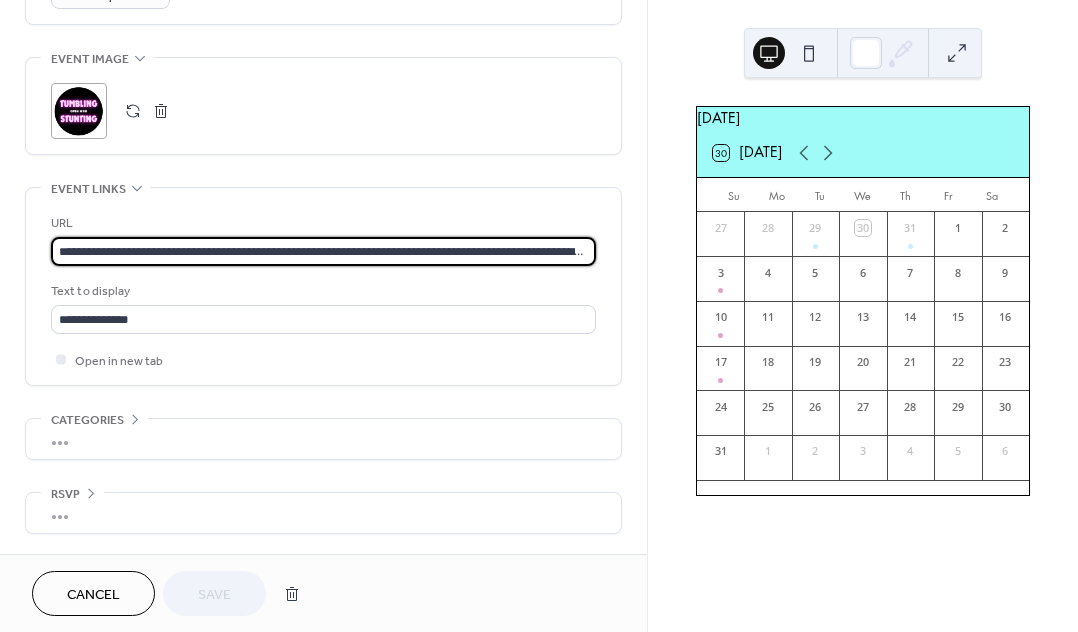 click on "**********" at bounding box center (323, 251) 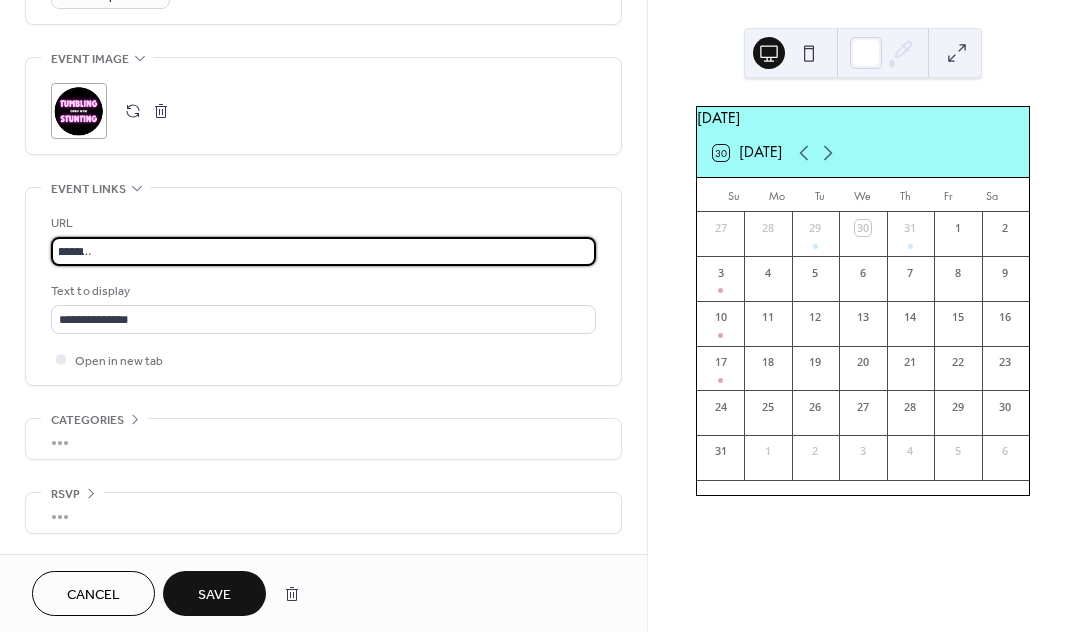 type on "**********" 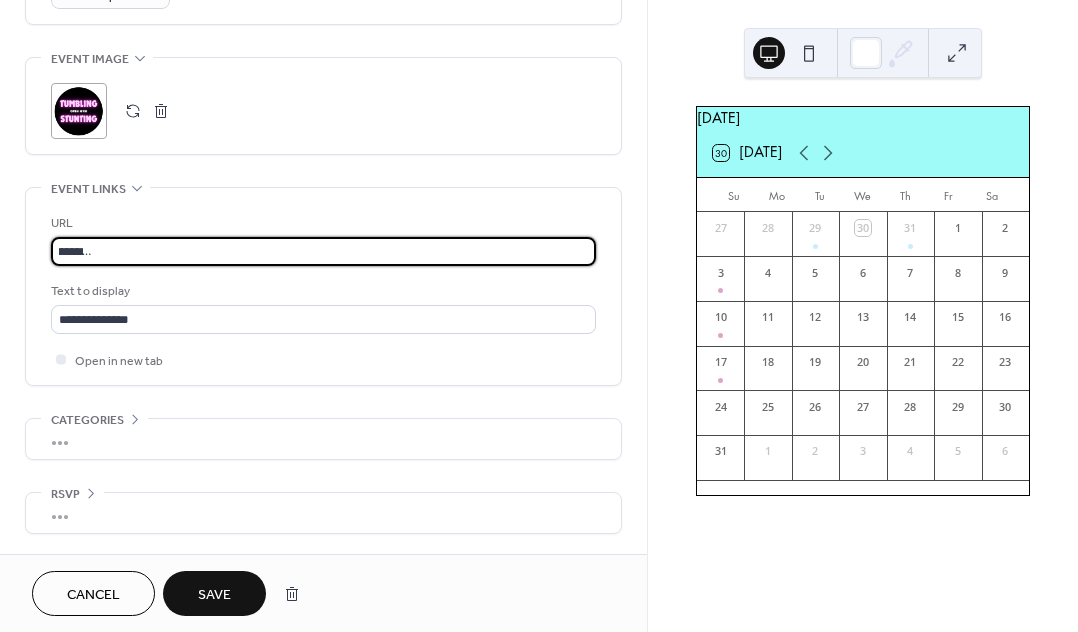 click on "Save" at bounding box center [214, 595] 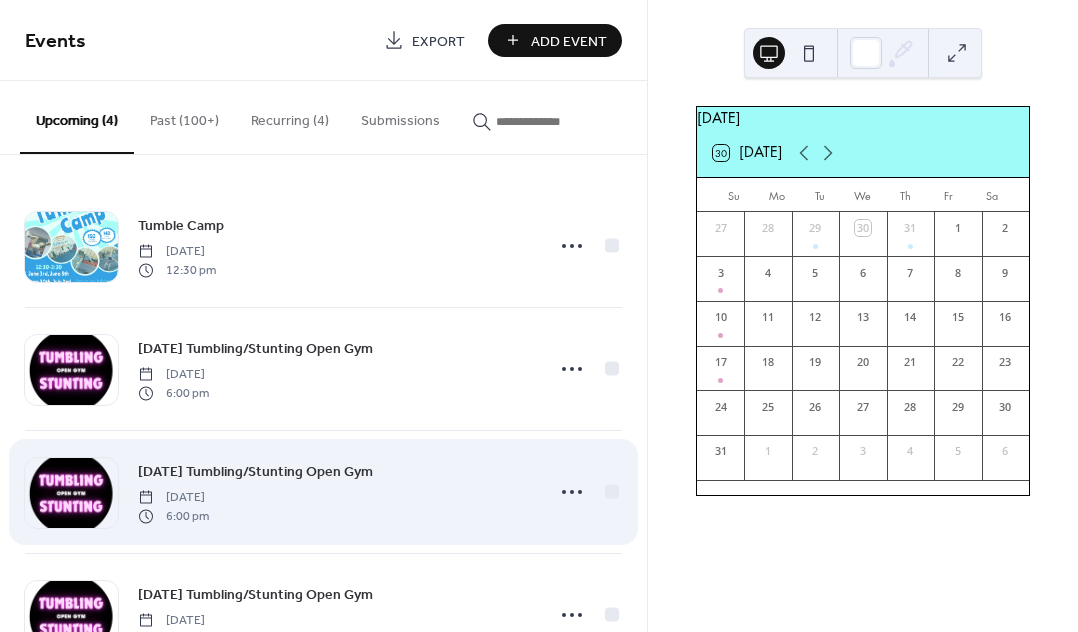 scroll, scrollTop: 74, scrollLeft: 0, axis: vertical 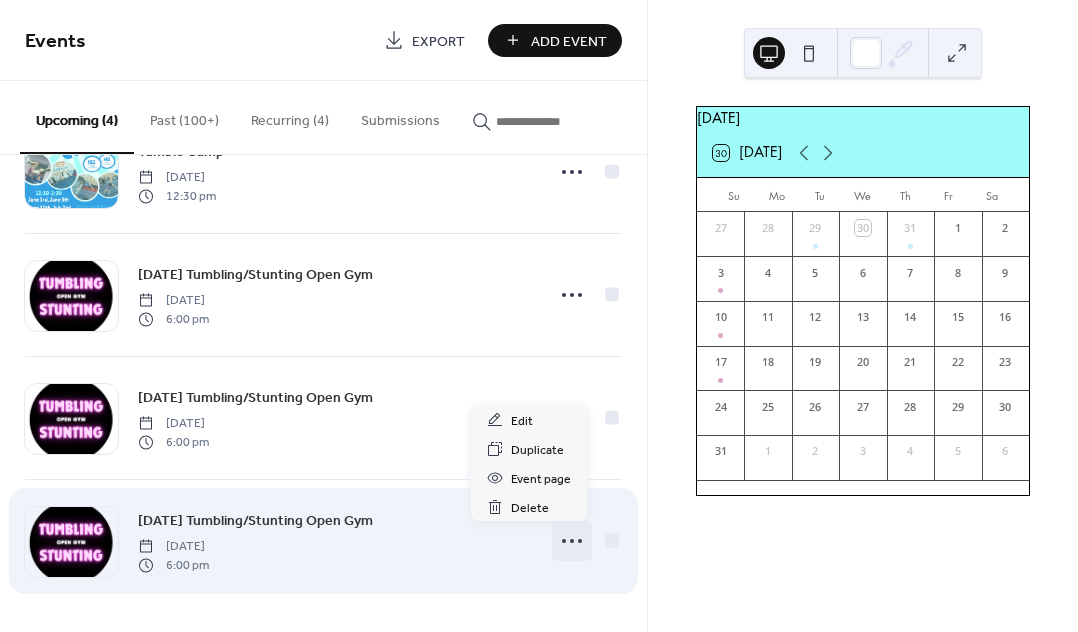 click 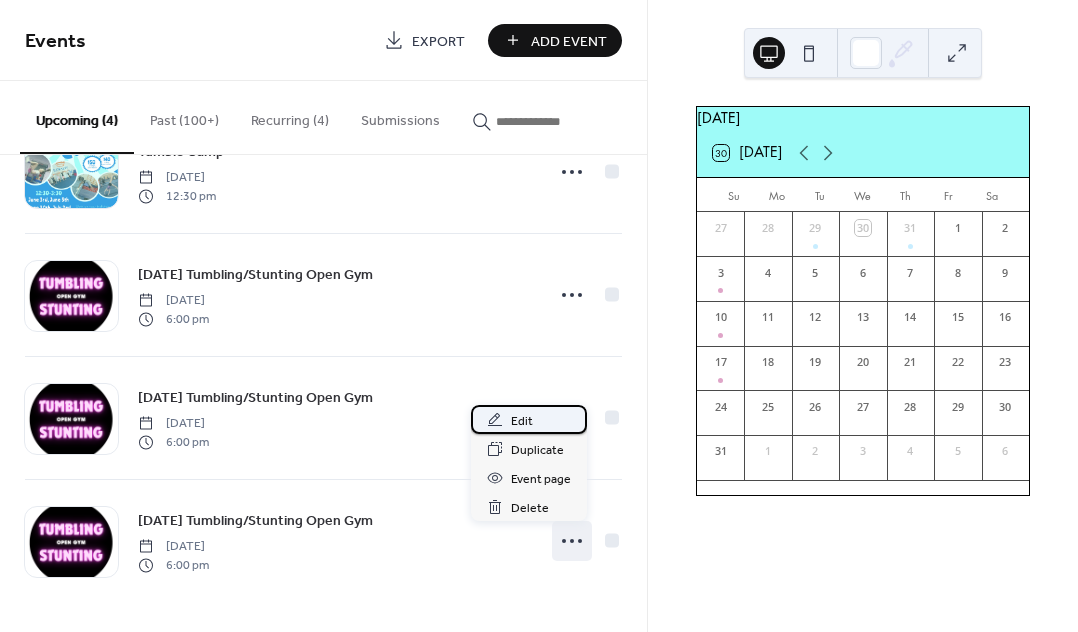 click on "Edit" at bounding box center [529, 419] 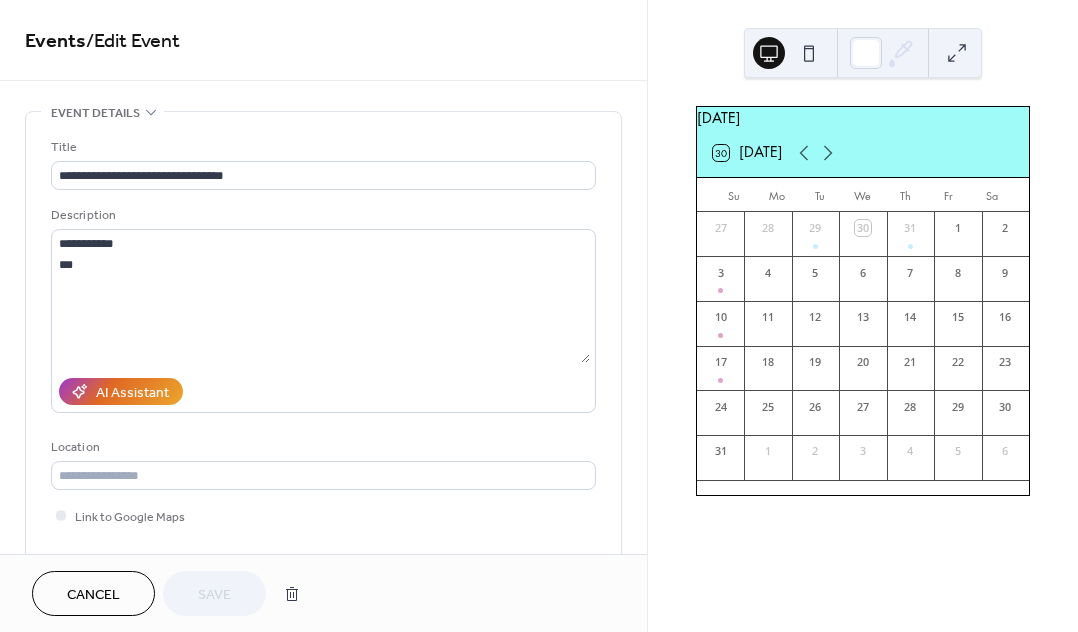 click on "Cancel" at bounding box center (93, 595) 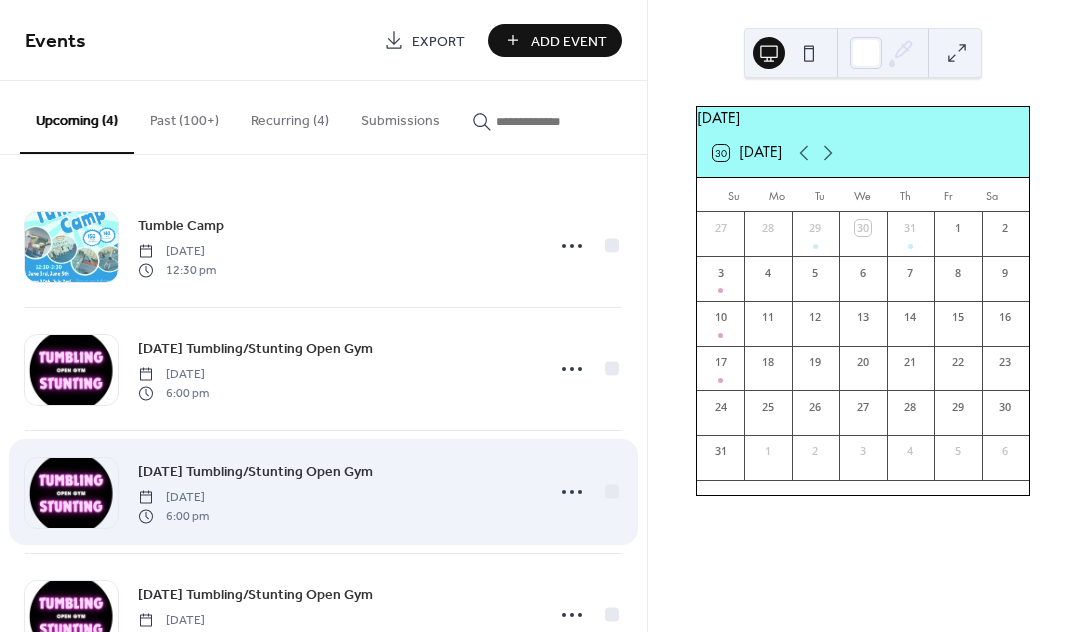 scroll, scrollTop: 74, scrollLeft: 0, axis: vertical 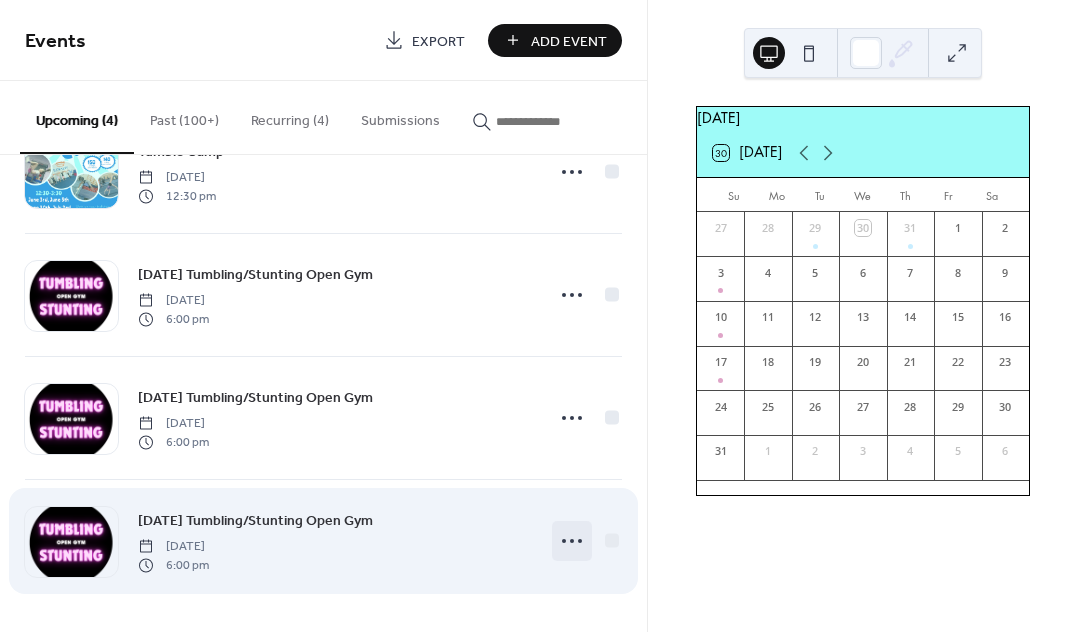 click 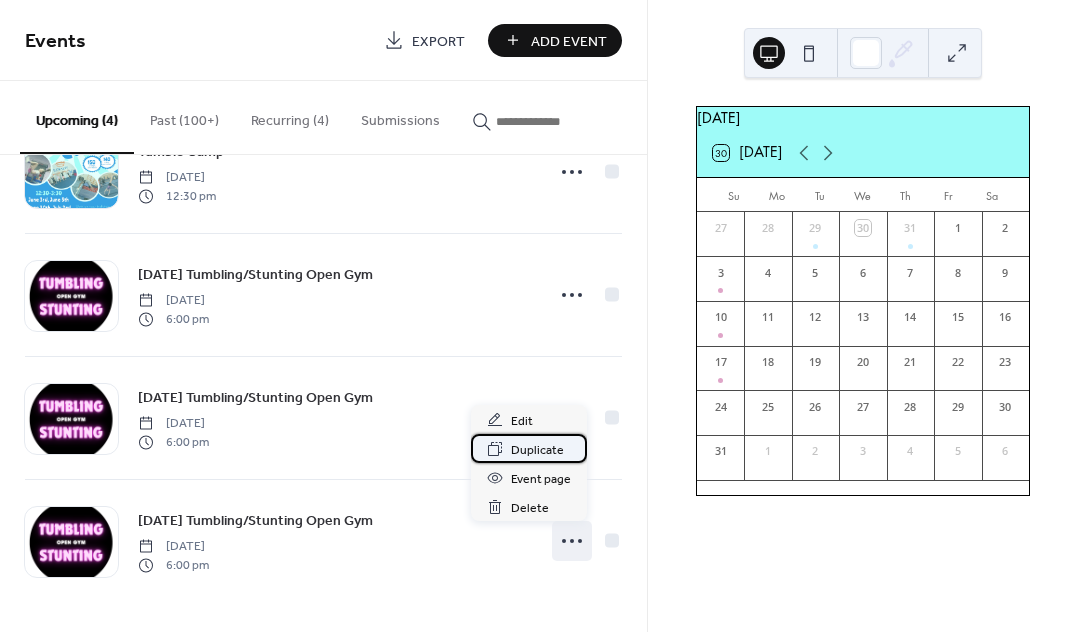 click on "Duplicate" at bounding box center (537, 450) 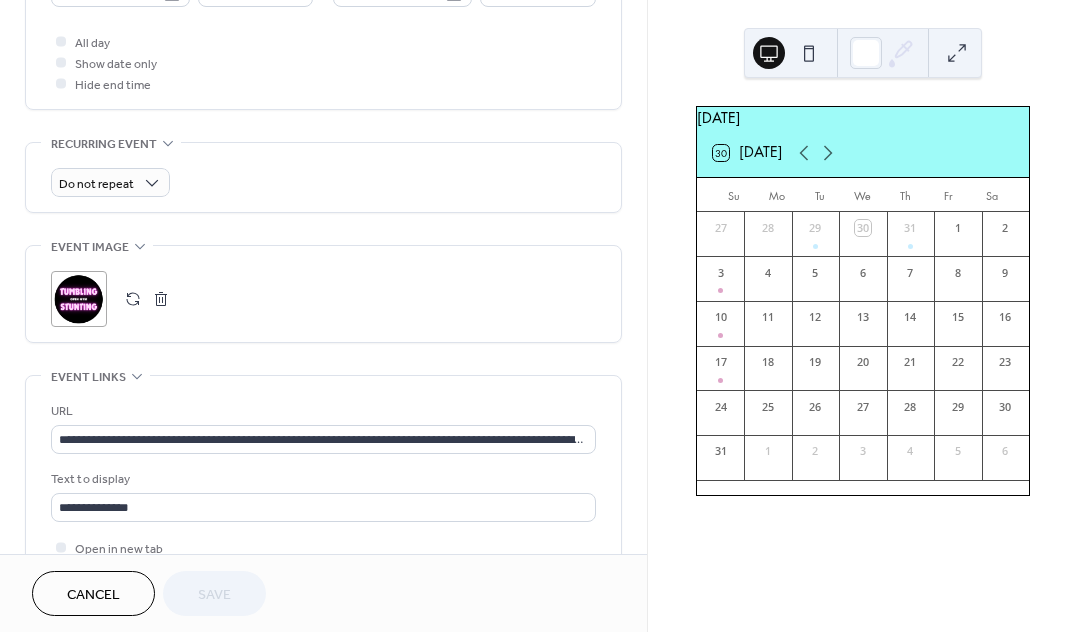 scroll, scrollTop: 932, scrollLeft: 0, axis: vertical 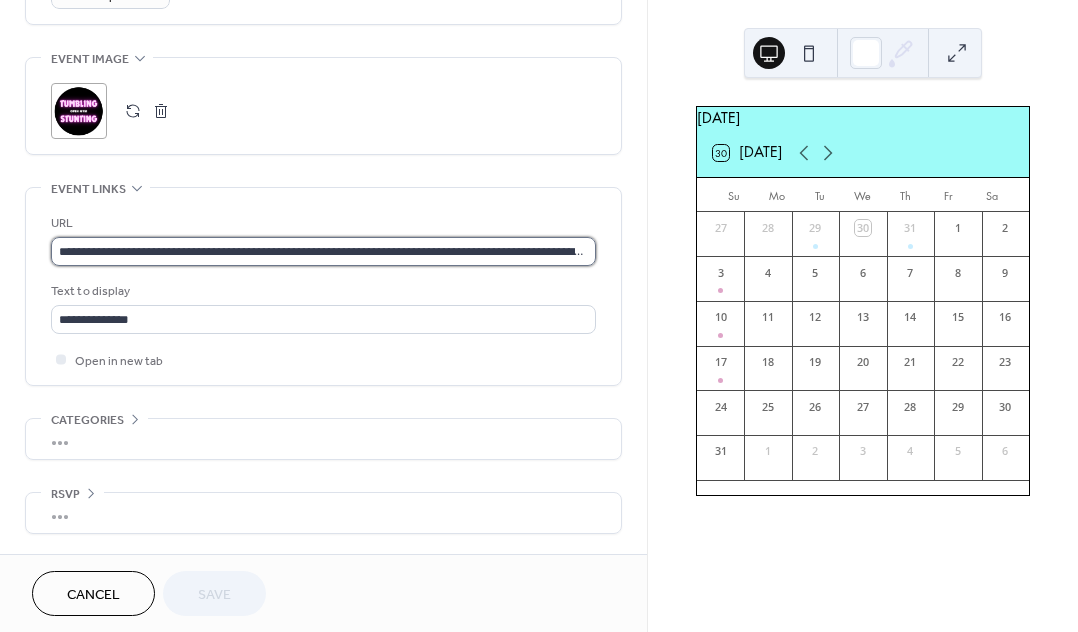 click on "**********" at bounding box center [323, 251] 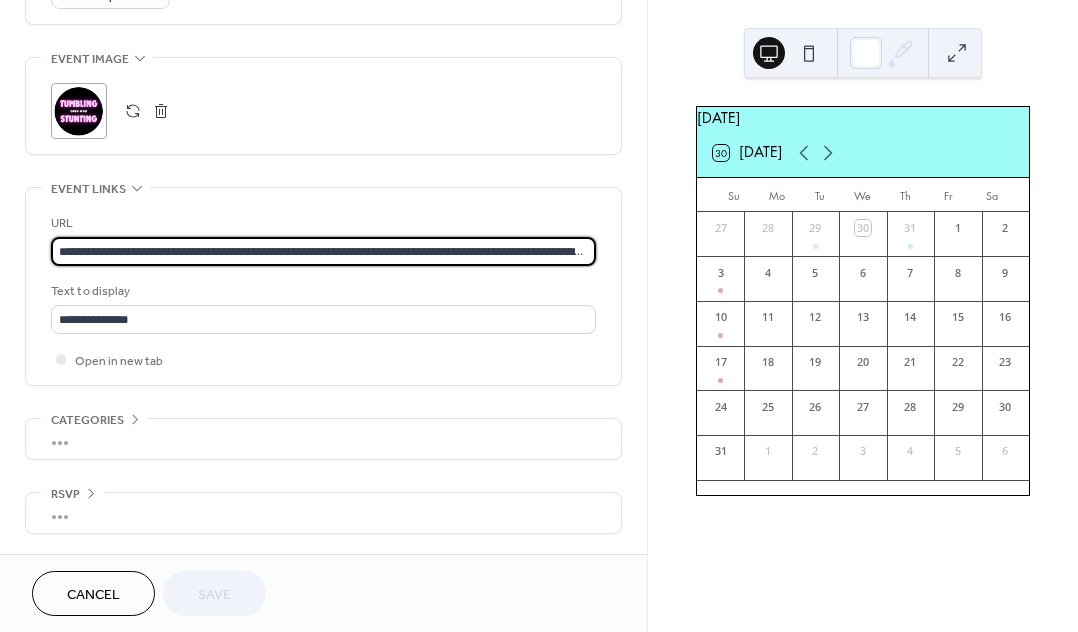 click on "**********" at bounding box center (323, 251) 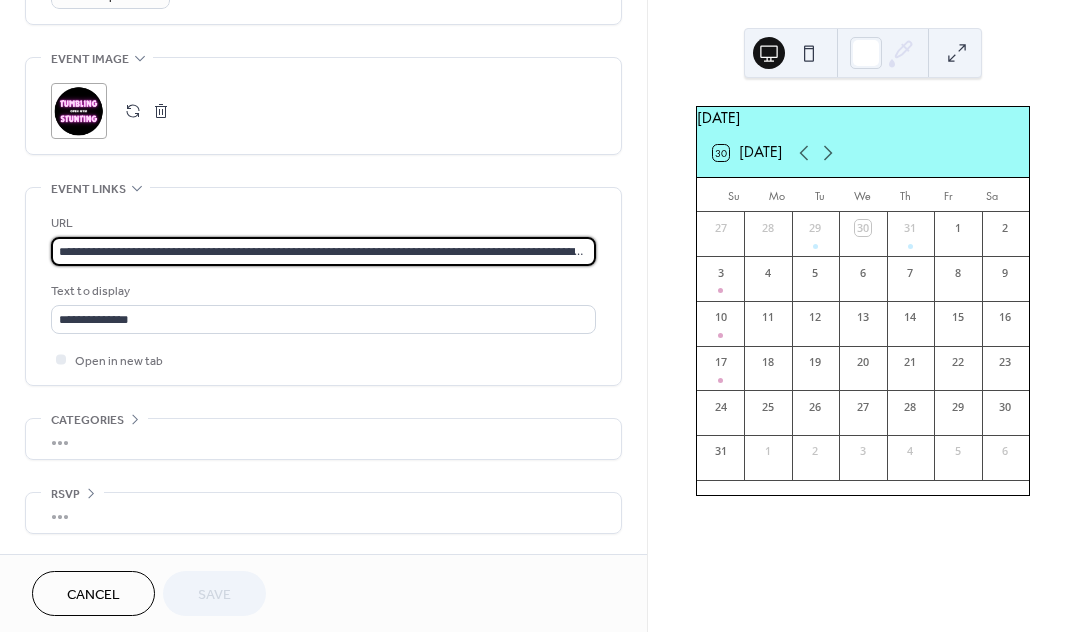 click on "**********" at bounding box center (323, 251) 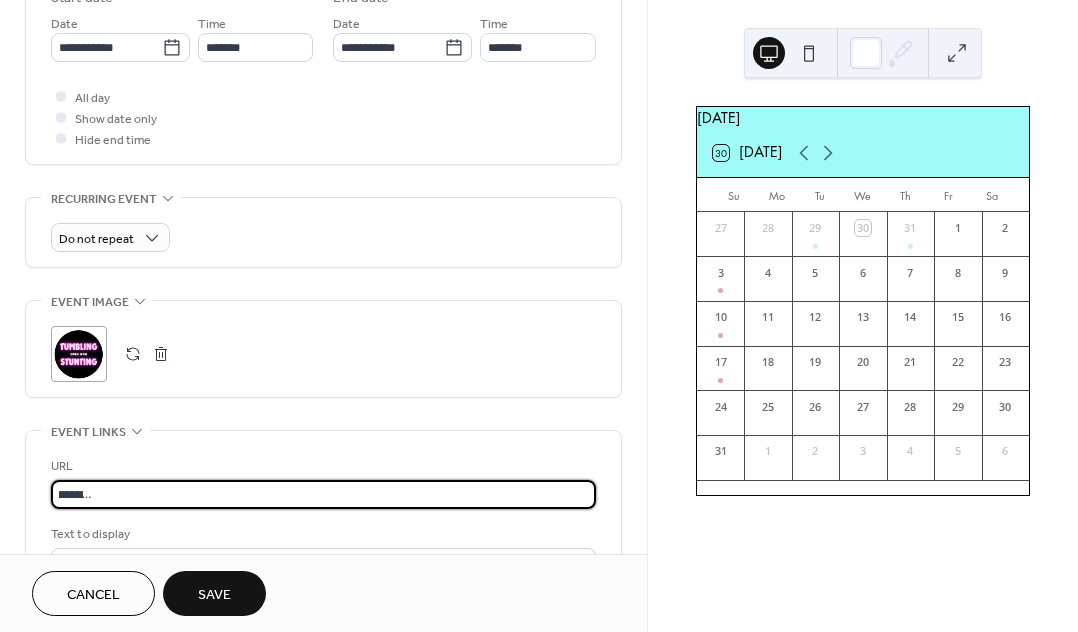 scroll, scrollTop: 700, scrollLeft: 0, axis: vertical 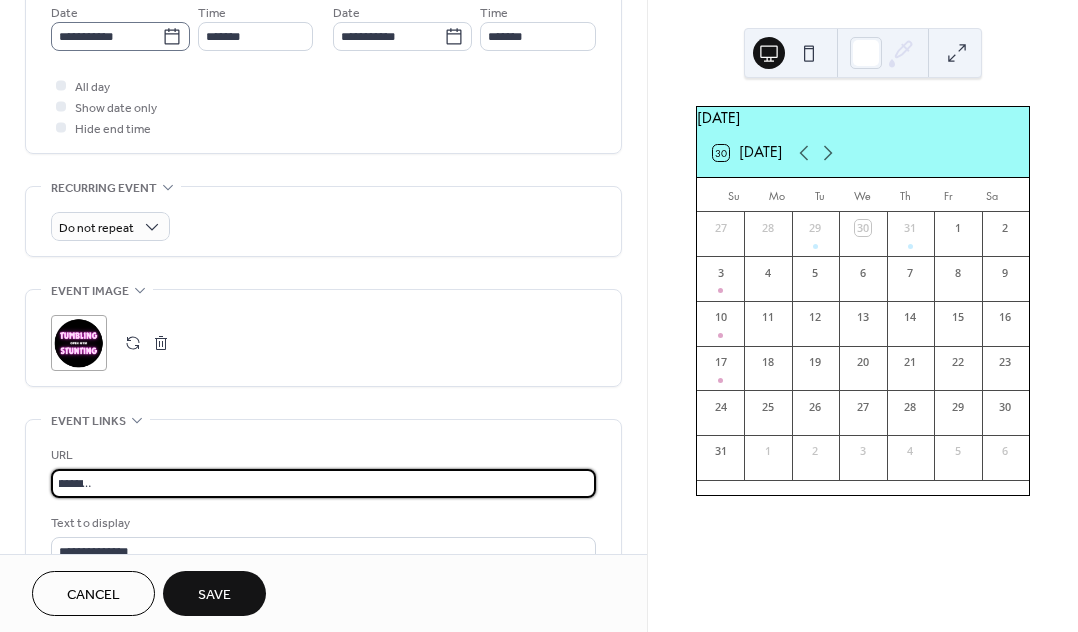 type on "**********" 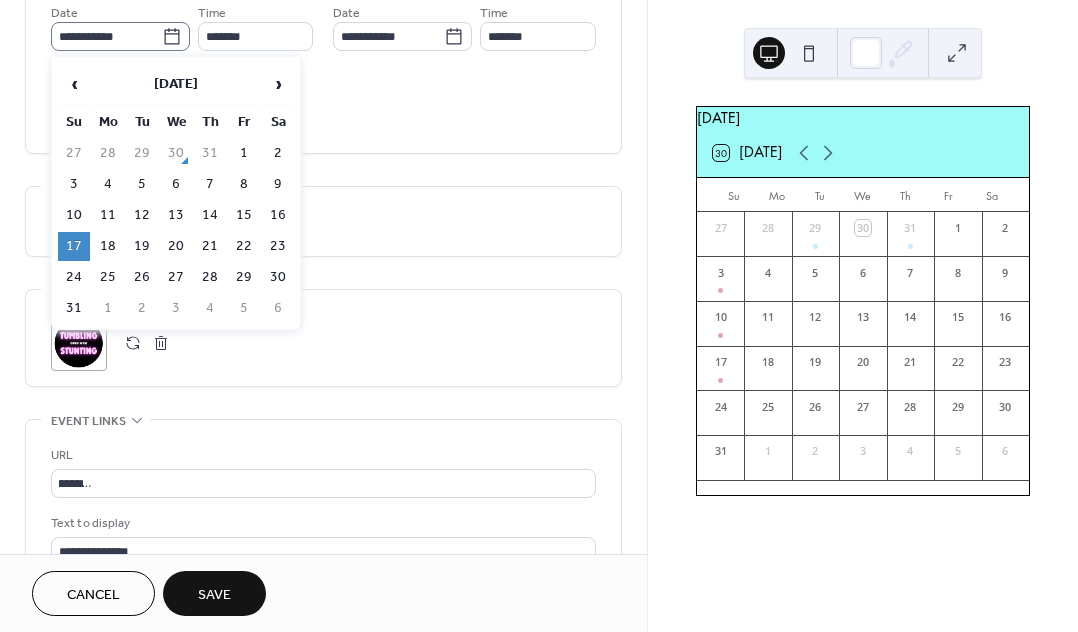 click 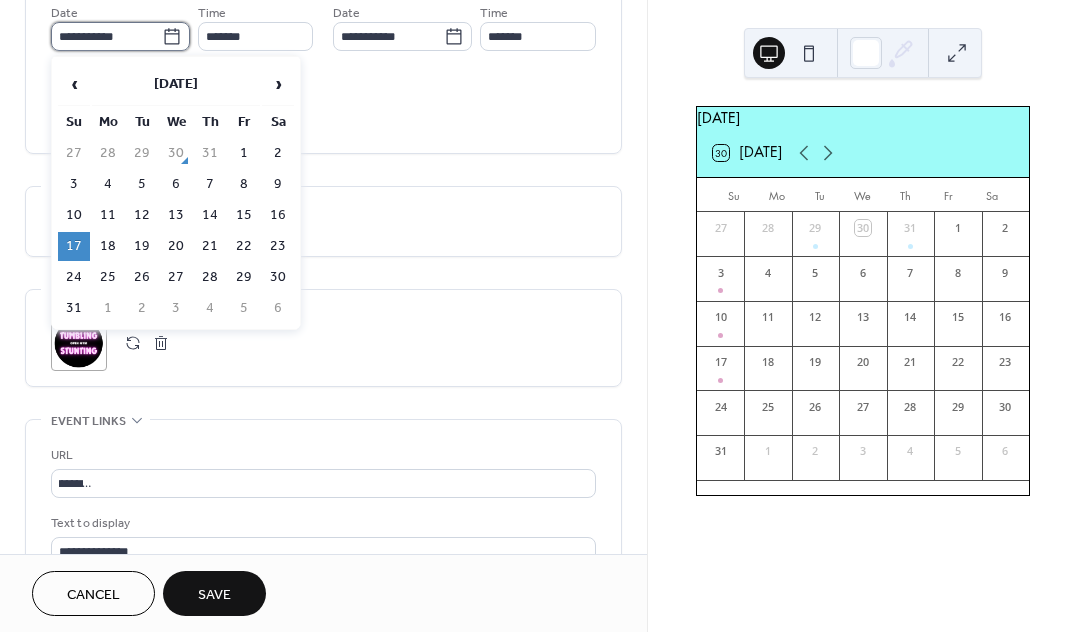 click on "**********" at bounding box center (106, 36) 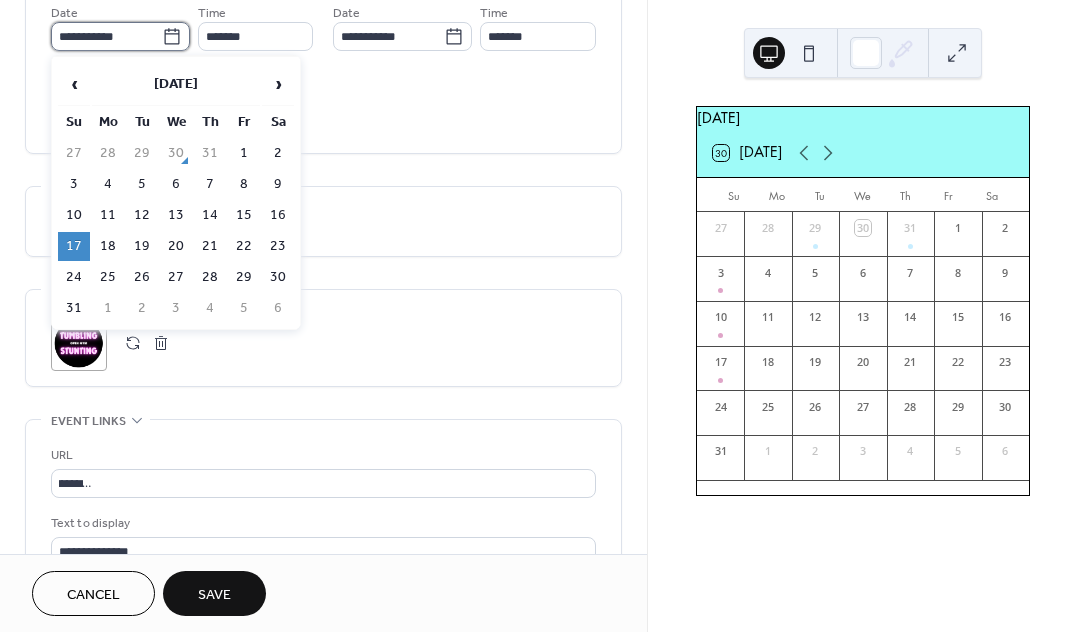 scroll, scrollTop: 0, scrollLeft: 0, axis: both 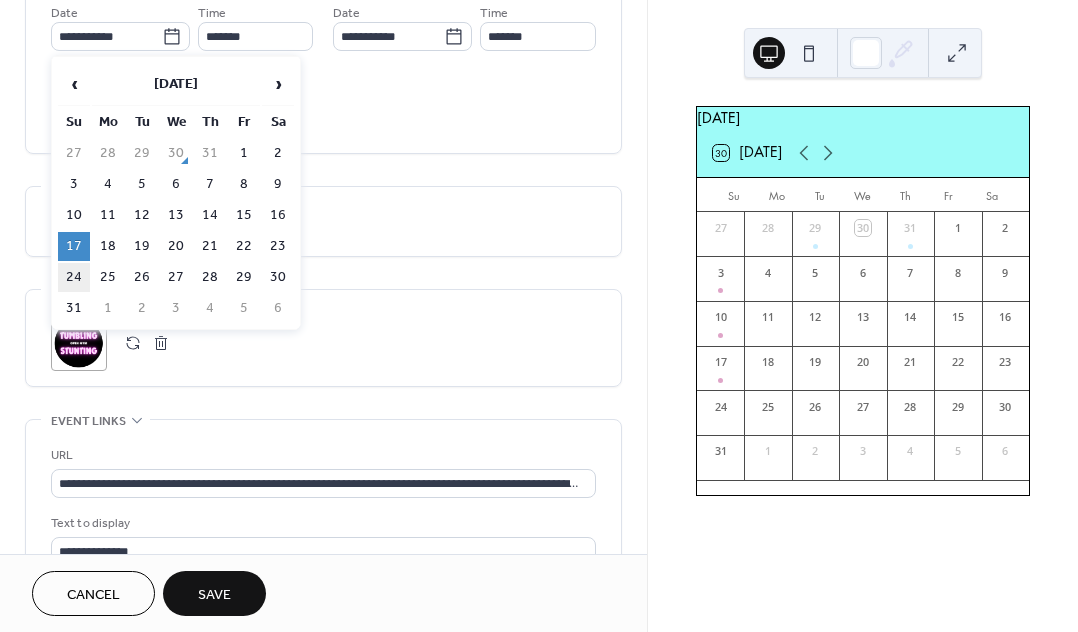 click on "24" at bounding box center [74, 277] 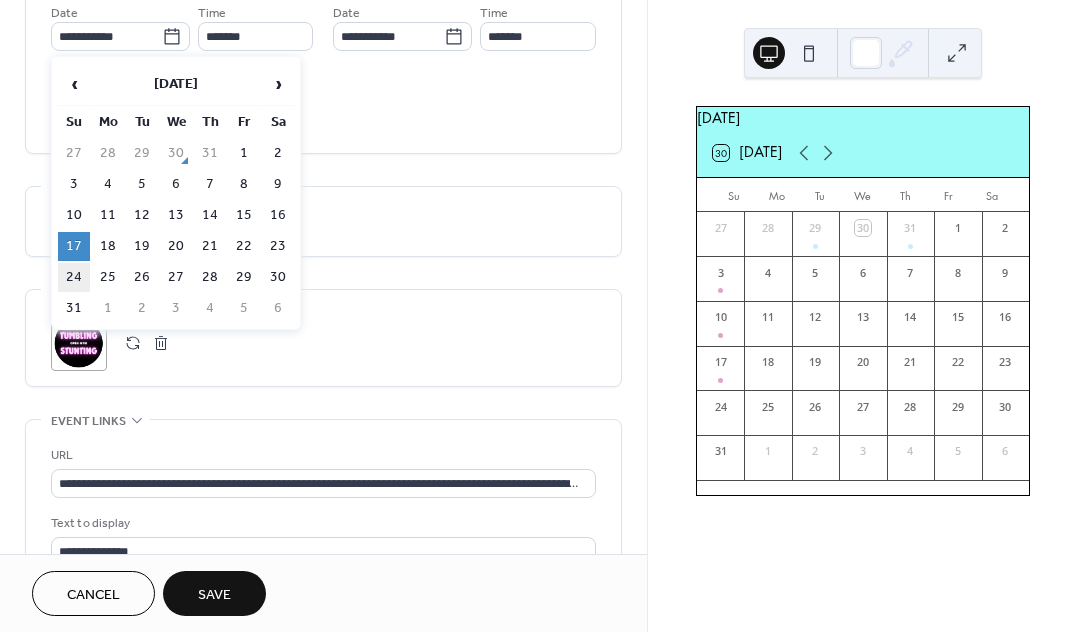 type on "**********" 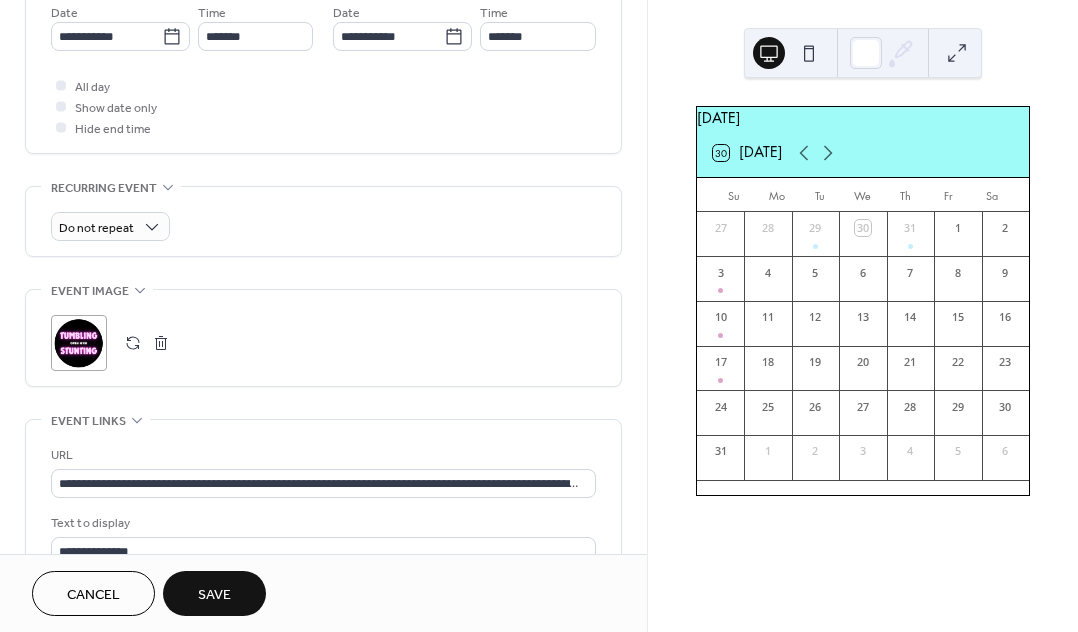 click on "Save" at bounding box center [214, 595] 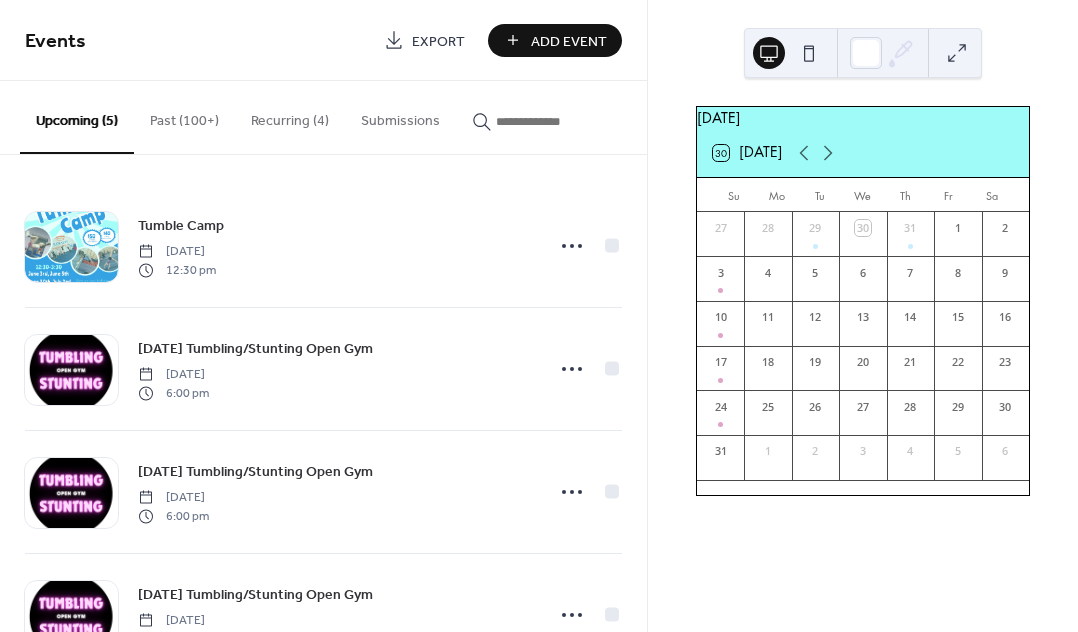 click on "Past (100+)" at bounding box center (184, 116) 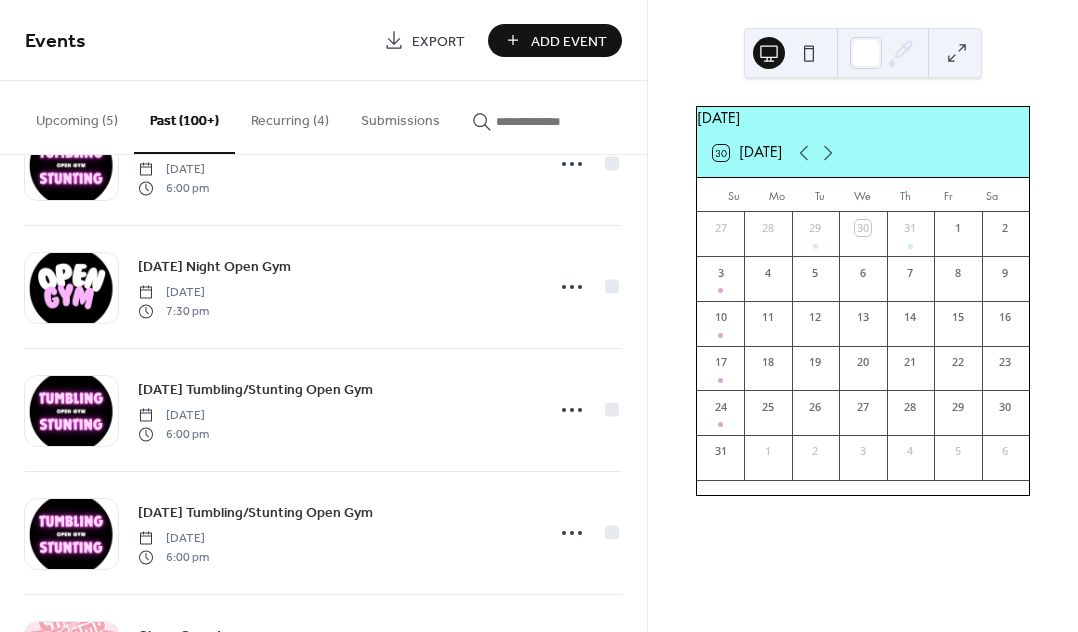 scroll, scrollTop: 1398, scrollLeft: 0, axis: vertical 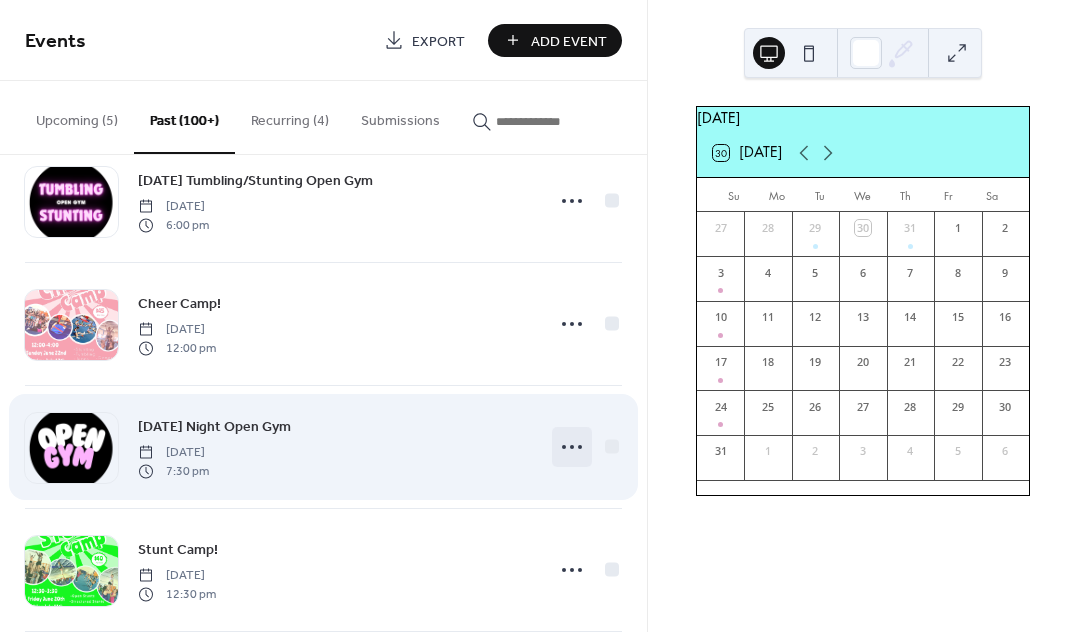 click 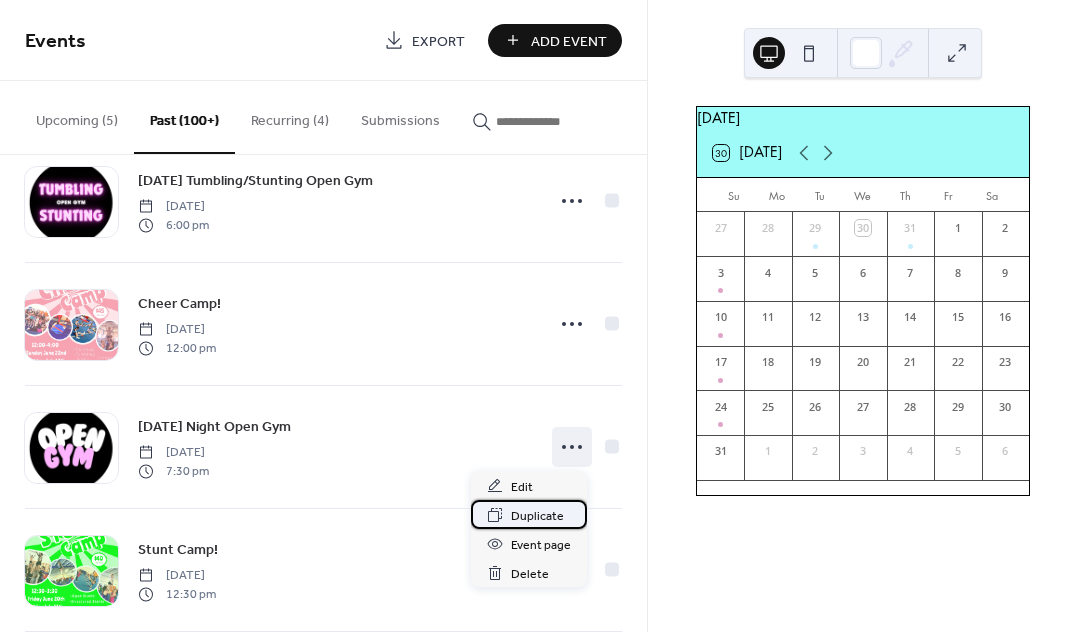 click on "Duplicate" at bounding box center [537, 516] 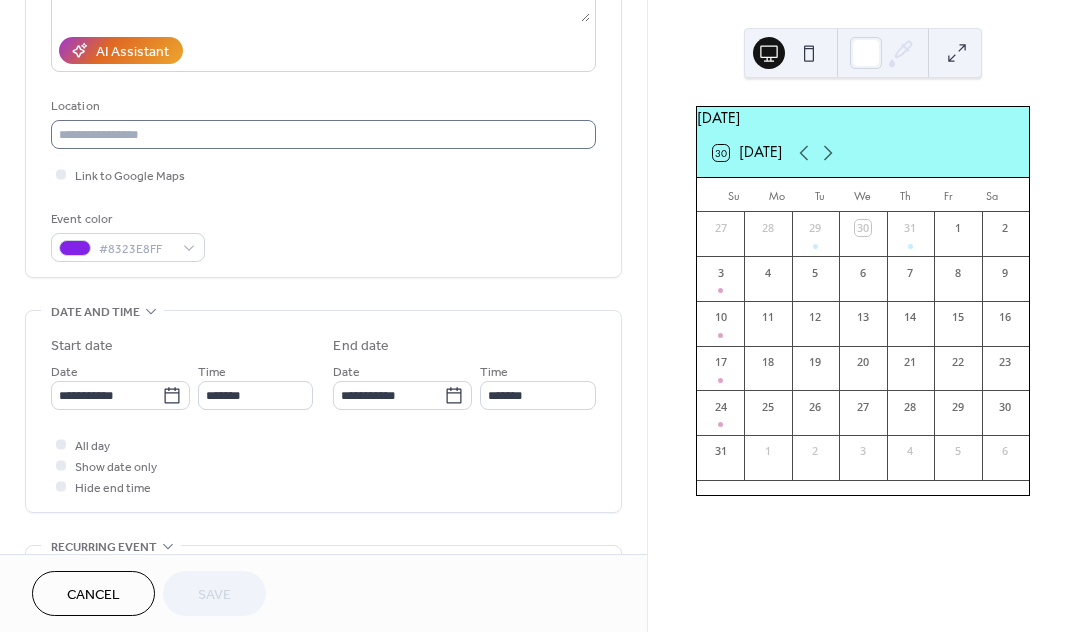 scroll, scrollTop: 342, scrollLeft: 0, axis: vertical 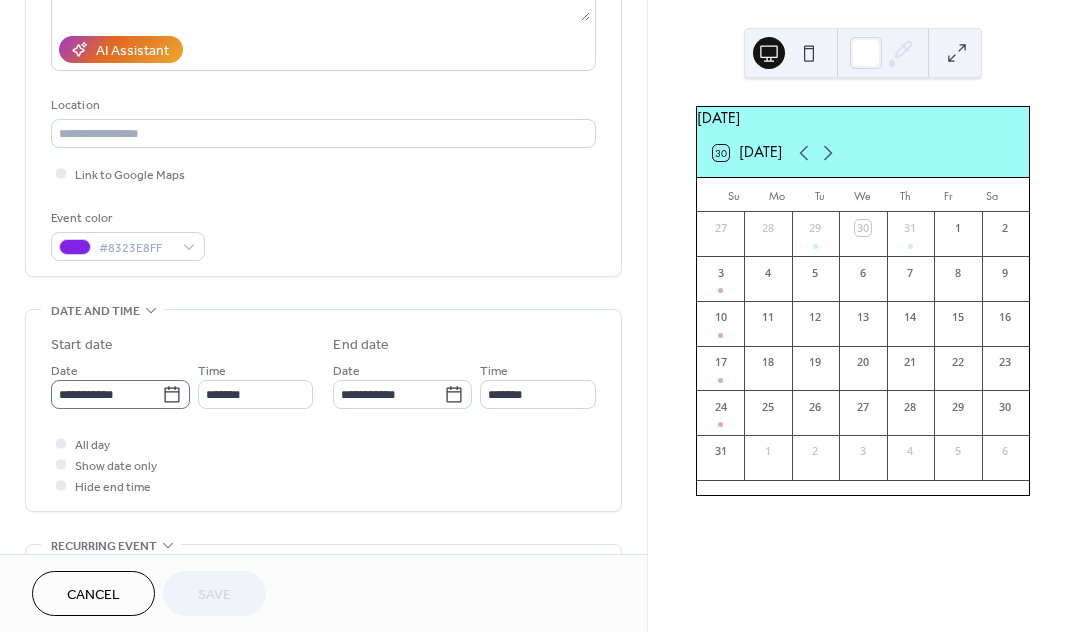 click on "**********" at bounding box center (120, 394) 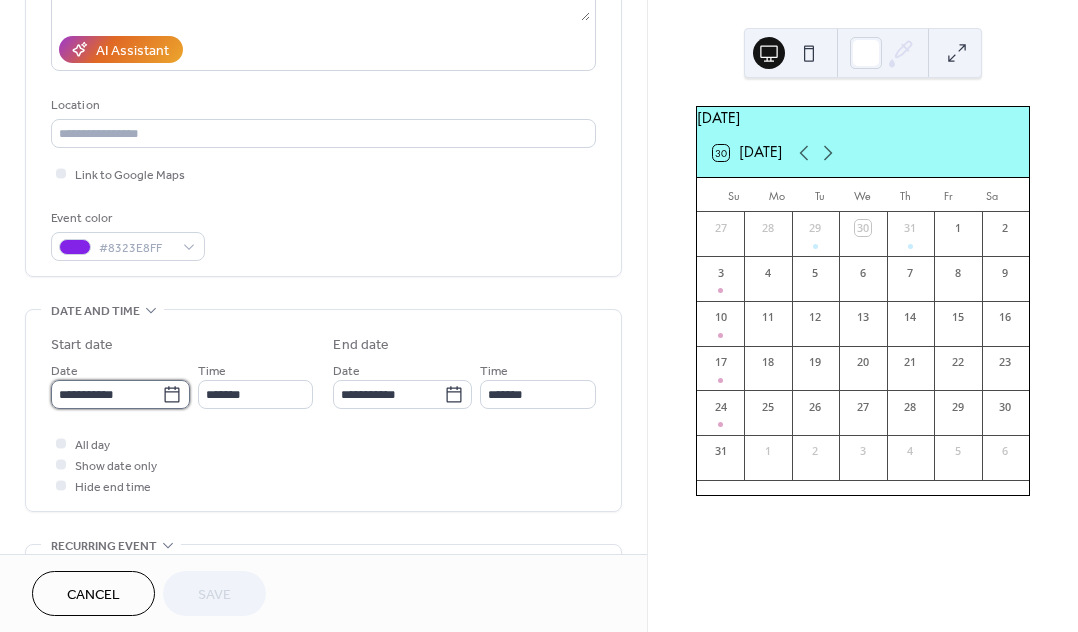 click on "**********" at bounding box center [106, 394] 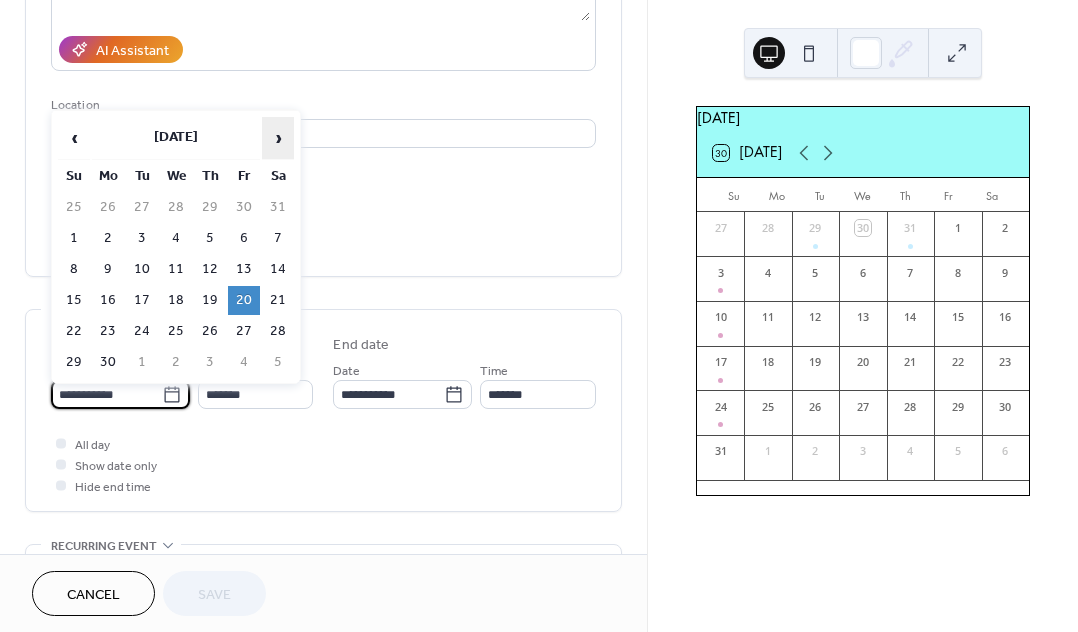 click on "›" at bounding box center (278, 138) 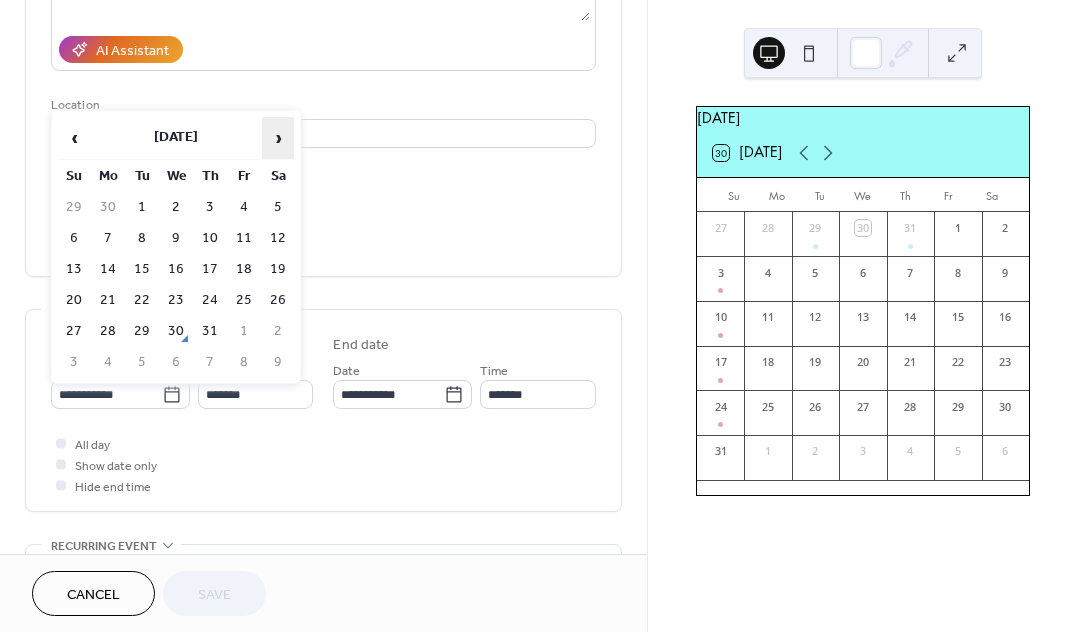 click on "›" at bounding box center (278, 138) 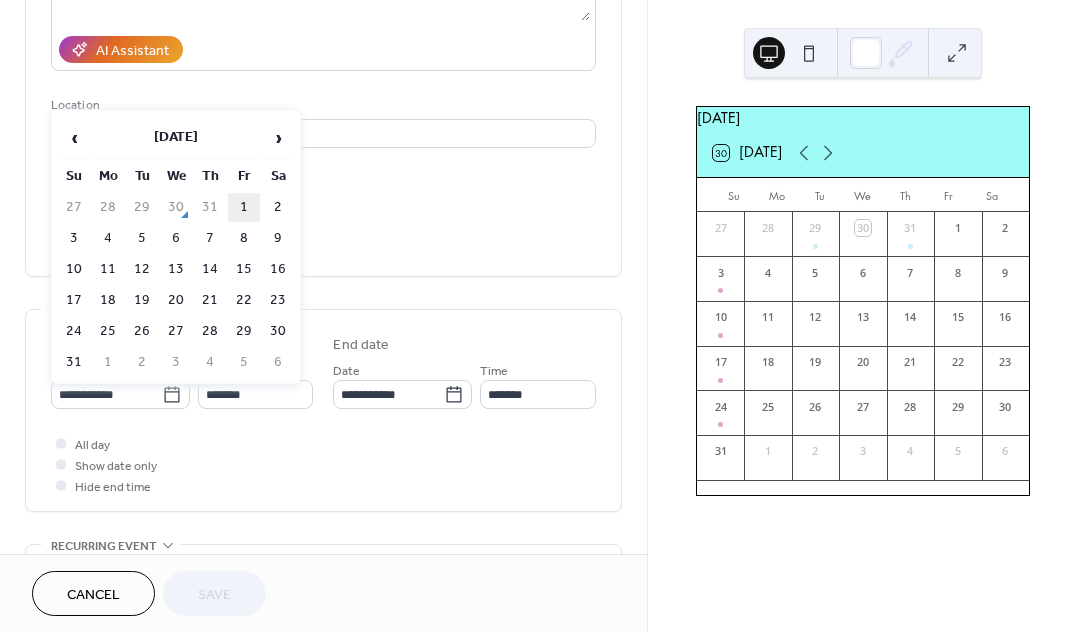 click on "1" at bounding box center [244, 207] 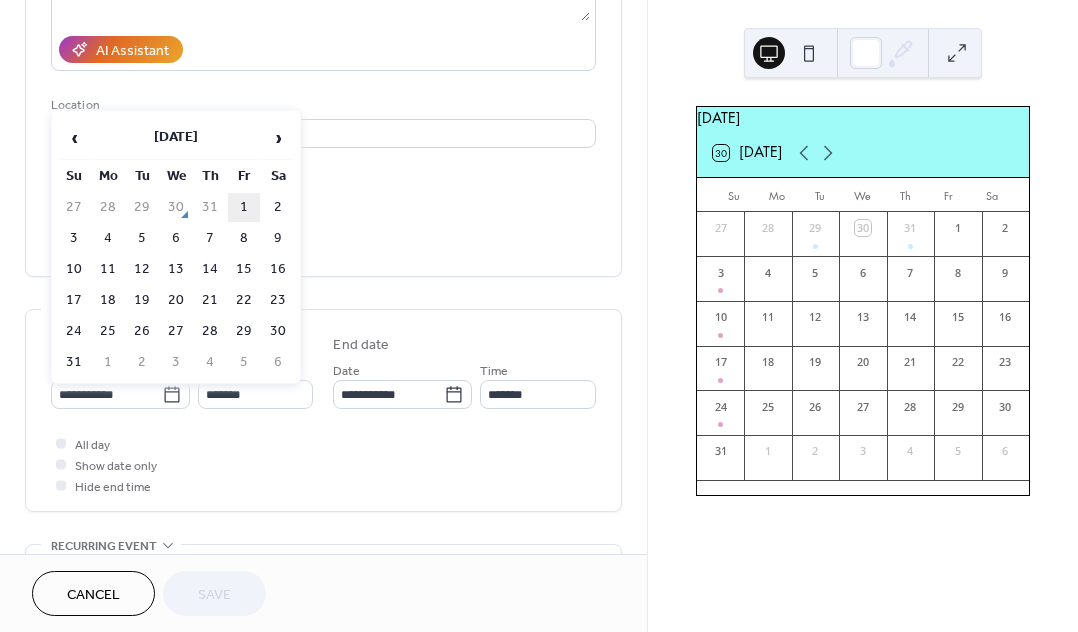 type on "**********" 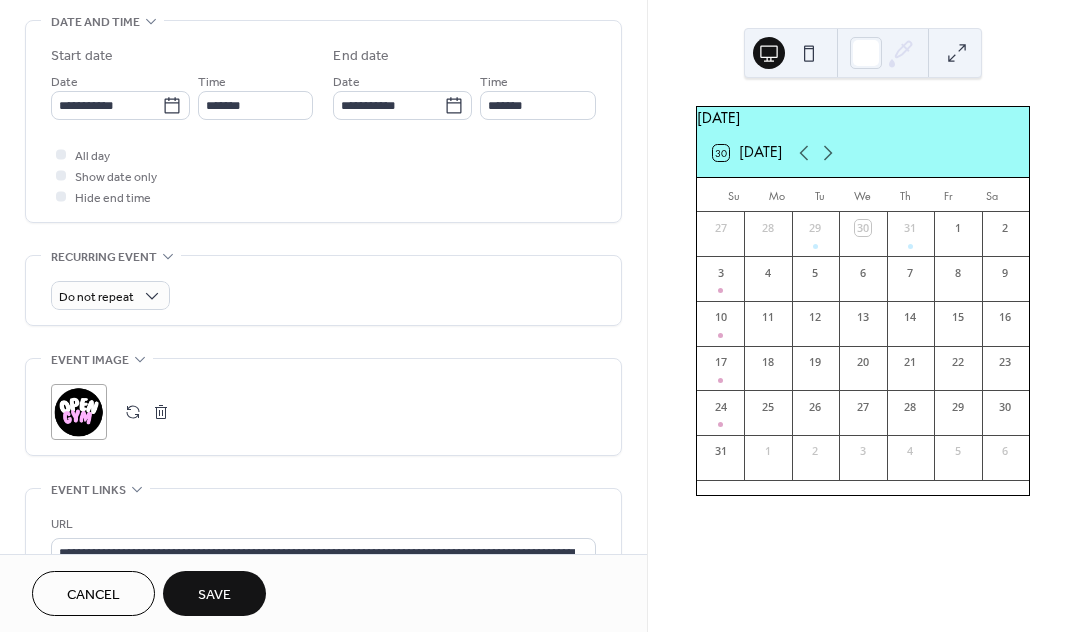 scroll, scrollTop: 882, scrollLeft: 0, axis: vertical 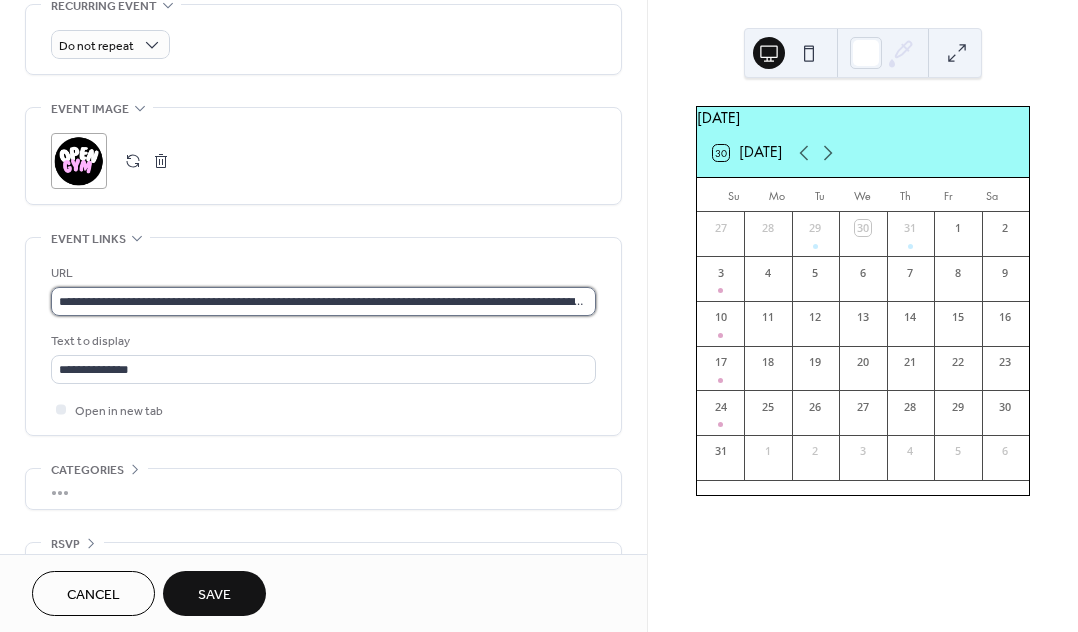 click on "**********" at bounding box center [323, 301] 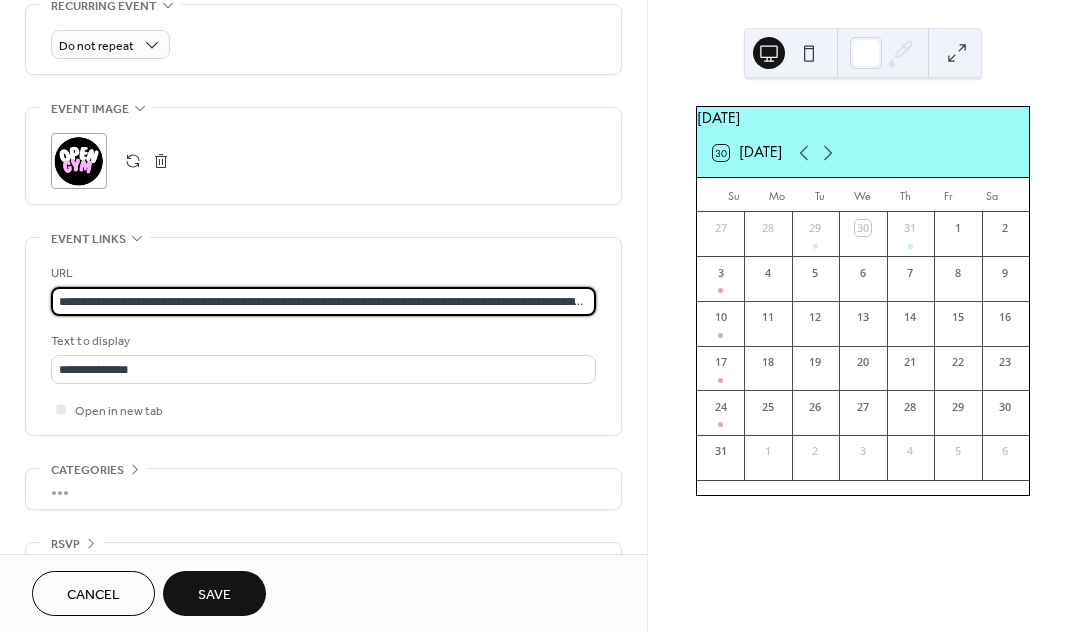click on "**********" at bounding box center [323, 301] 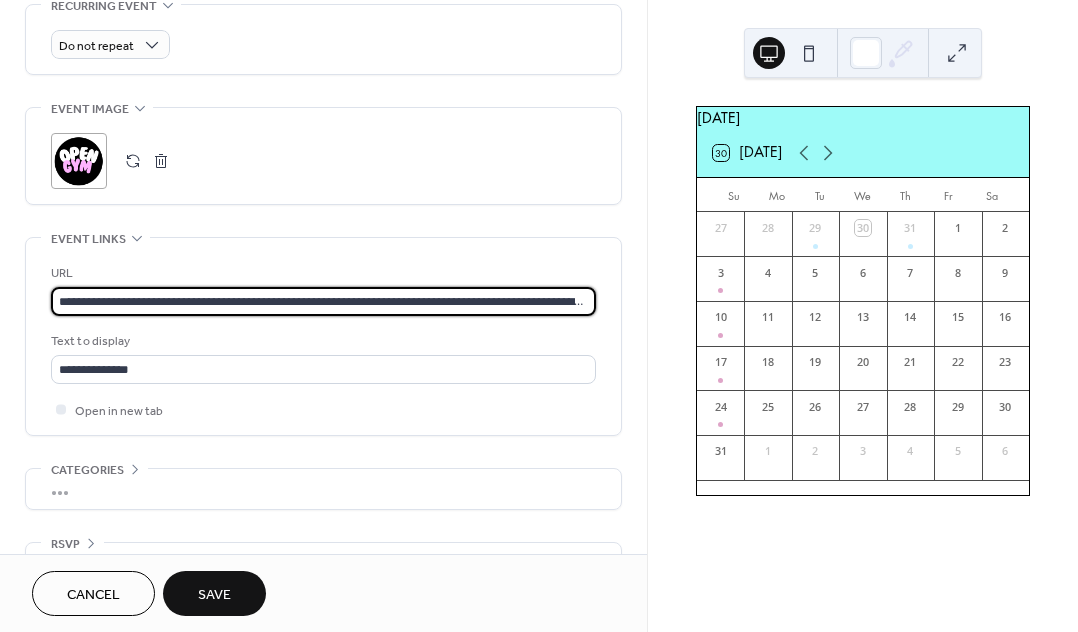 click on "**********" at bounding box center [323, 301] 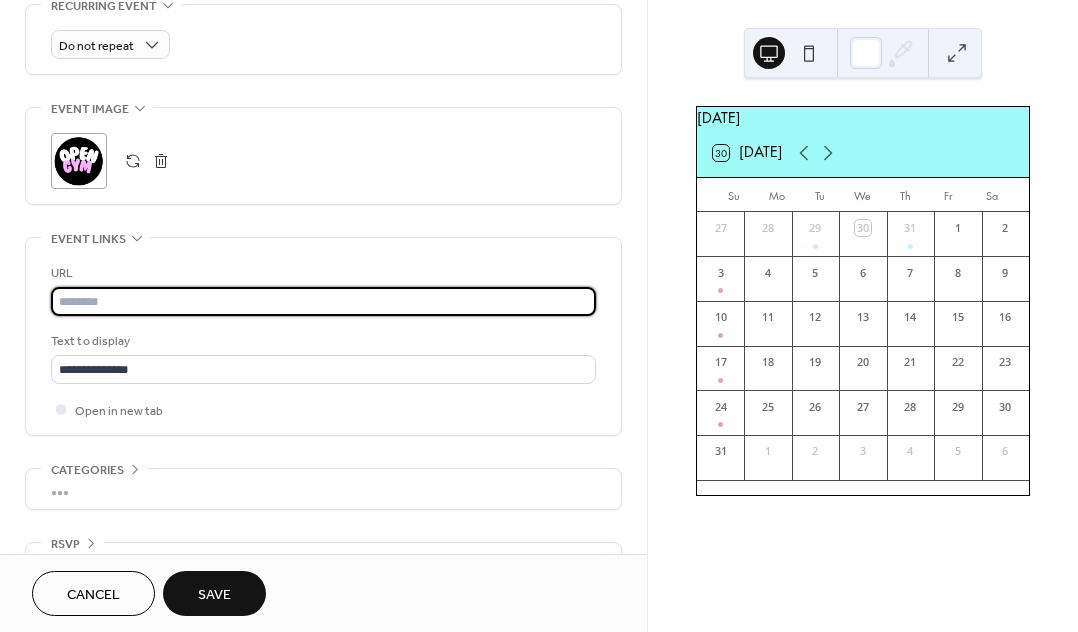 paste on "**********" 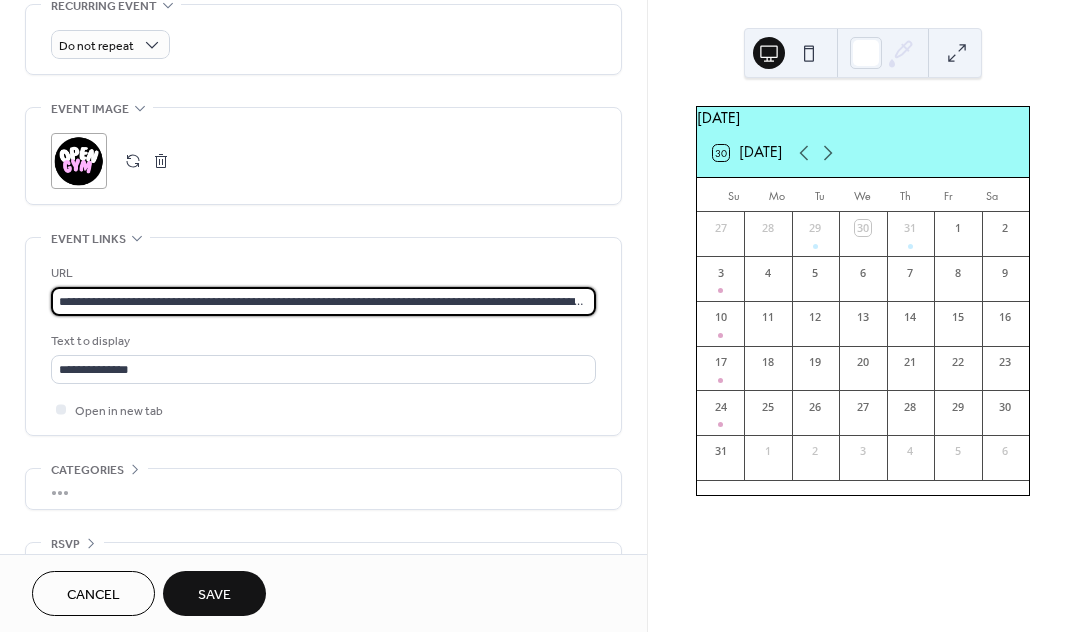 scroll, scrollTop: 0, scrollLeft: 763, axis: horizontal 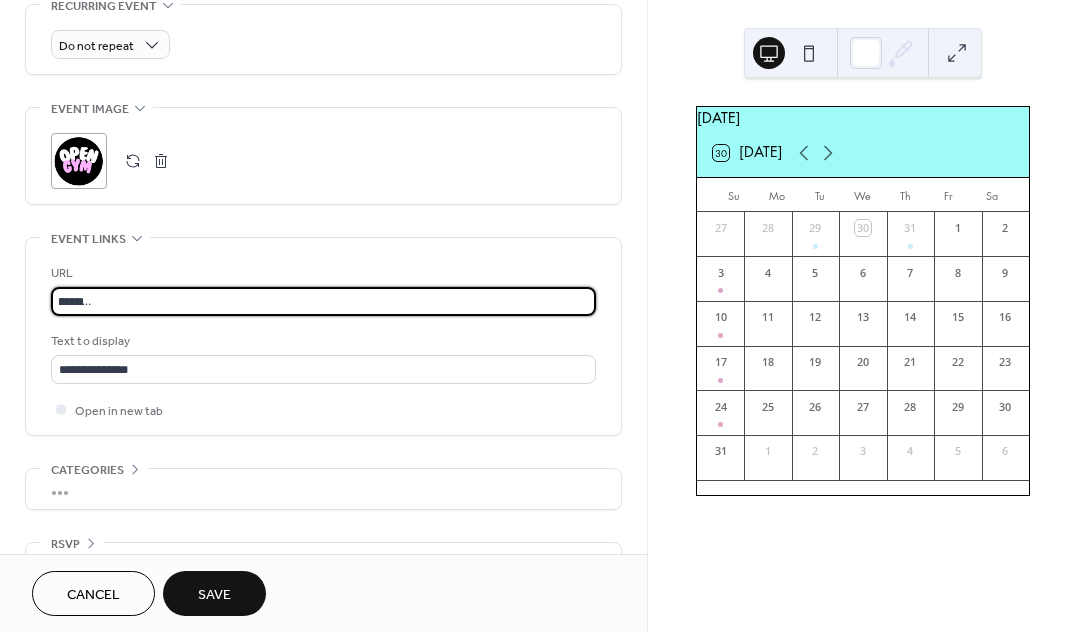 type on "**********" 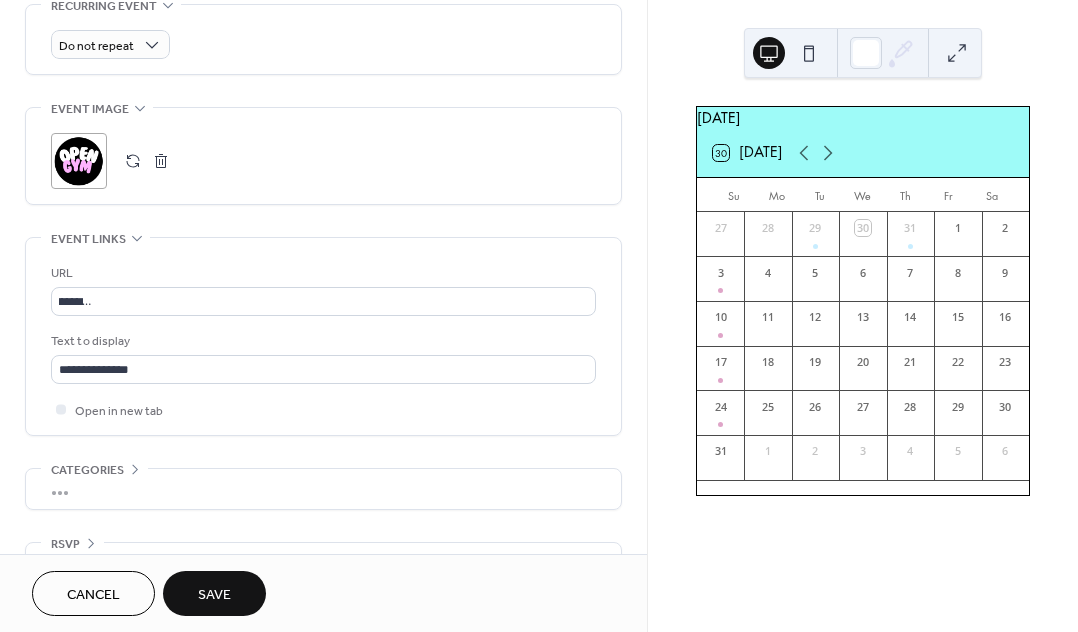 click on "Save" at bounding box center (214, 595) 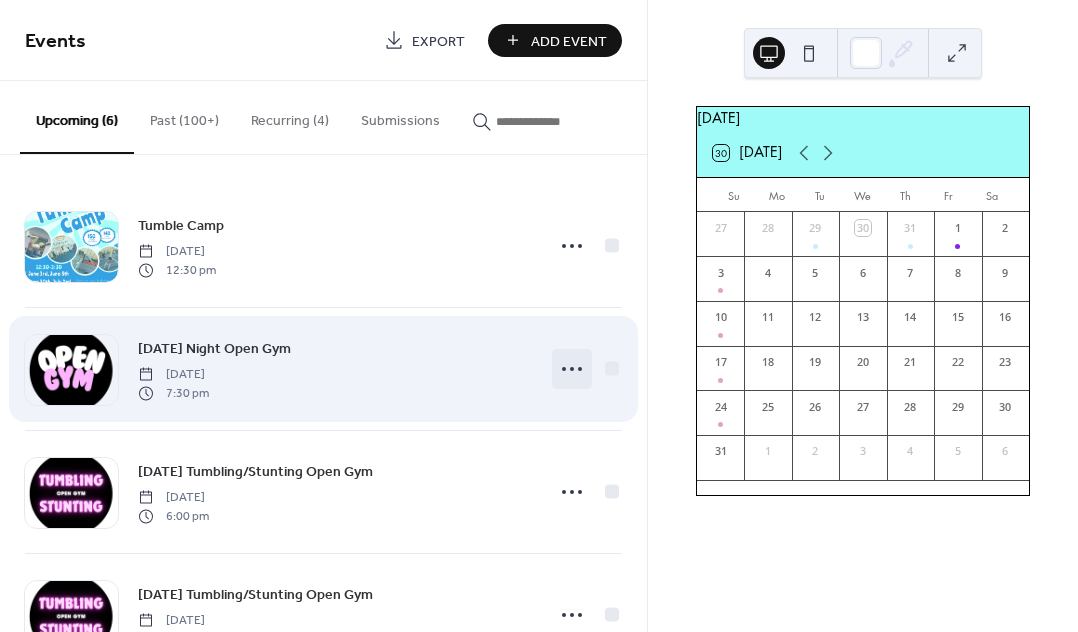 click 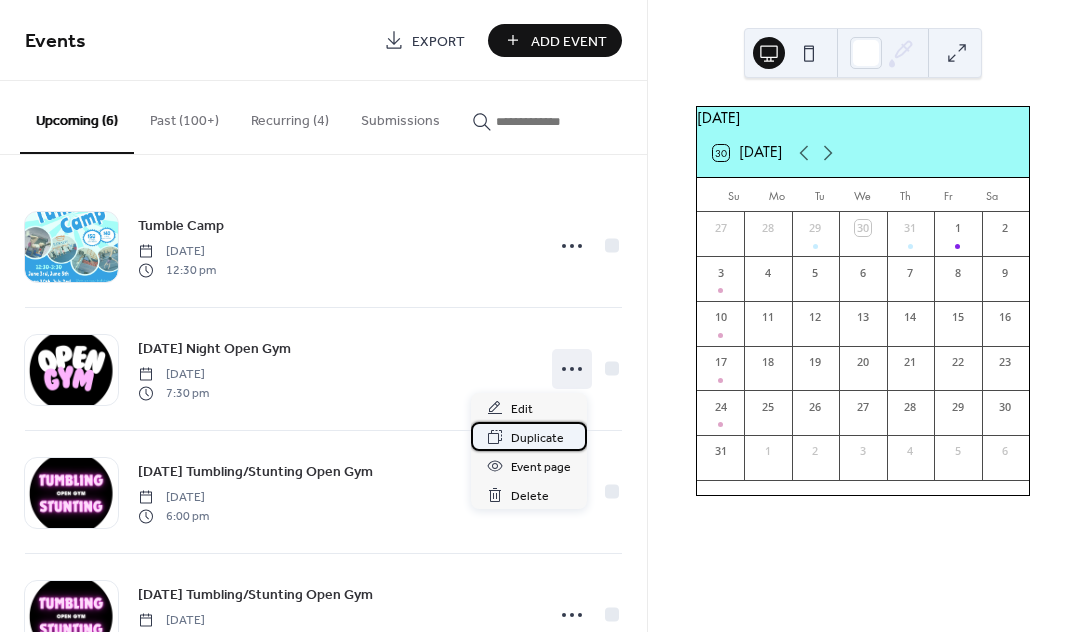 click on "Duplicate" at bounding box center (537, 438) 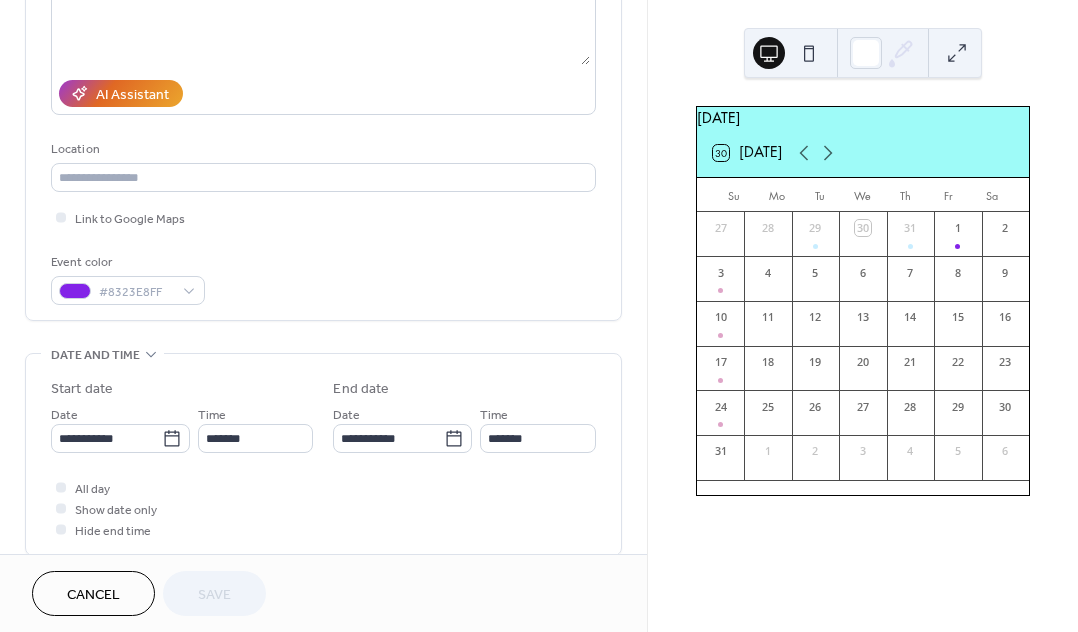 scroll, scrollTop: 461, scrollLeft: 0, axis: vertical 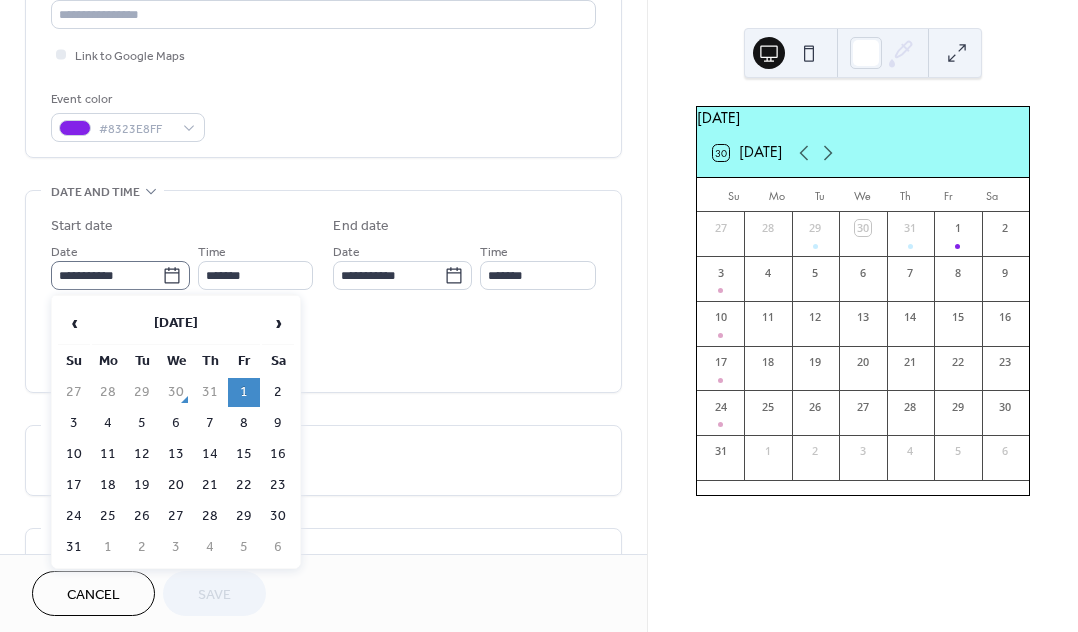 click 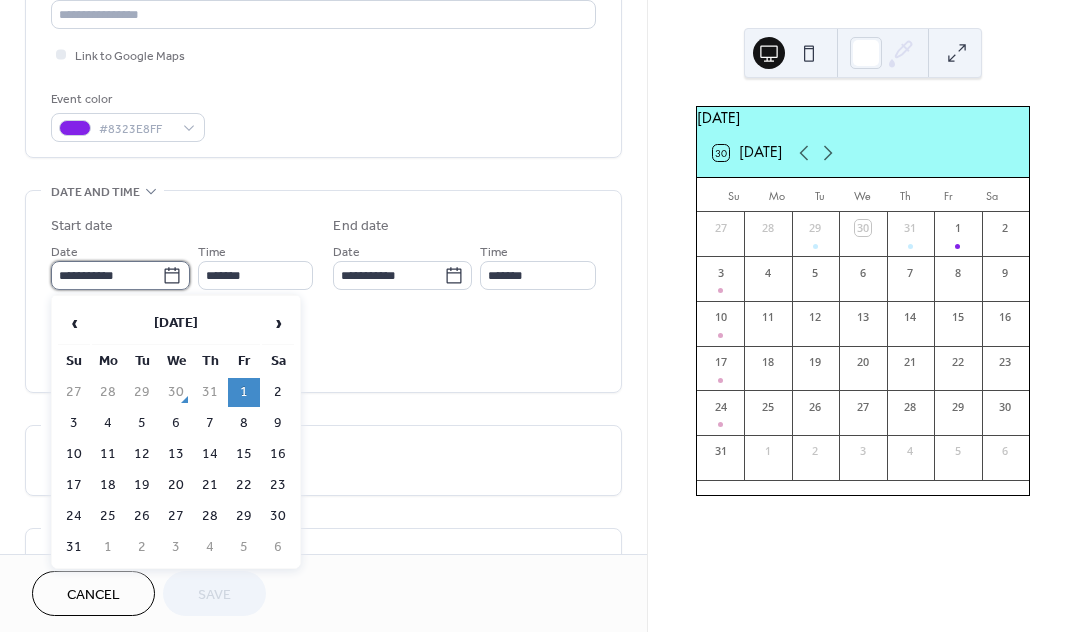 click on "**********" at bounding box center [106, 275] 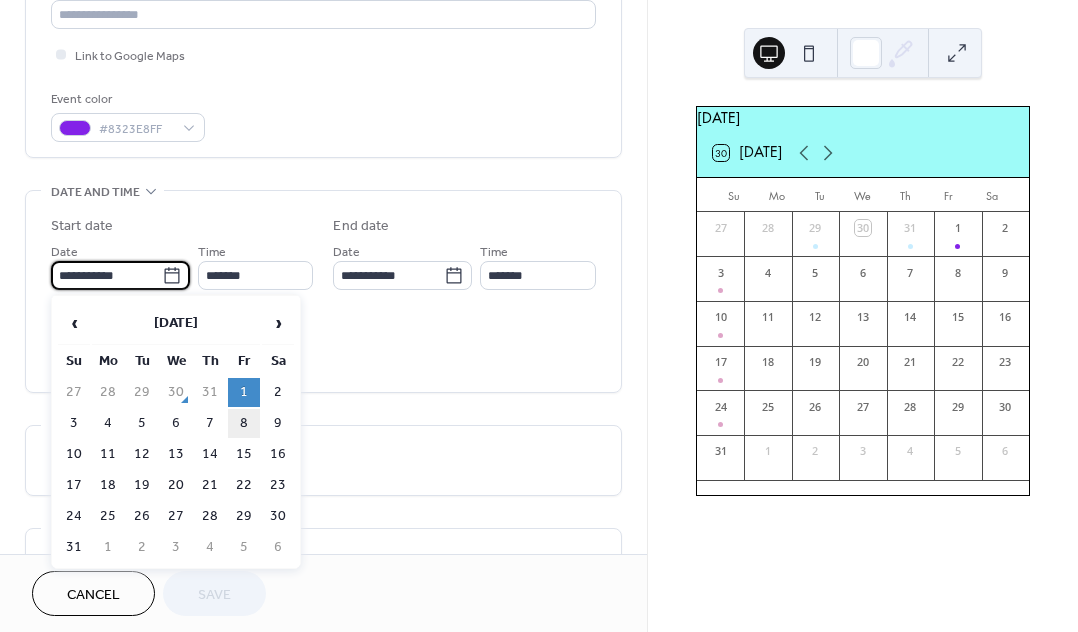 click on "8" at bounding box center [244, 423] 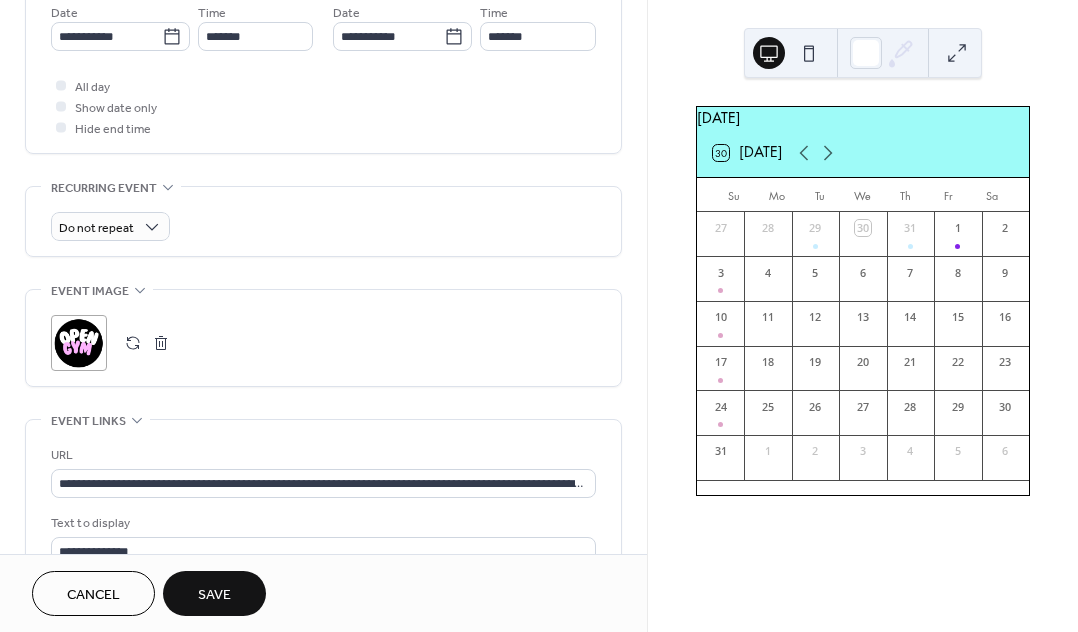 scroll, scrollTop: 701, scrollLeft: 0, axis: vertical 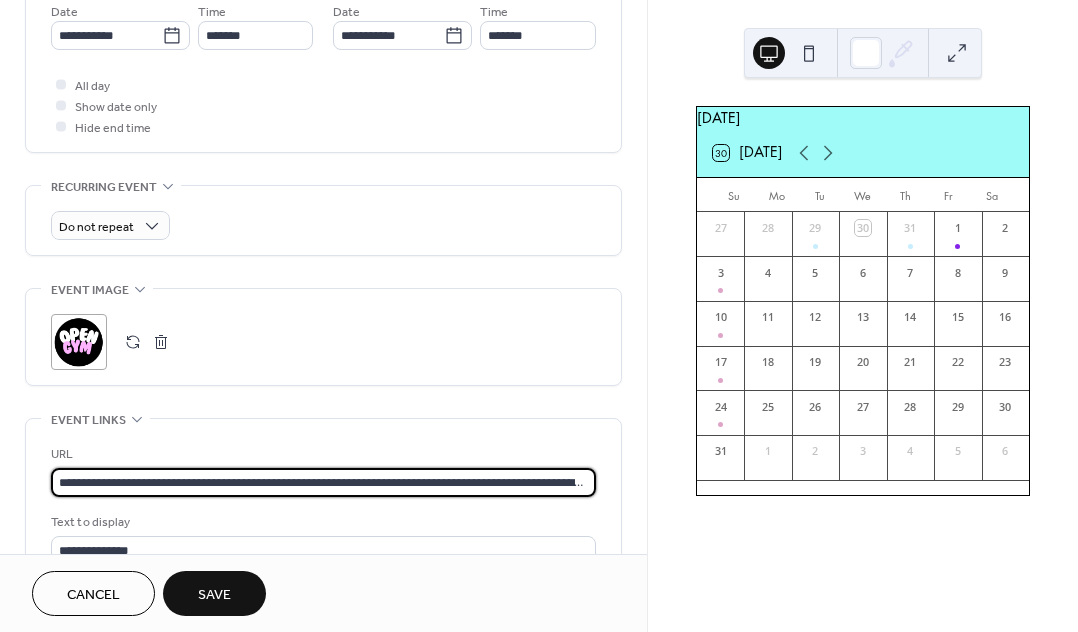 click on "**********" at bounding box center [323, 482] 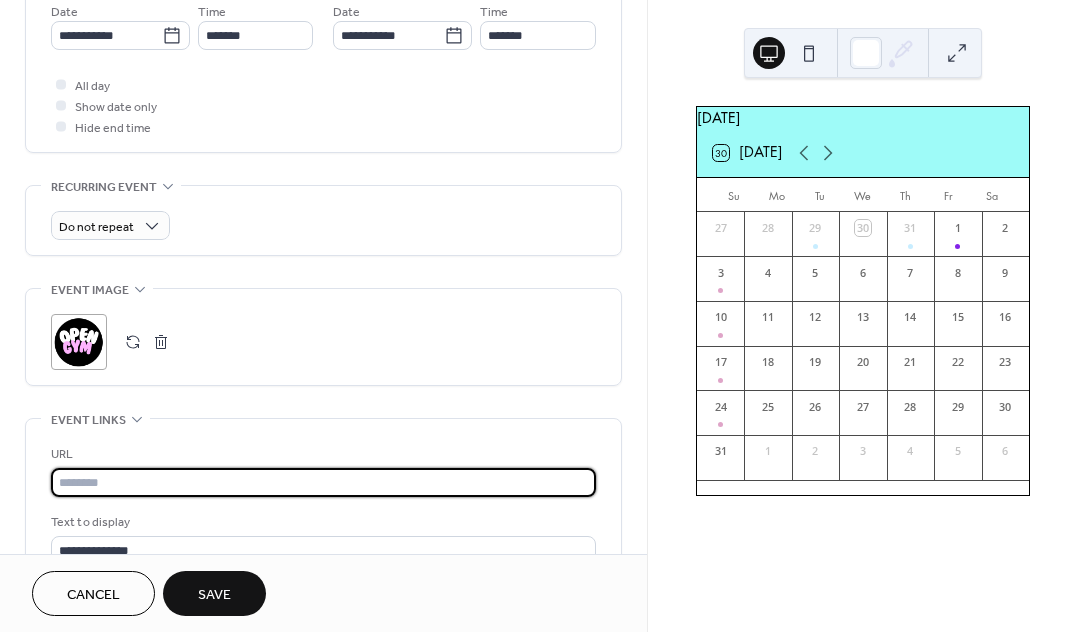 paste on "**********" 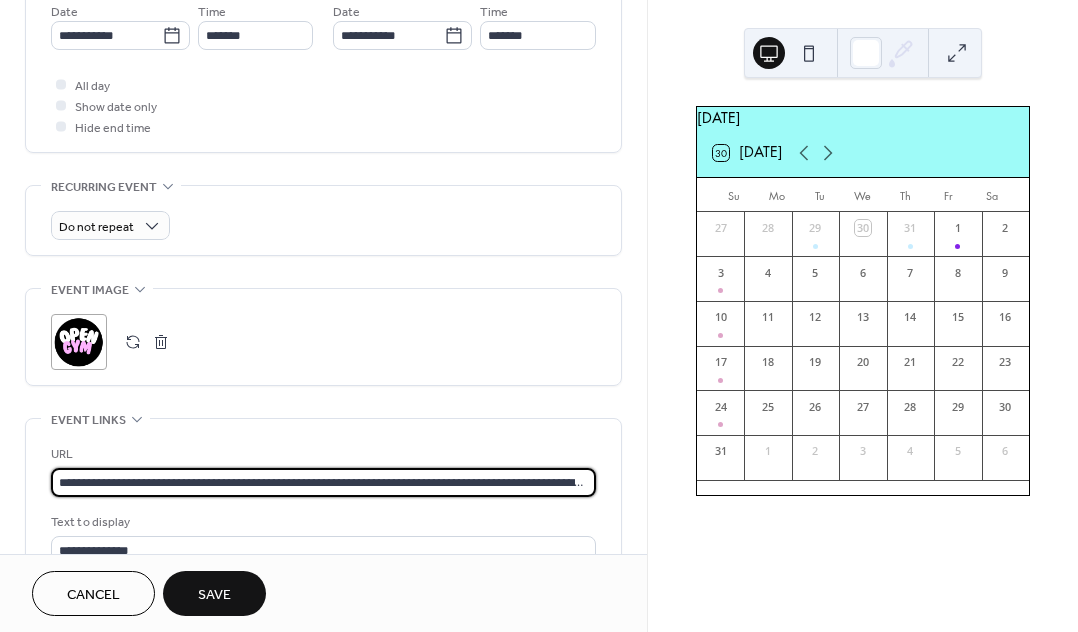 scroll, scrollTop: 0, scrollLeft: 763, axis: horizontal 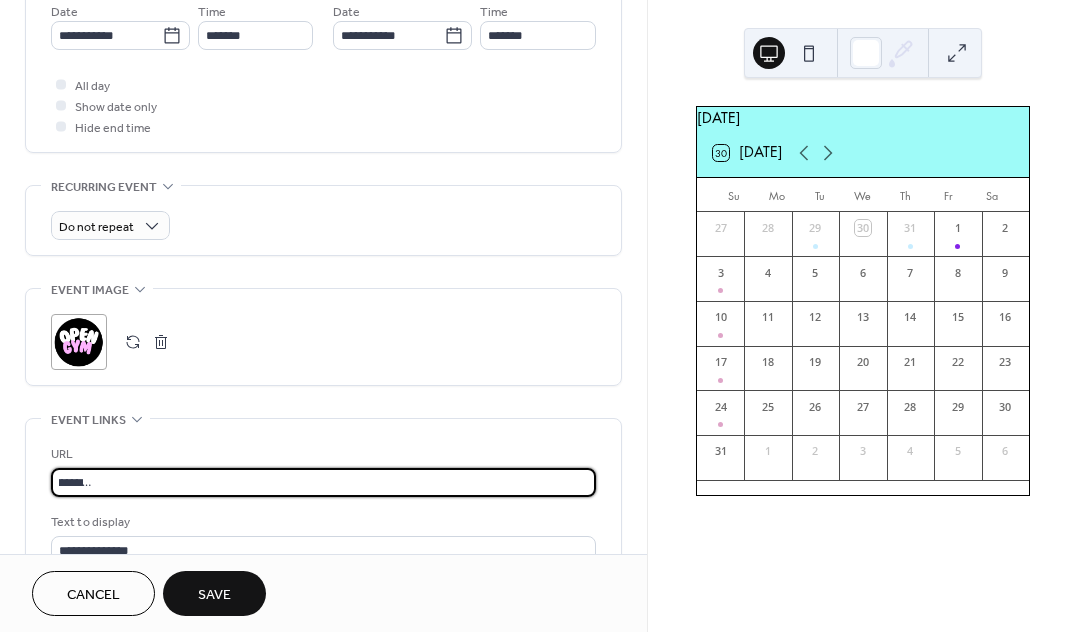 type on "**********" 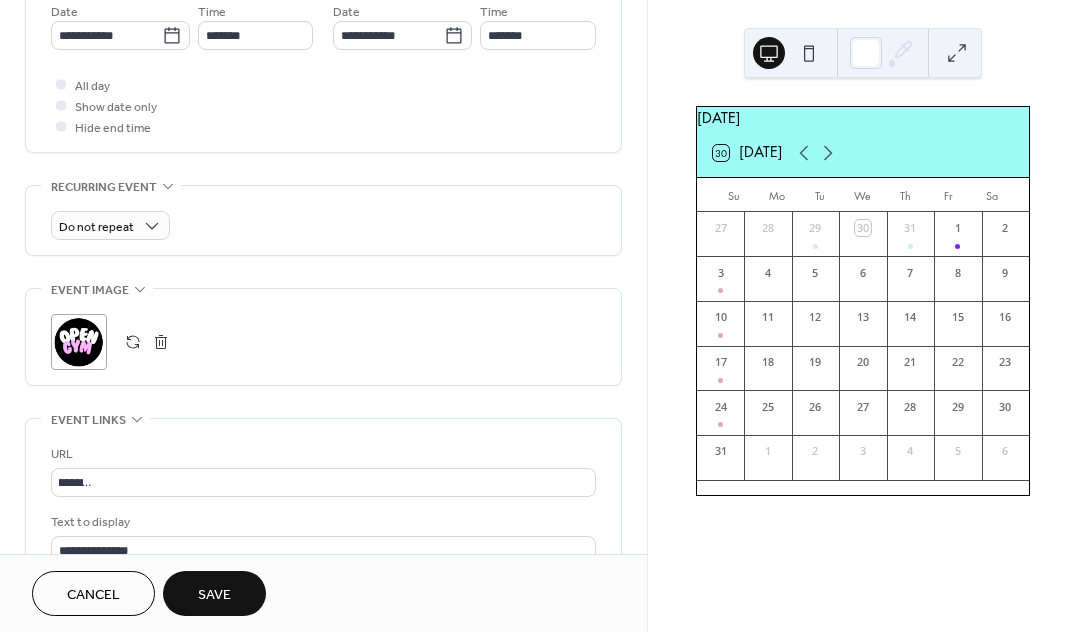 click on "Save" at bounding box center (214, 595) 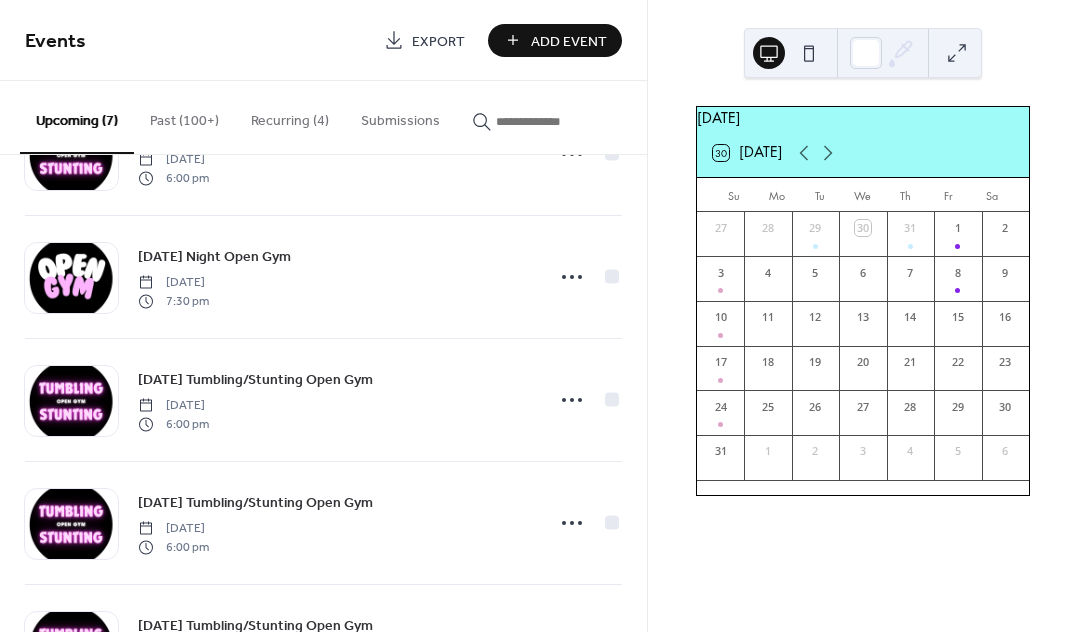 scroll, scrollTop: 341, scrollLeft: 0, axis: vertical 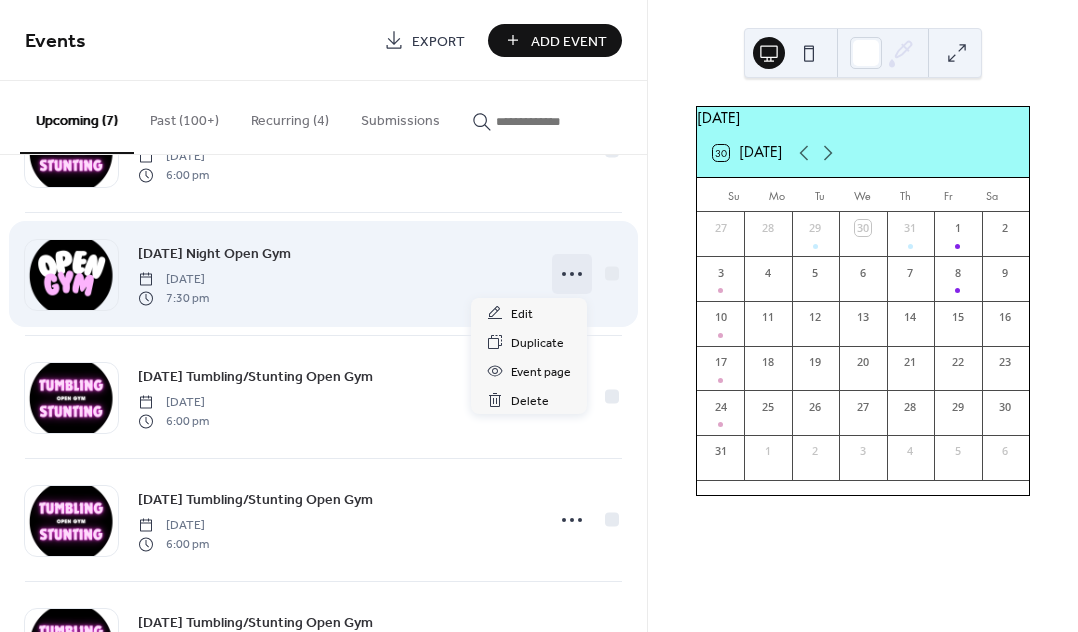 click 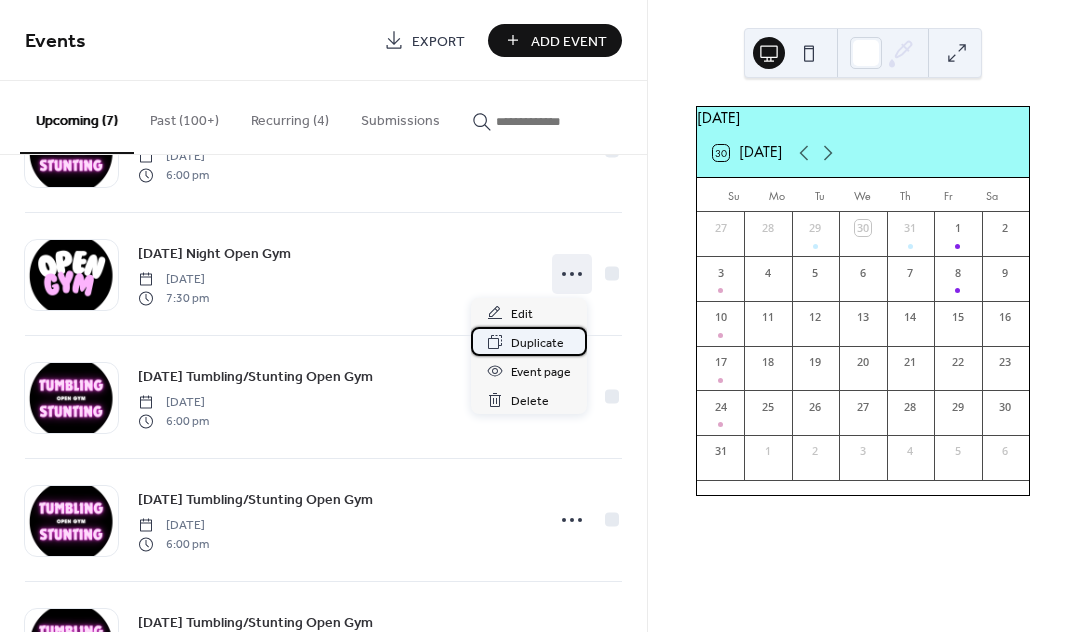 click on "Duplicate" at bounding box center (537, 343) 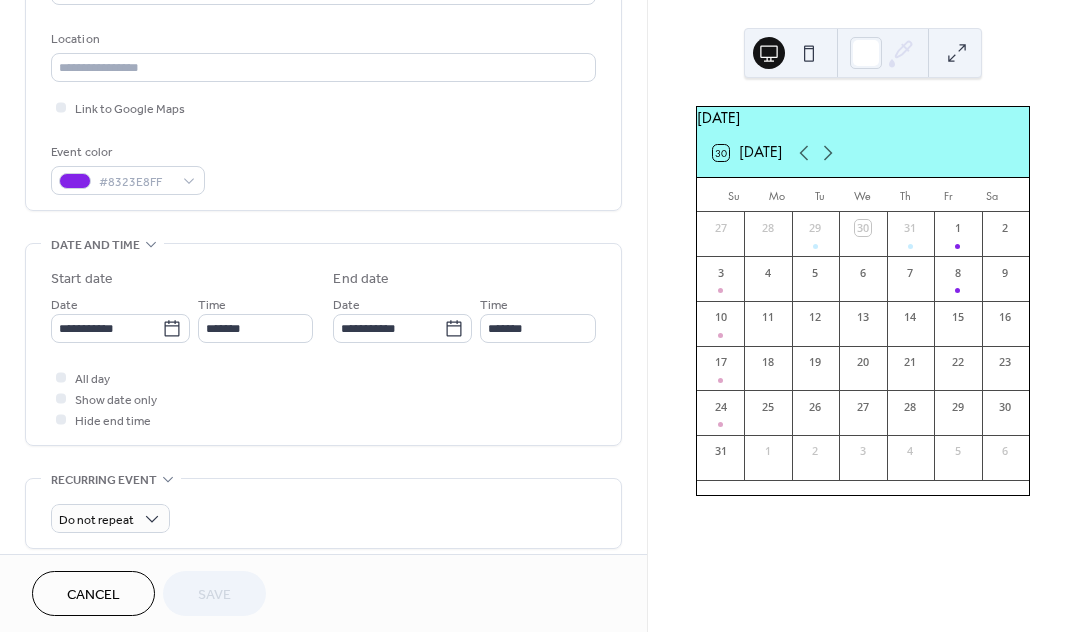 scroll, scrollTop: 409, scrollLeft: 0, axis: vertical 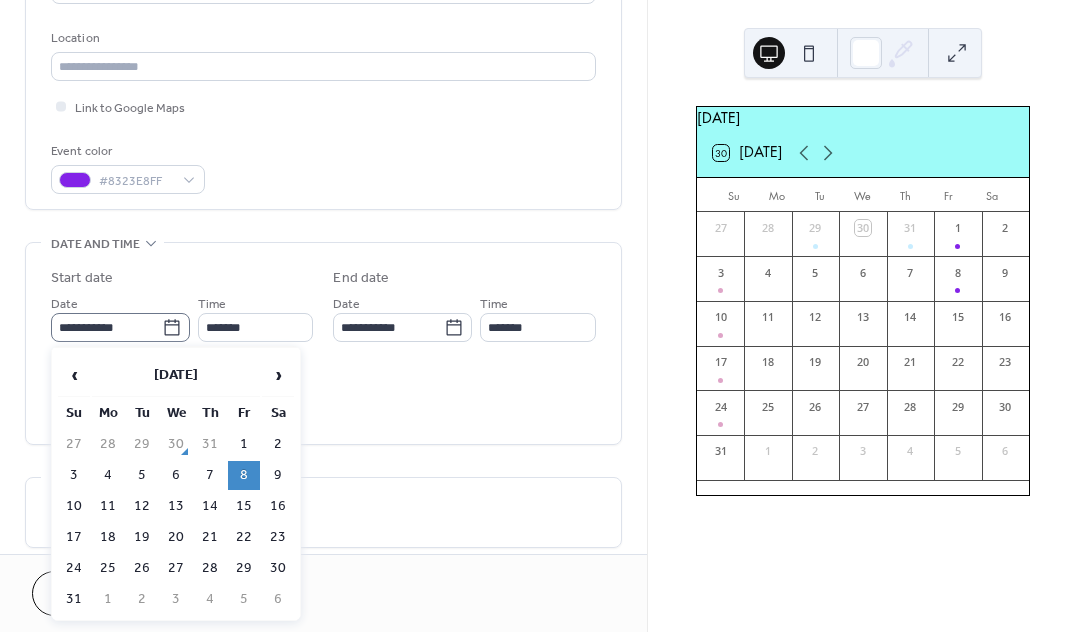 click 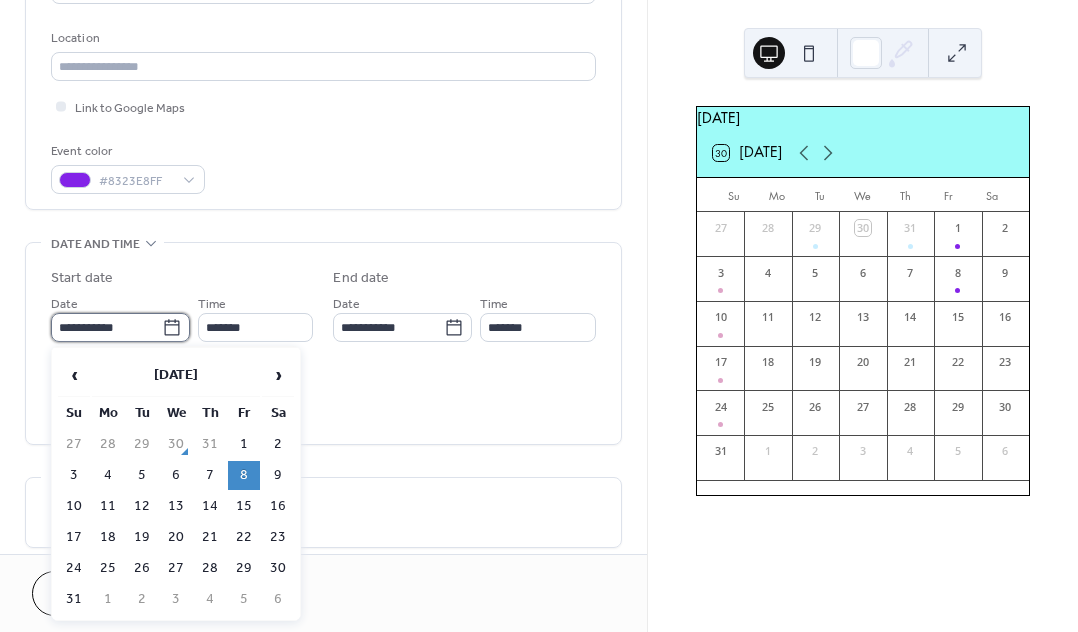 click on "**********" at bounding box center [106, 327] 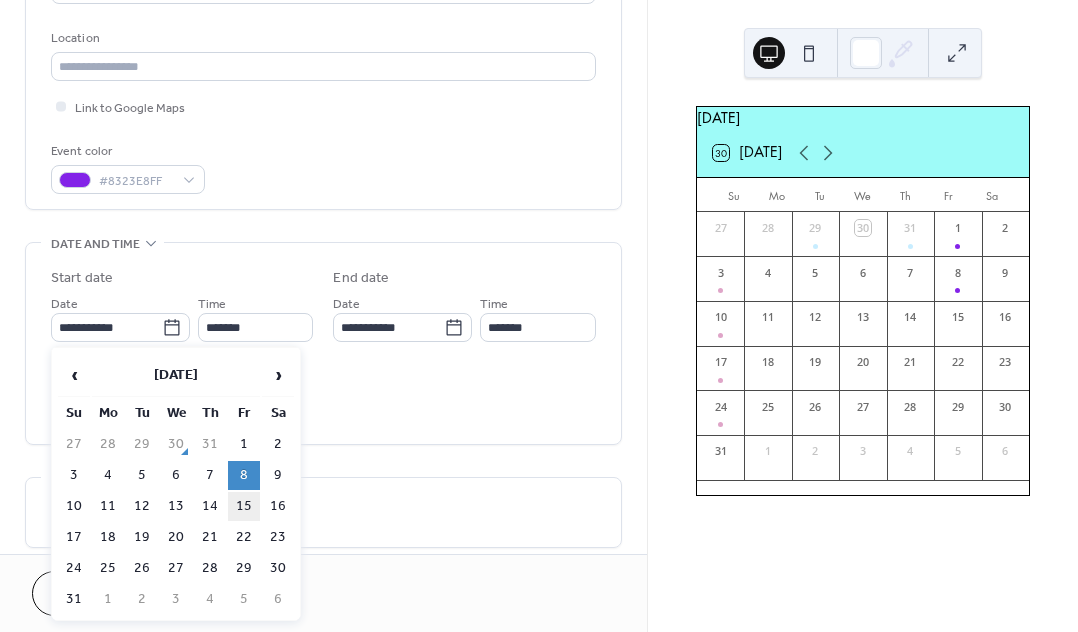 click on "15" at bounding box center (244, 506) 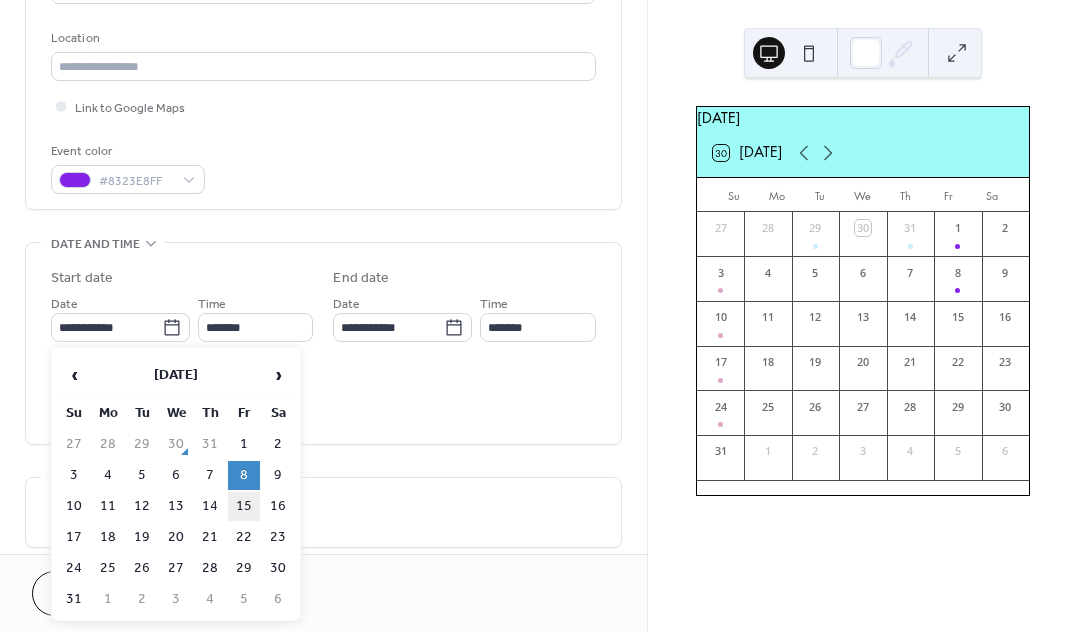 type on "**********" 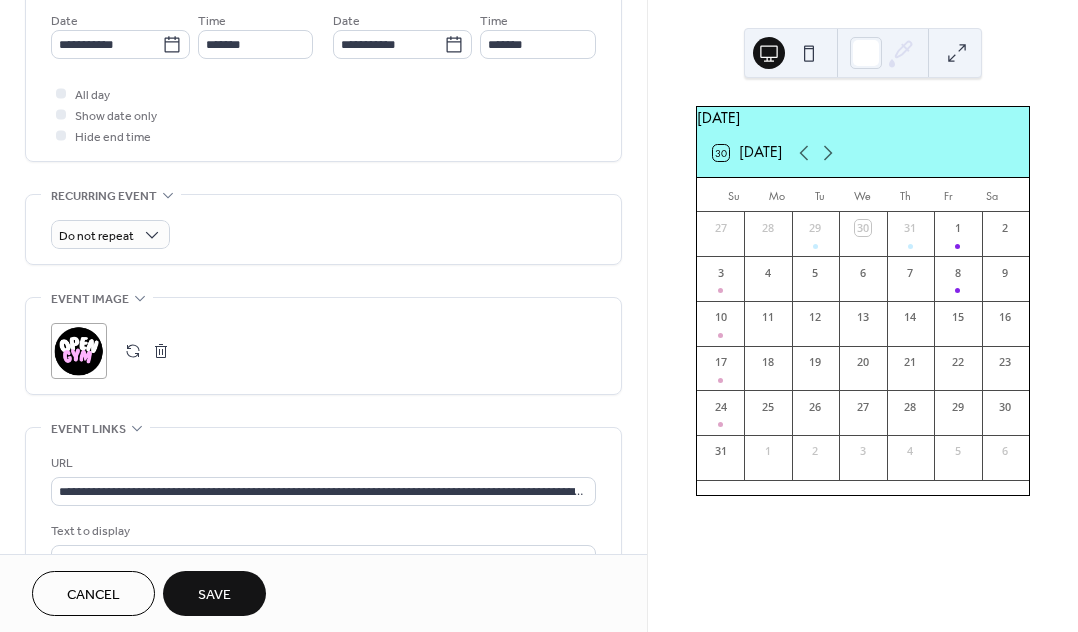 scroll, scrollTop: 694, scrollLeft: 0, axis: vertical 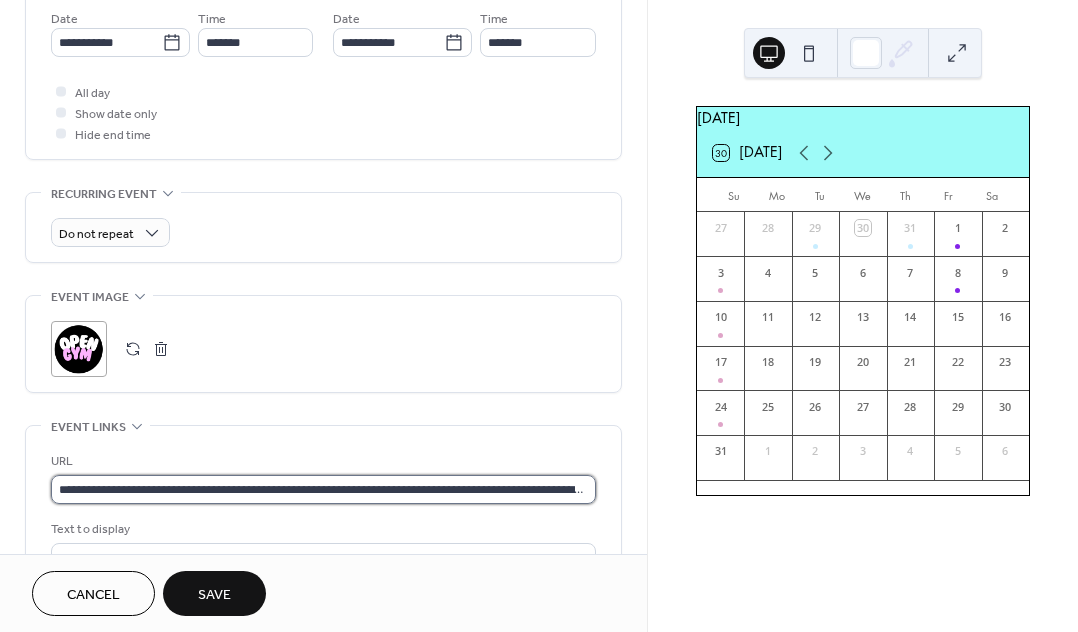 click on "**********" at bounding box center (323, 489) 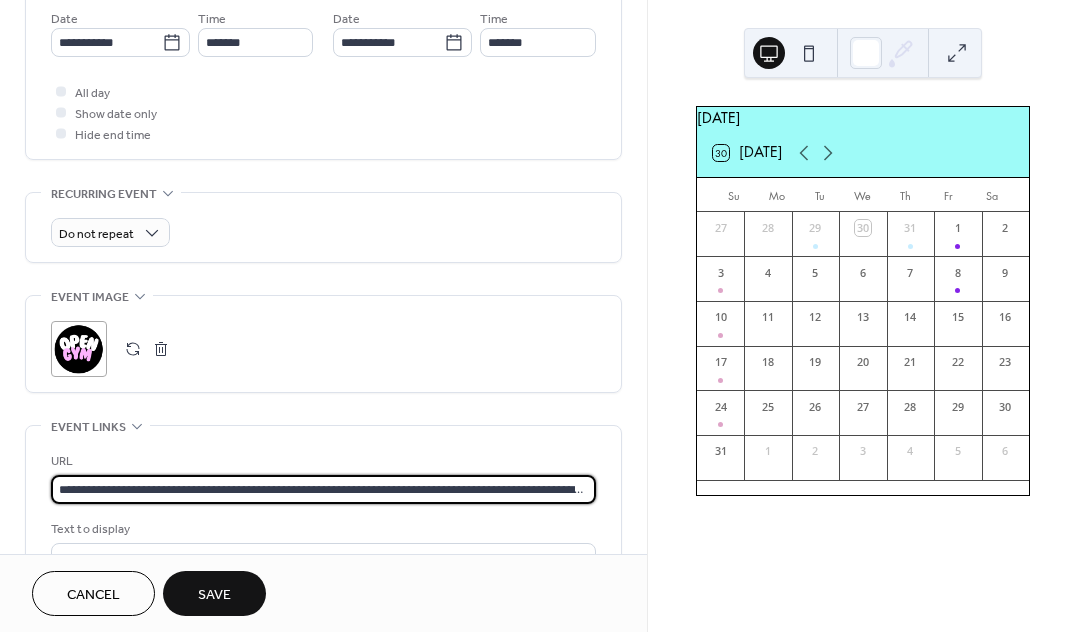 click on "**********" at bounding box center (323, 489) 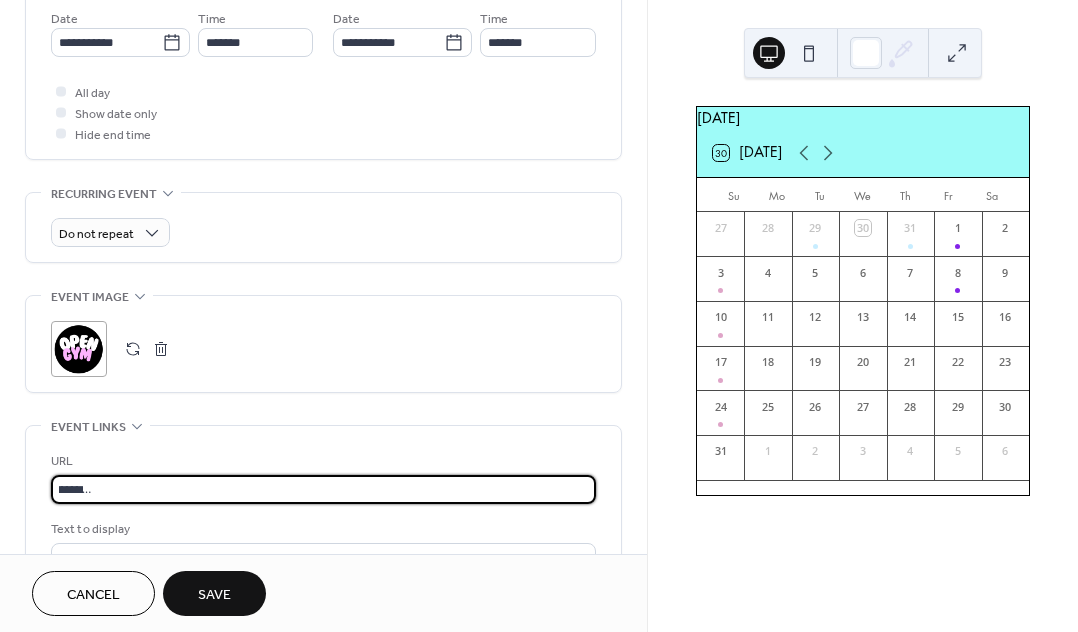 type on "**********" 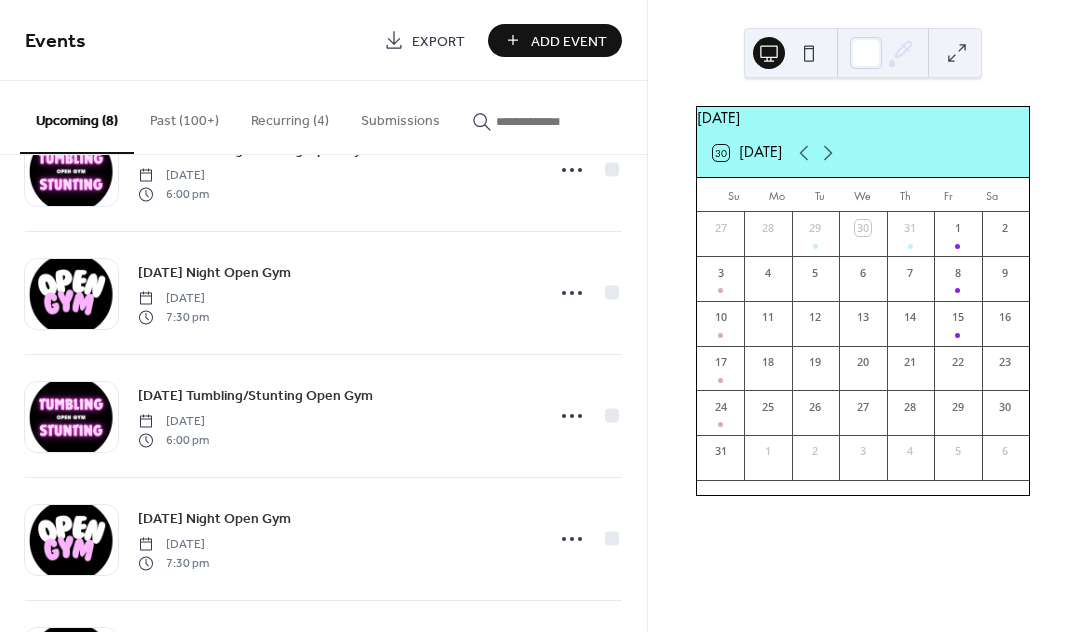 scroll, scrollTop: 566, scrollLeft: 0, axis: vertical 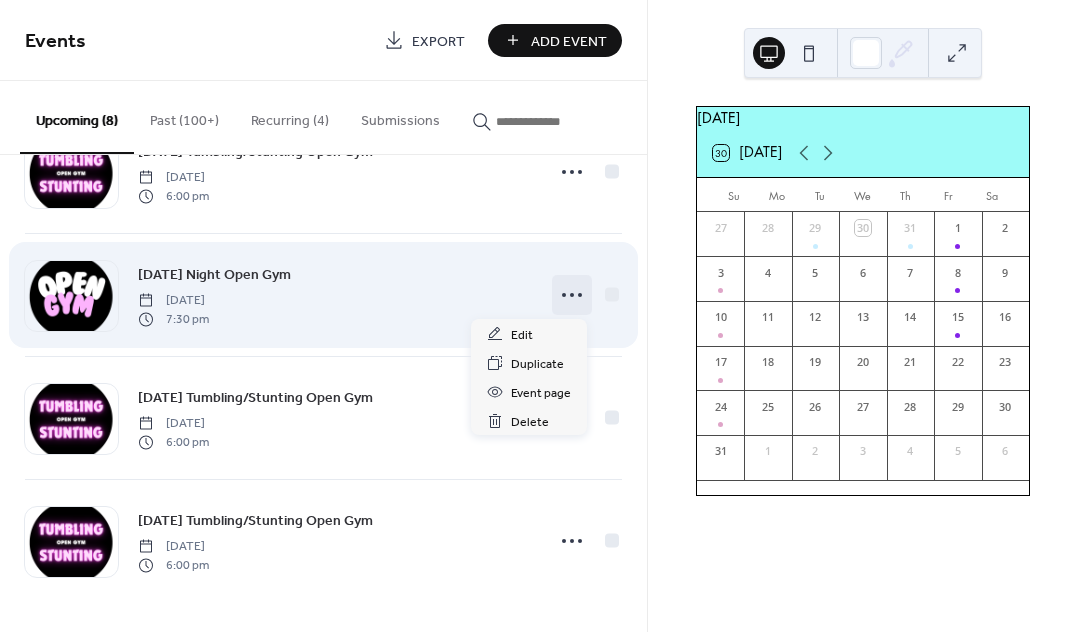 click 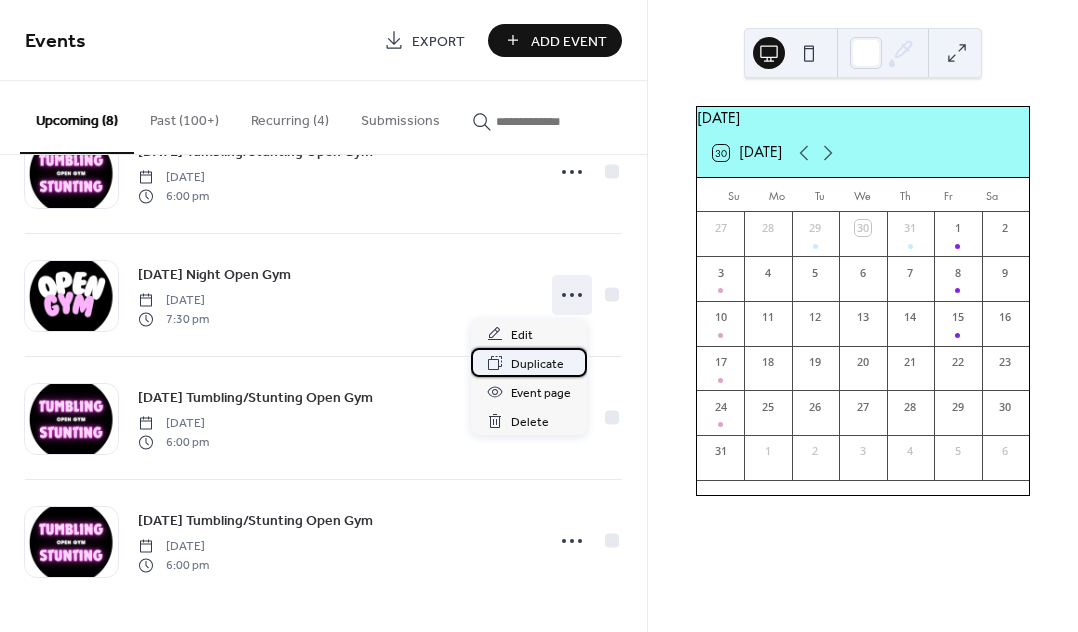 click on "Duplicate" at bounding box center (537, 364) 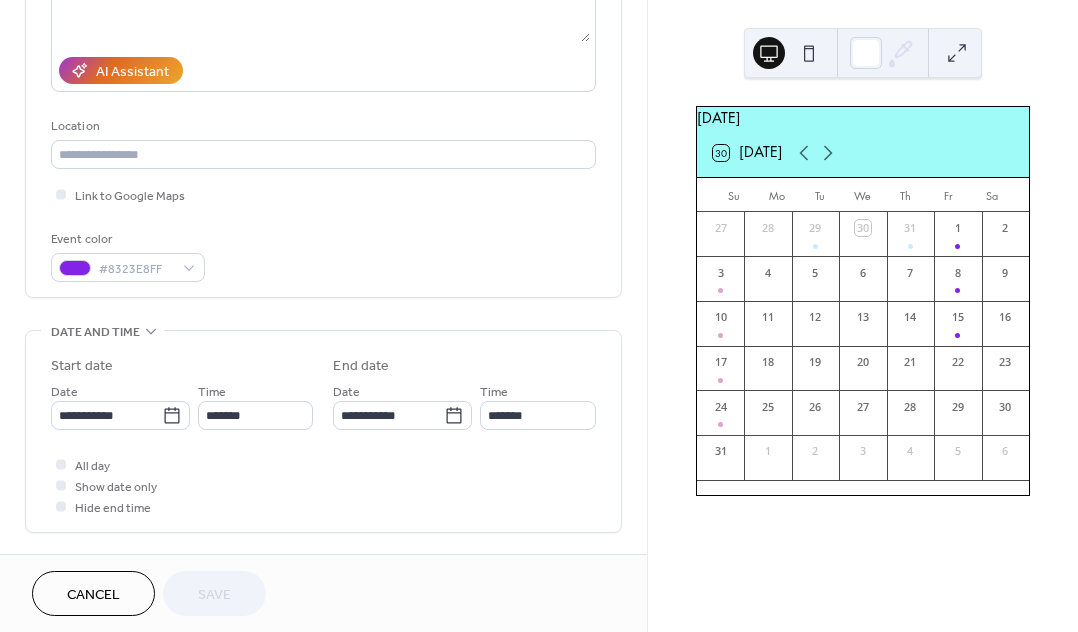 scroll, scrollTop: 538, scrollLeft: 0, axis: vertical 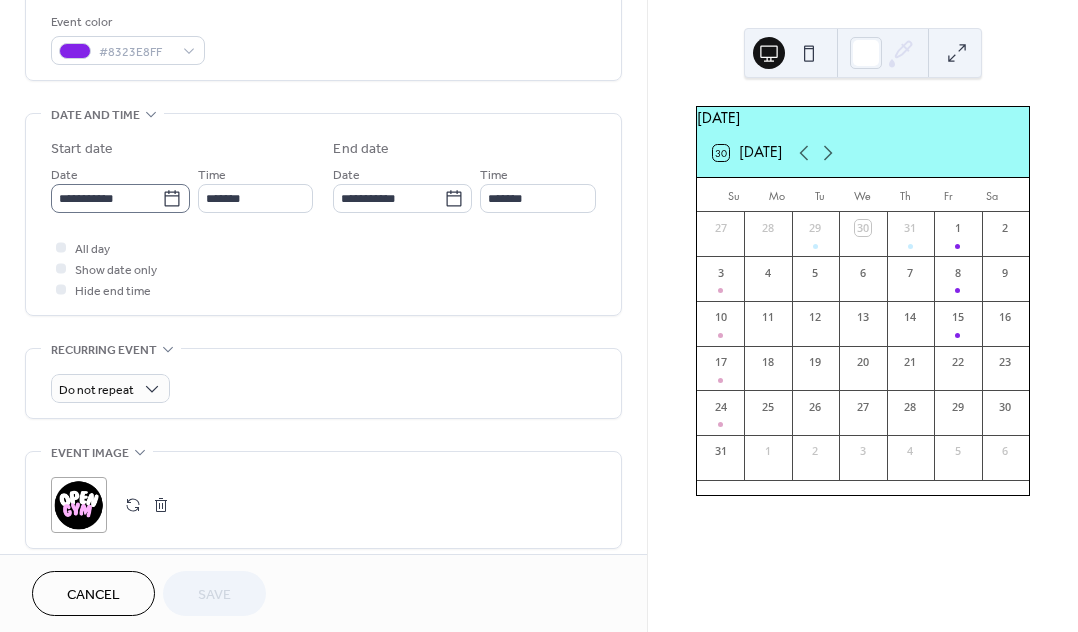 click on "**********" at bounding box center (120, 198) 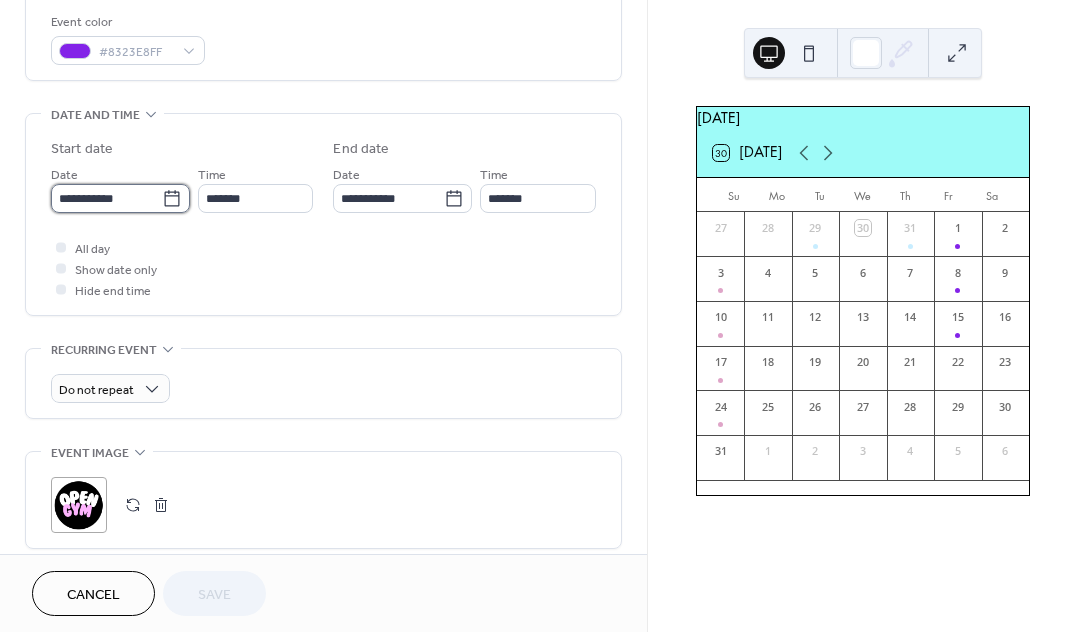 click on "**********" at bounding box center [106, 198] 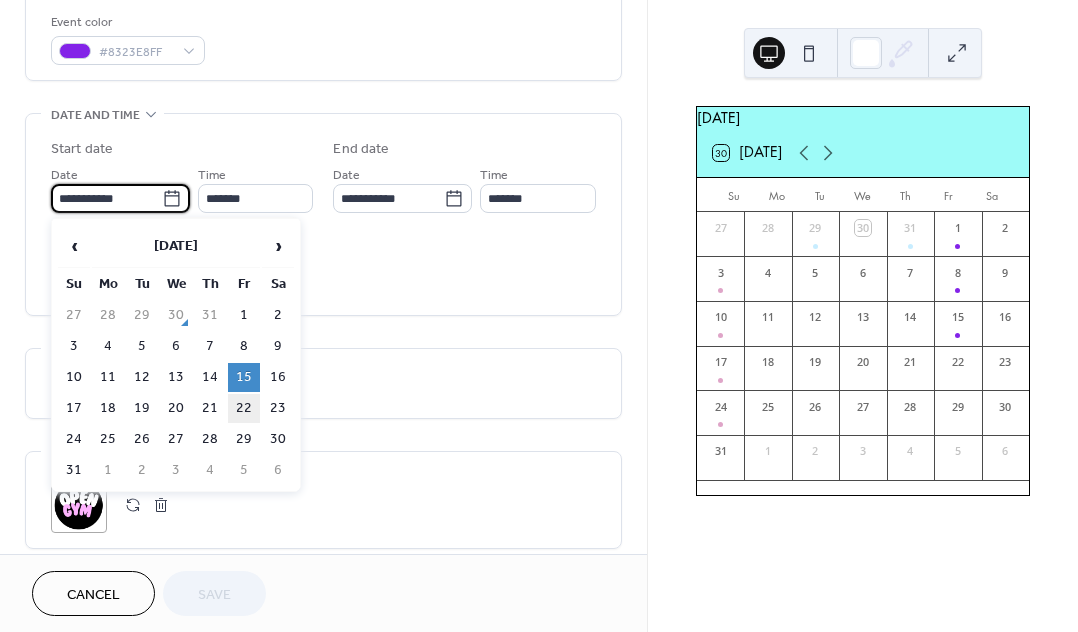 click on "22" at bounding box center (244, 408) 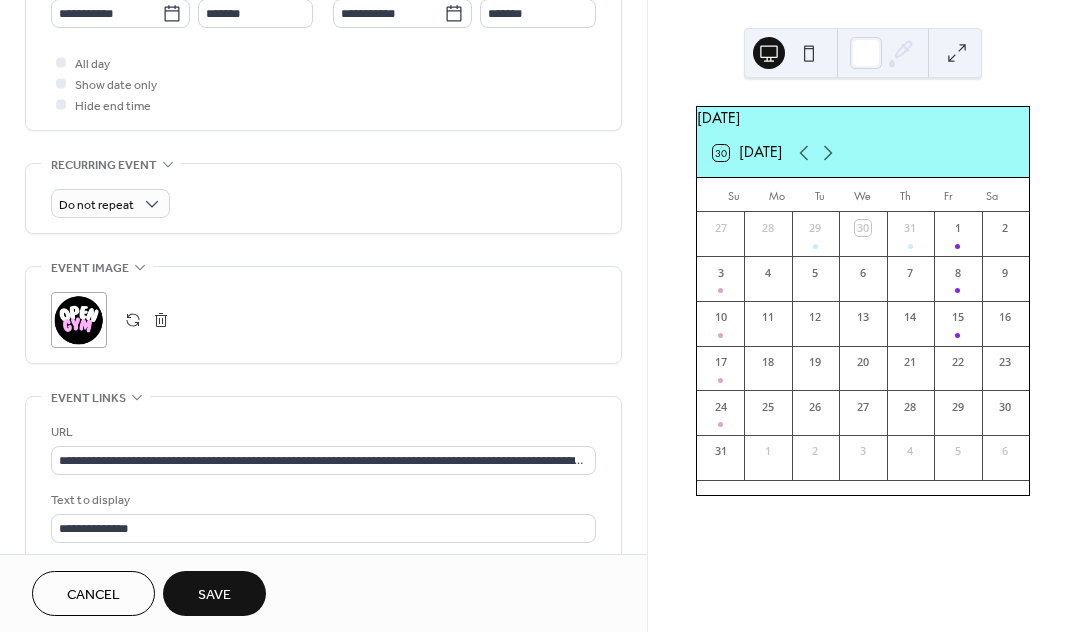 scroll, scrollTop: 766, scrollLeft: 0, axis: vertical 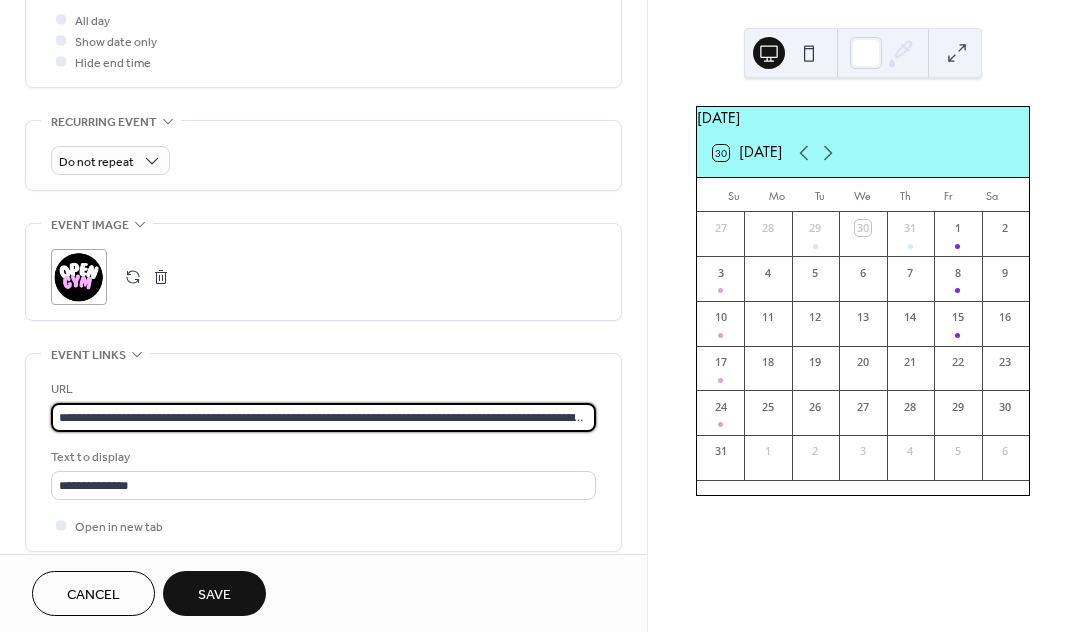 click on "**********" at bounding box center [323, 417] 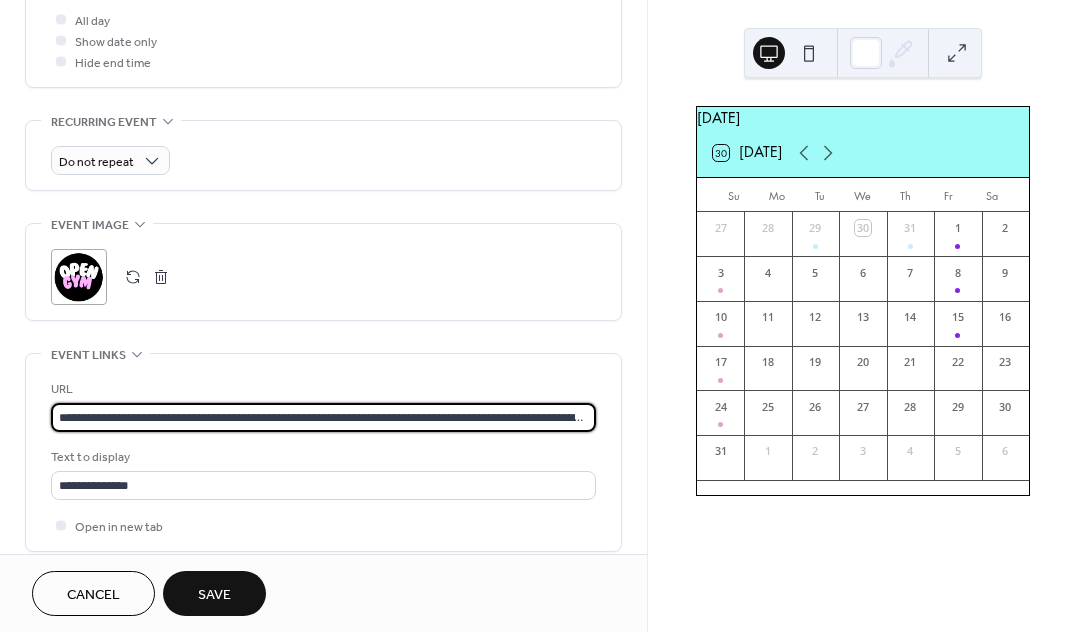 click on "**********" at bounding box center (323, 417) 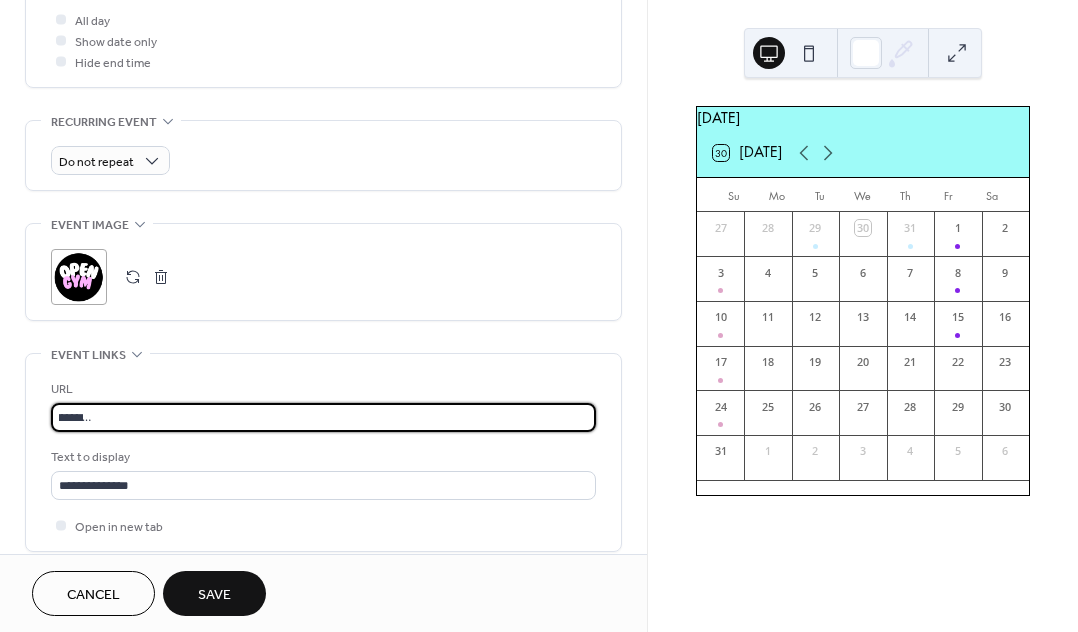 type on "**********" 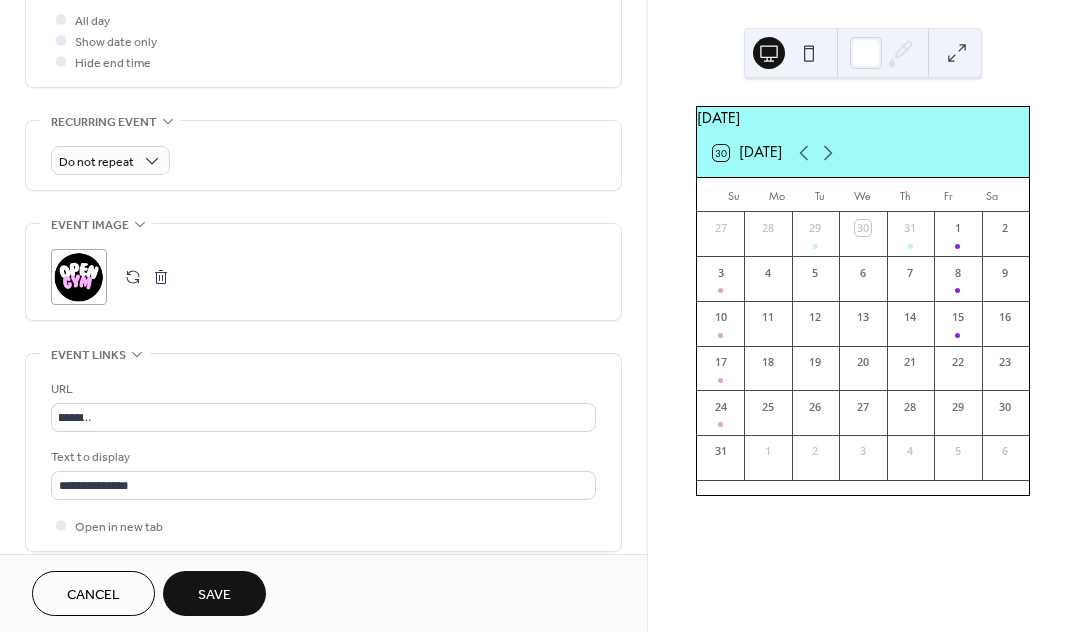 scroll, scrollTop: 0, scrollLeft: 0, axis: both 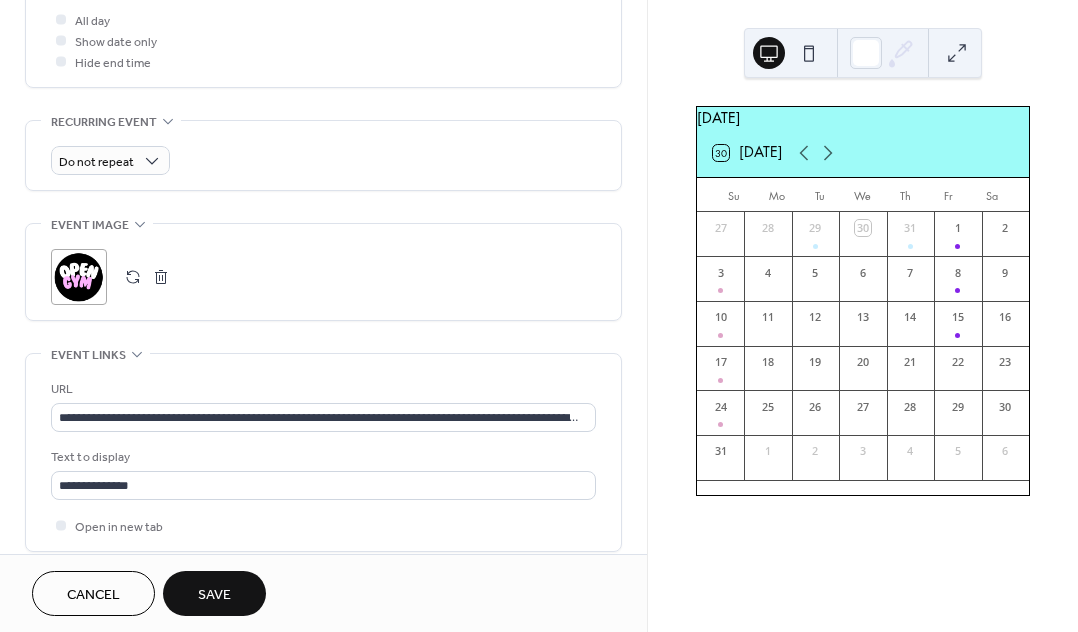 click on "Save" at bounding box center [214, 595] 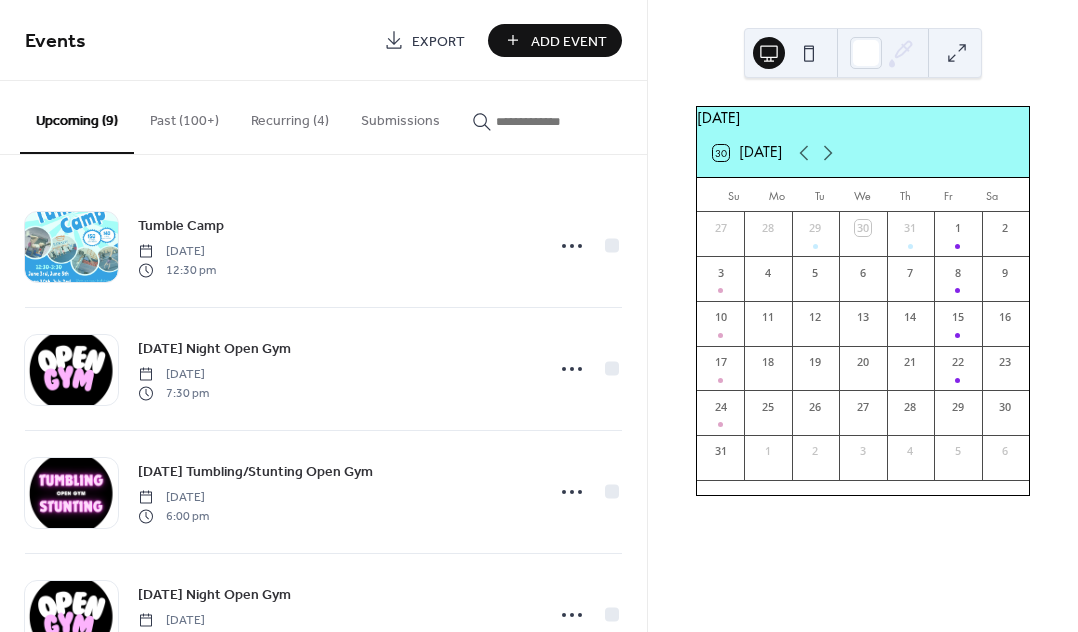 click on "Past (100+)" at bounding box center [184, 116] 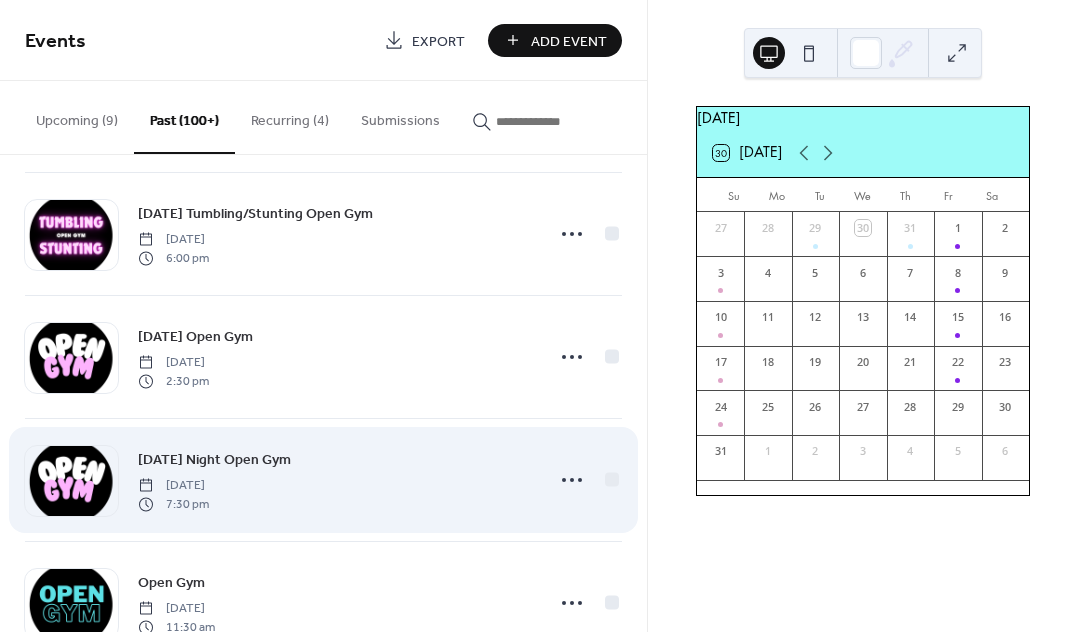 scroll, scrollTop: 2963, scrollLeft: 0, axis: vertical 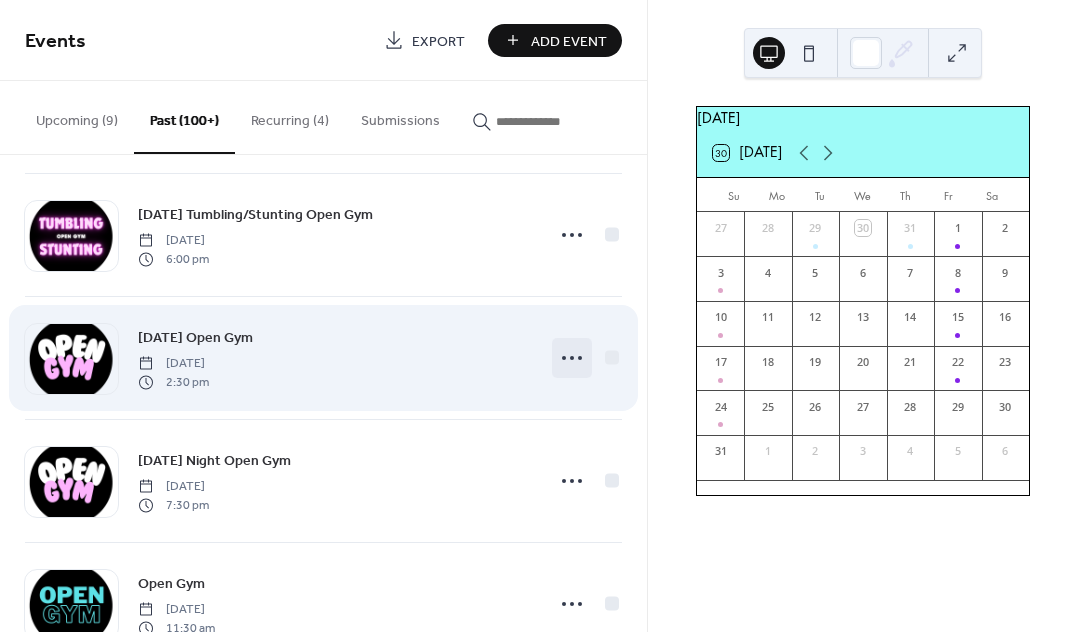 click 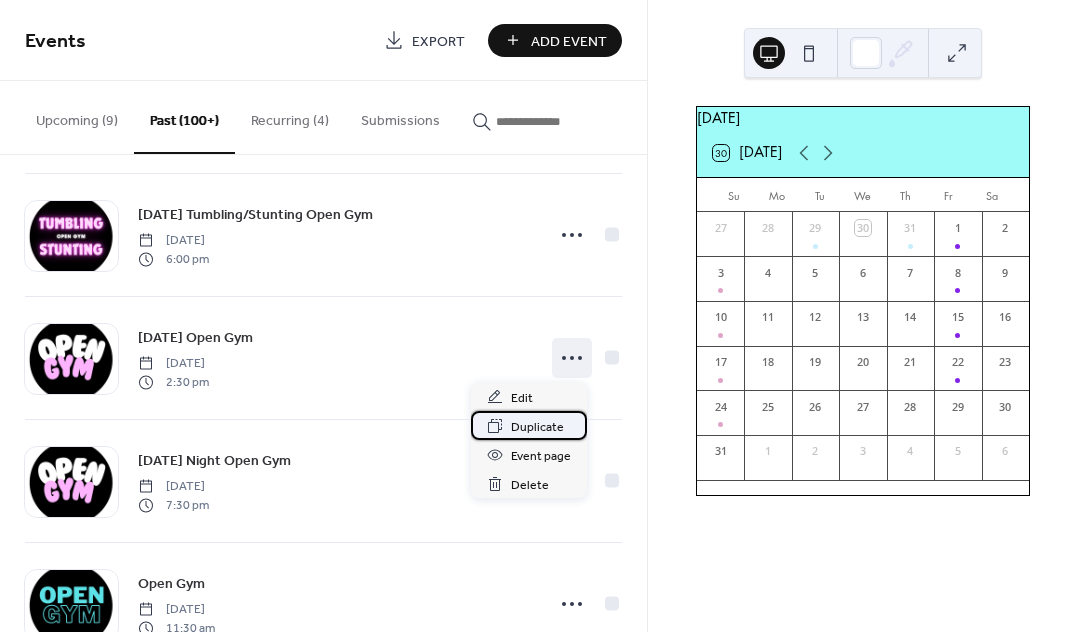 click on "Duplicate" at bounding box center (537, 427) 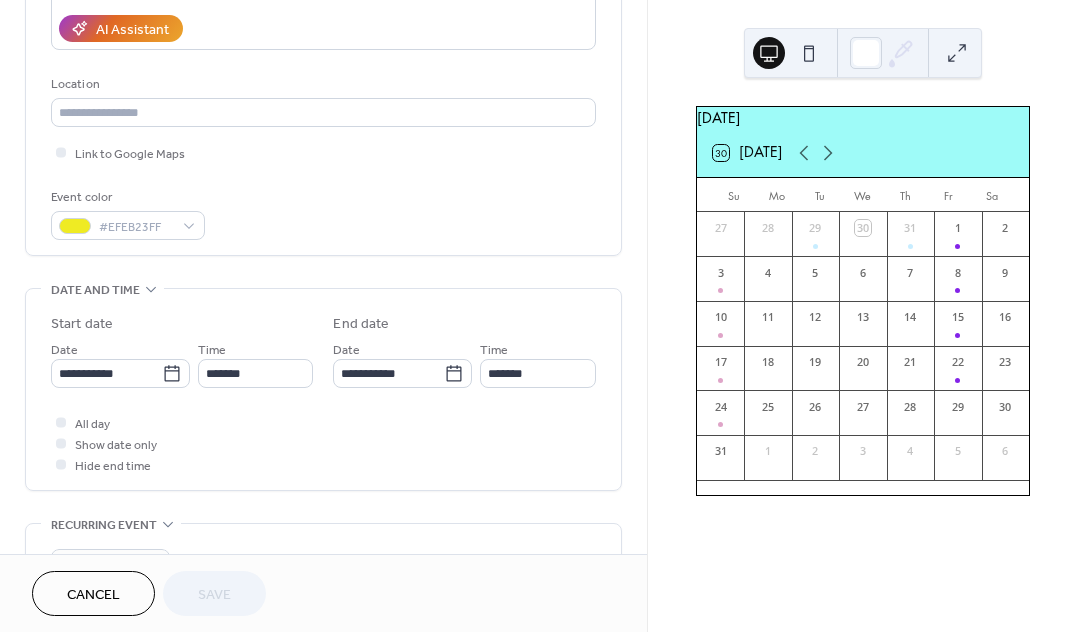 scroll, scrollTop: 518, scrollLeft: 0, axis: vertical 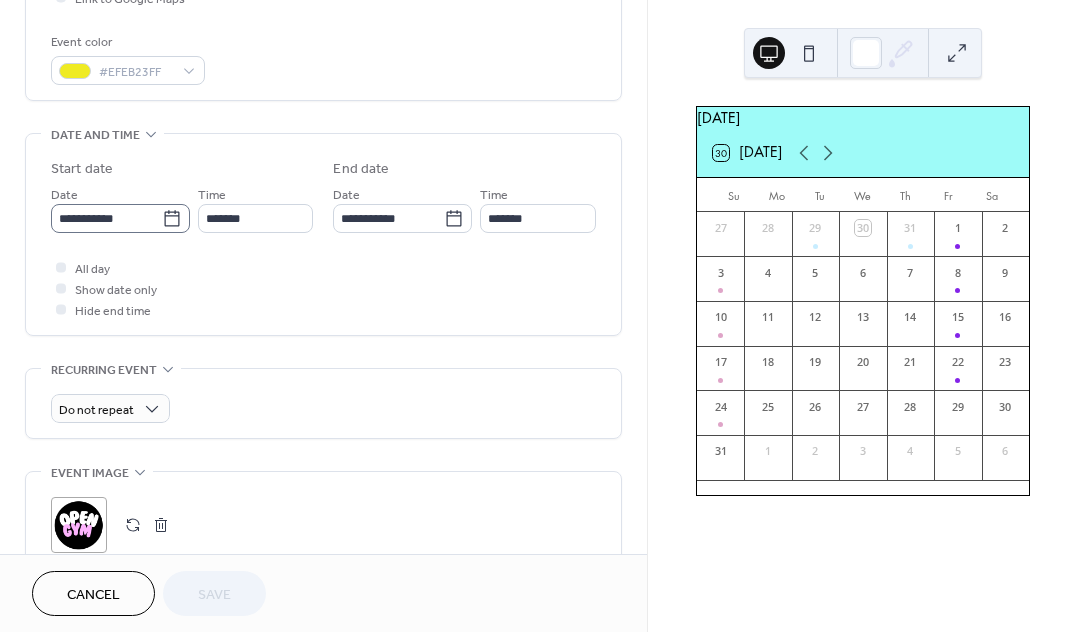 click 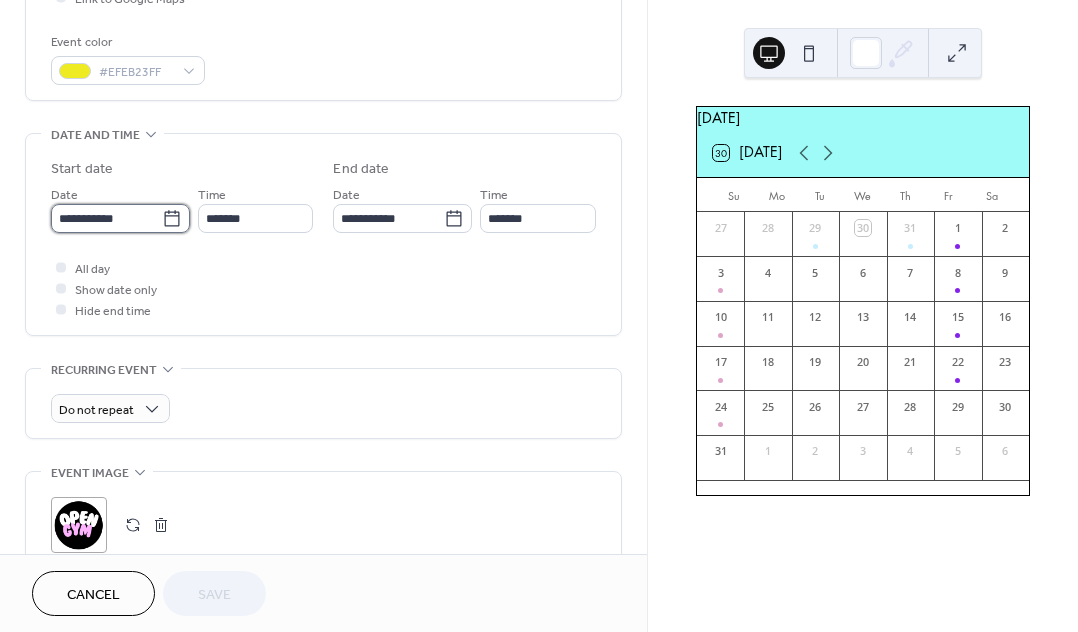 click on "**********" at bounding box center (106, 218) 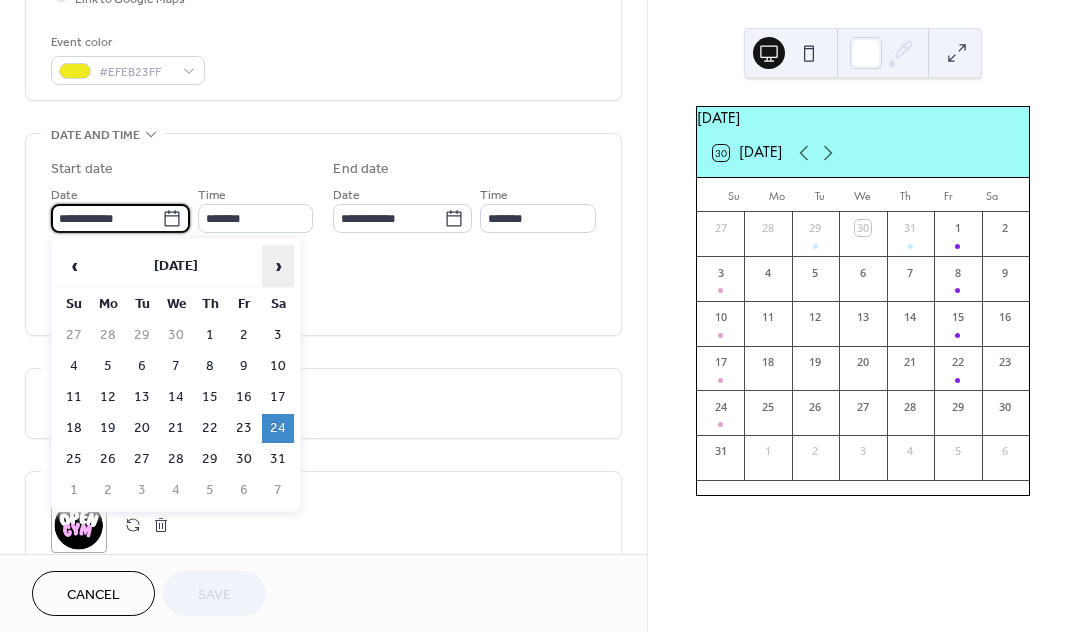 click on "›" at bounding box center (278, 266) 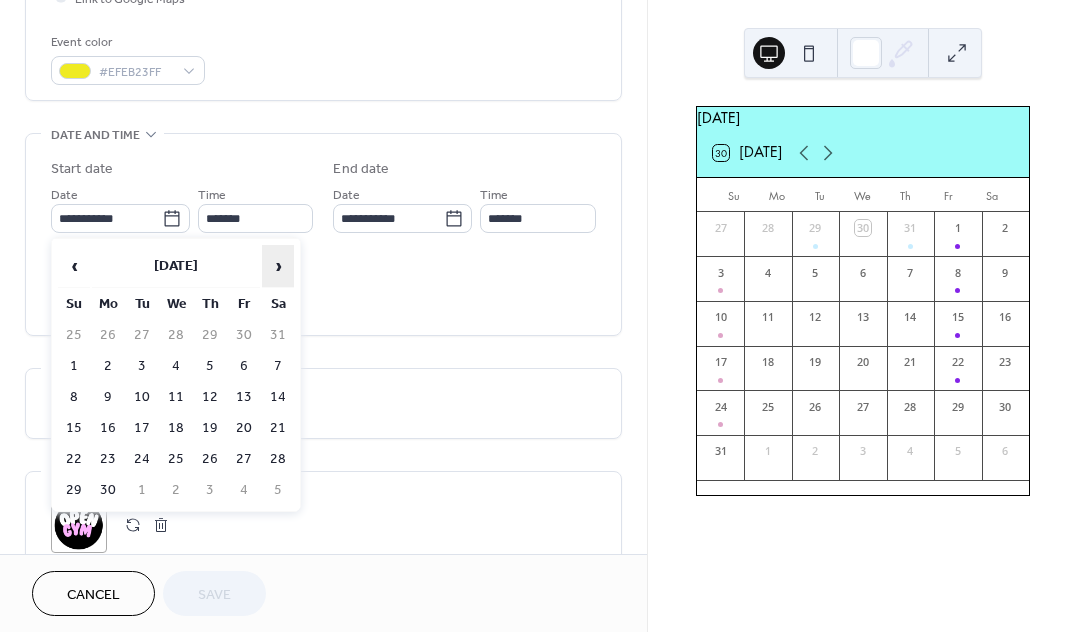 click on "›" at bounding box center [278, 266] 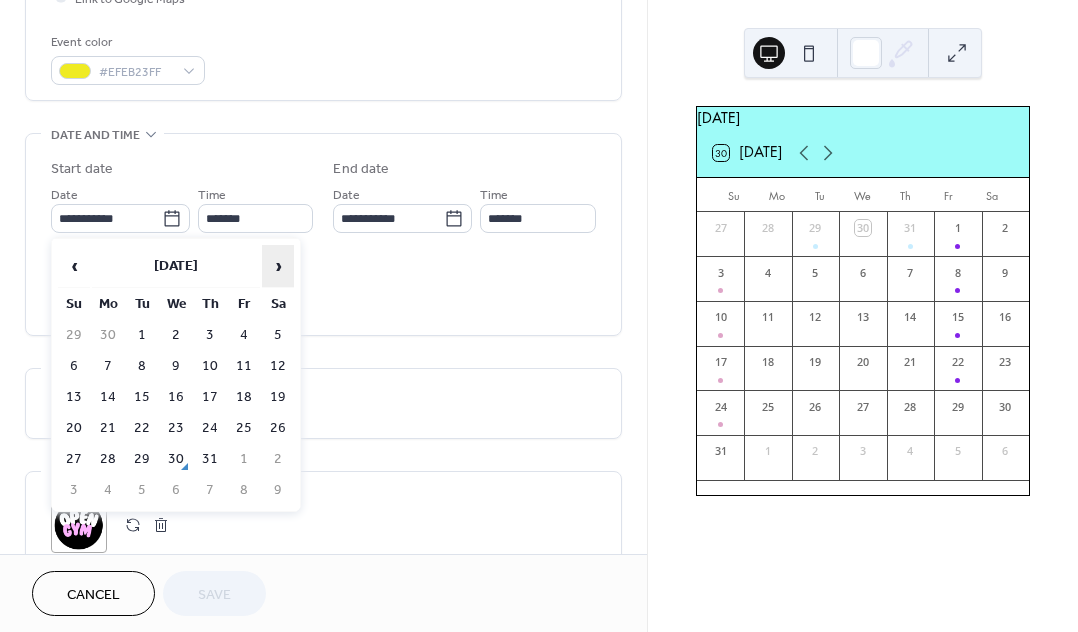 click on "›" at bounding box center (278, 266) 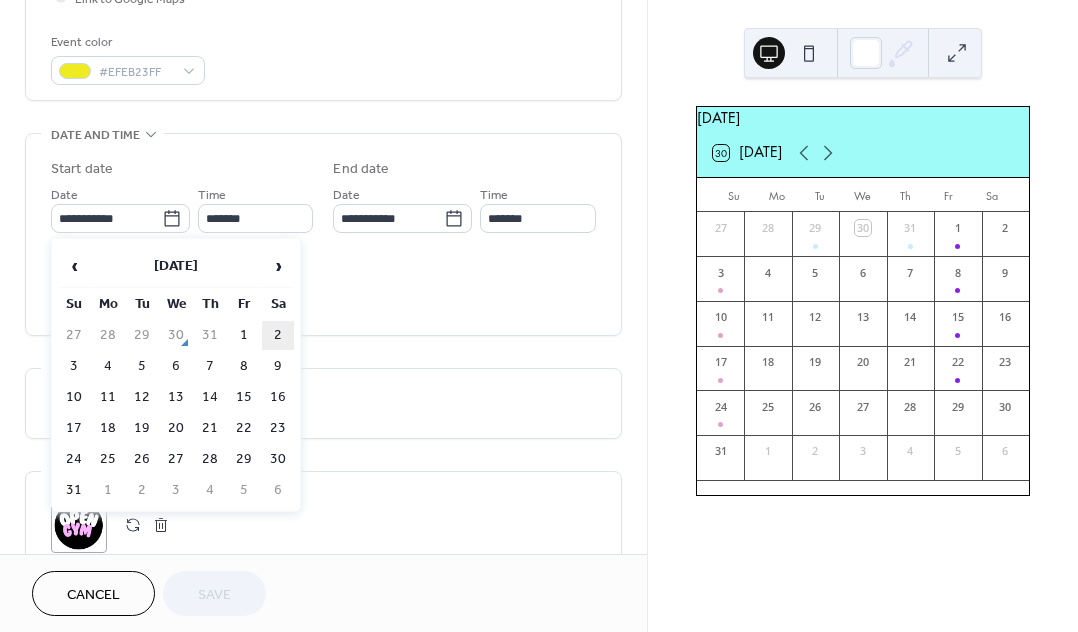 click on "2" at bounding box center [278, 335] 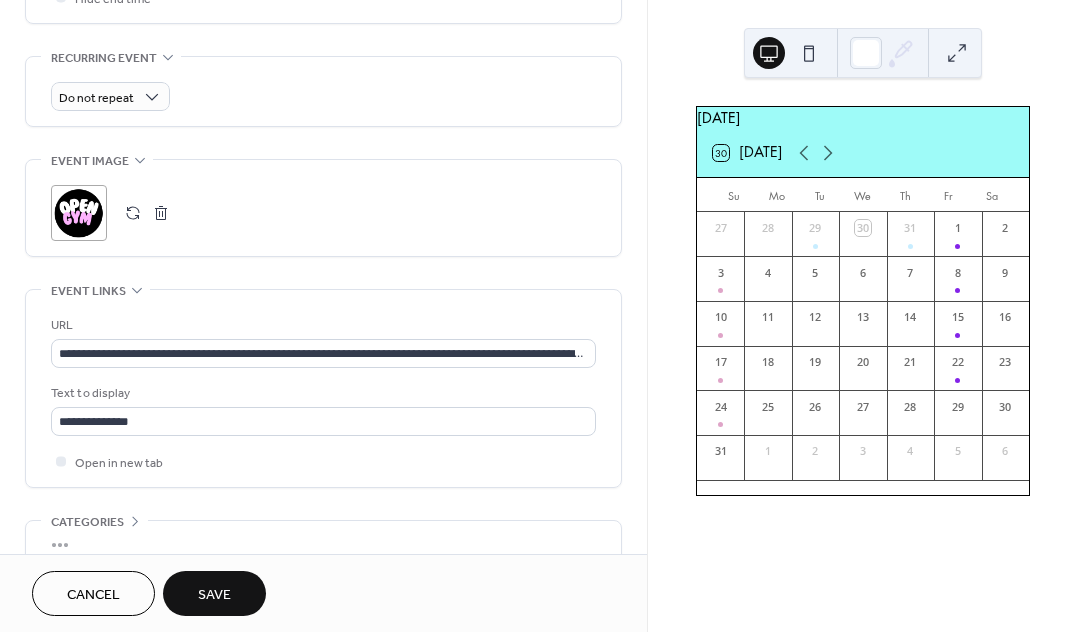 scroll, scrollTop: 899, scrollLeft: 0, axis: vertical 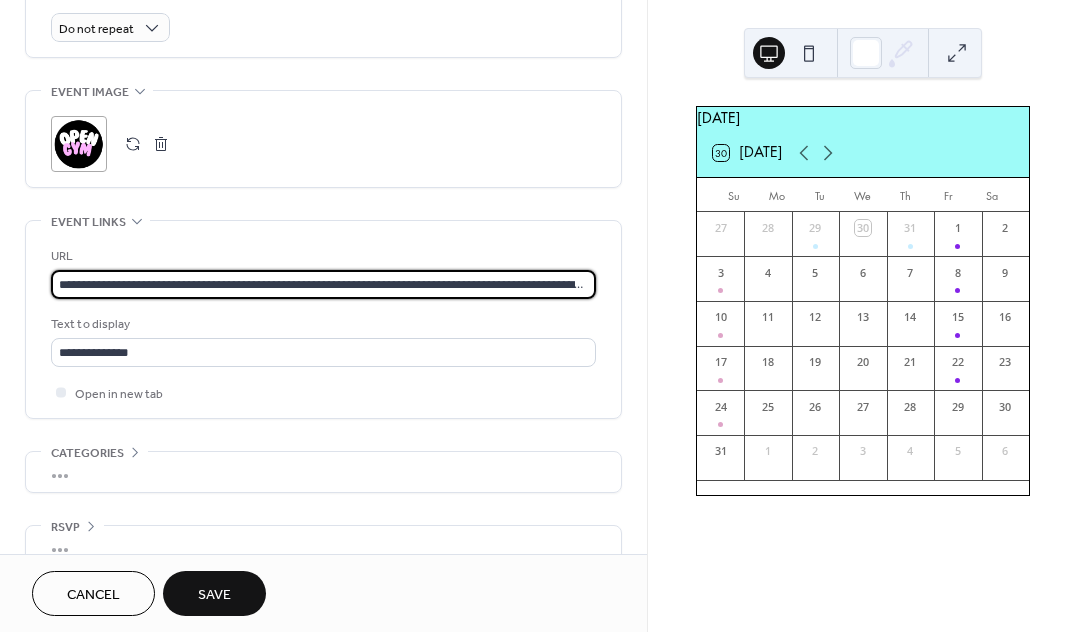 click on "**********" at bounding box center (323, 284) 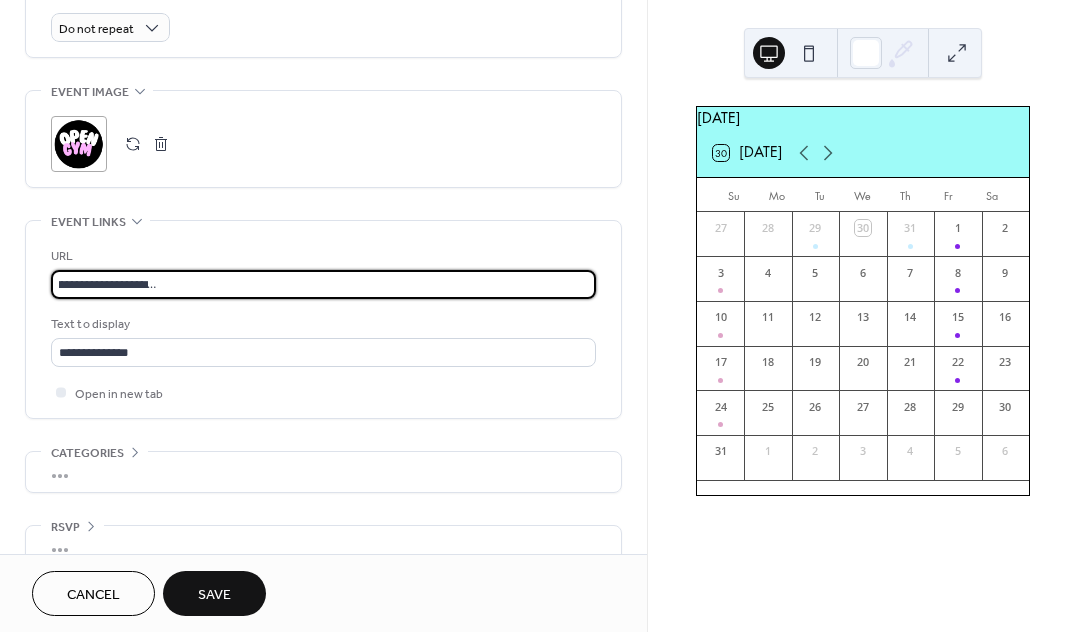 type on "**********" 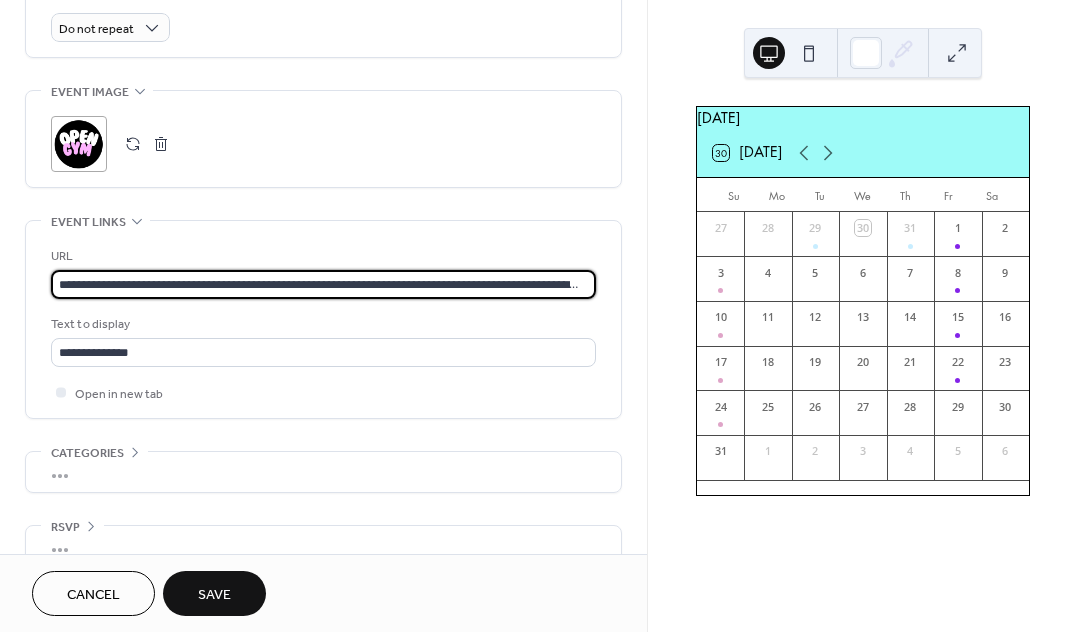 click on "Save" at bounding box center [214, 595] 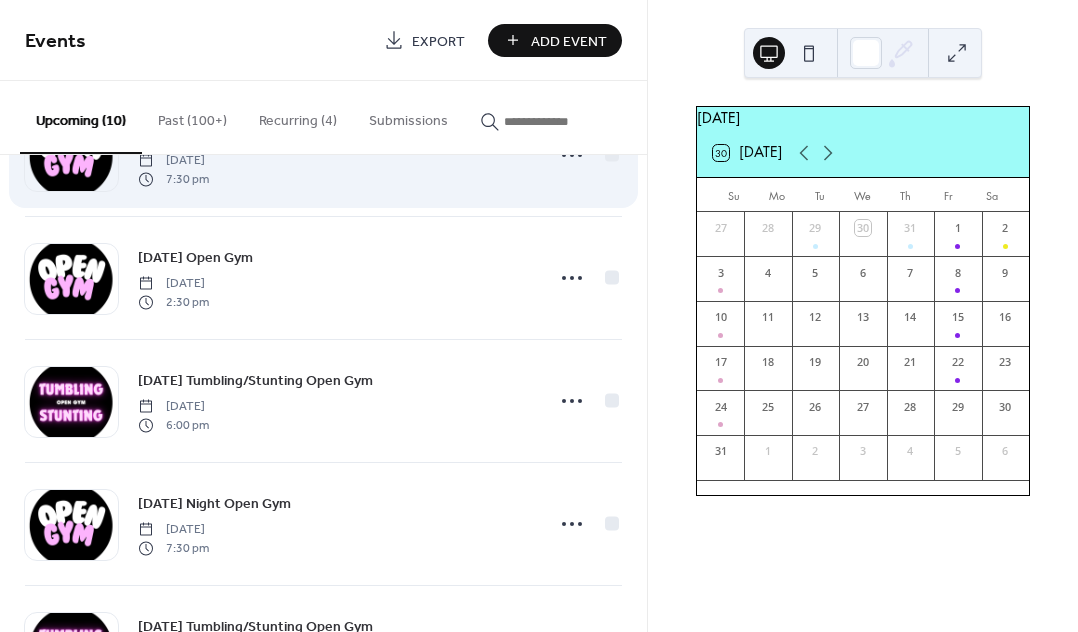 scroll, scrollTop: 215, scrollLeft: 0, axis: vertical 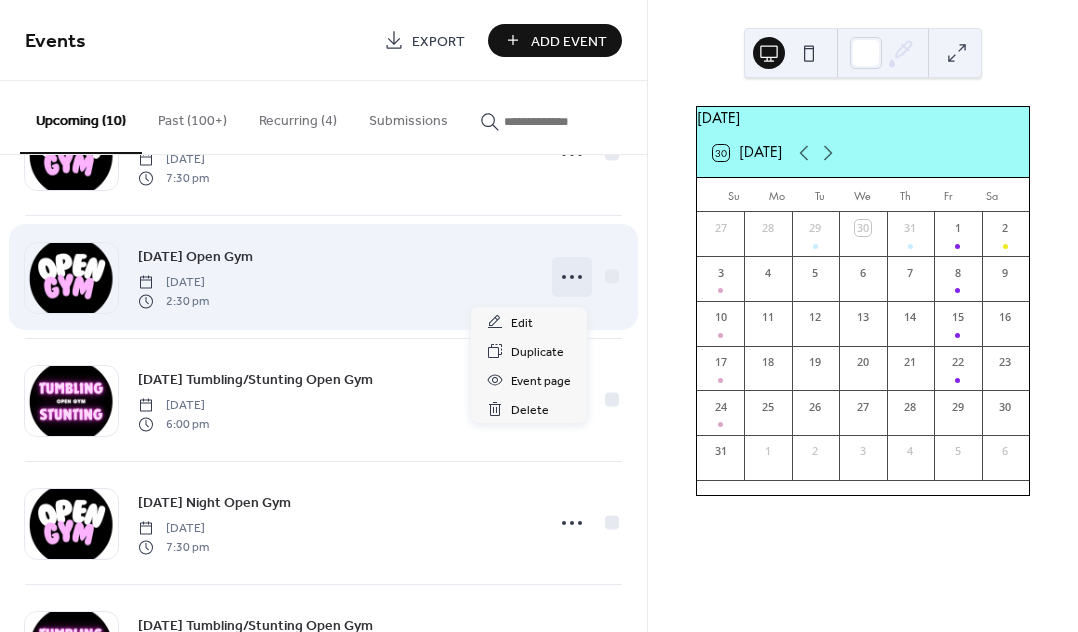 click 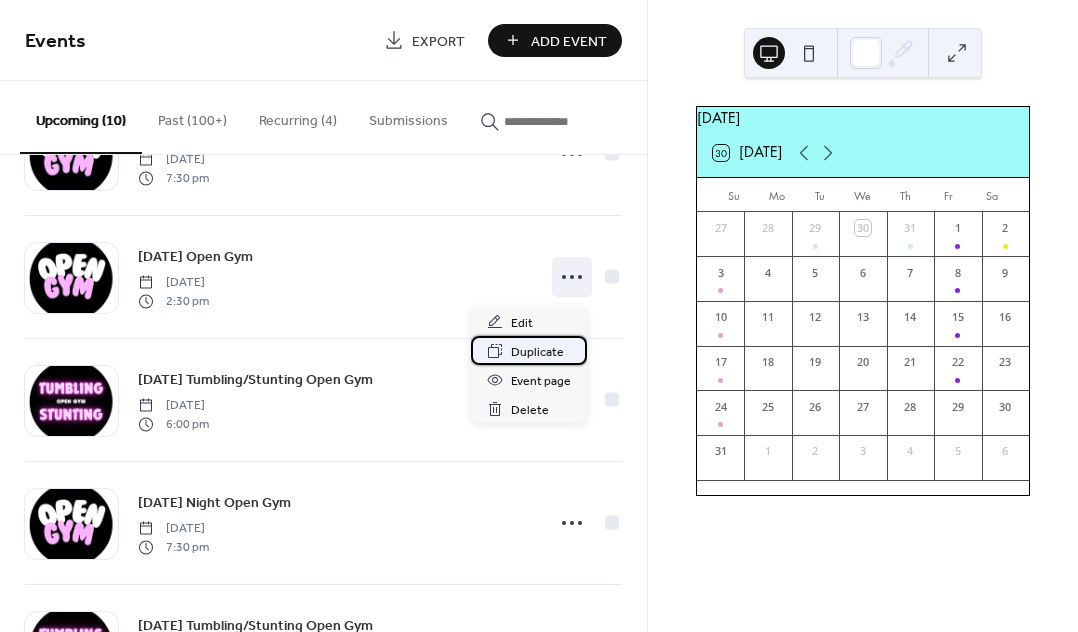 click on "Duplicate" at bounding box center (537, 352) 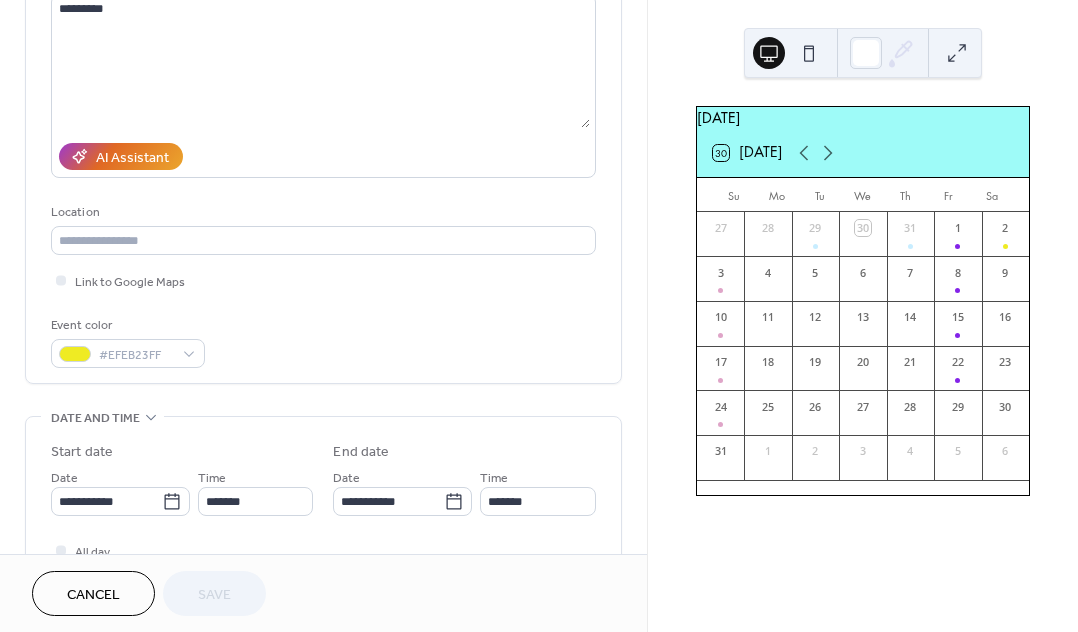 scroll, scrollTop: 329, scrollLeft: 0, axis: vertical 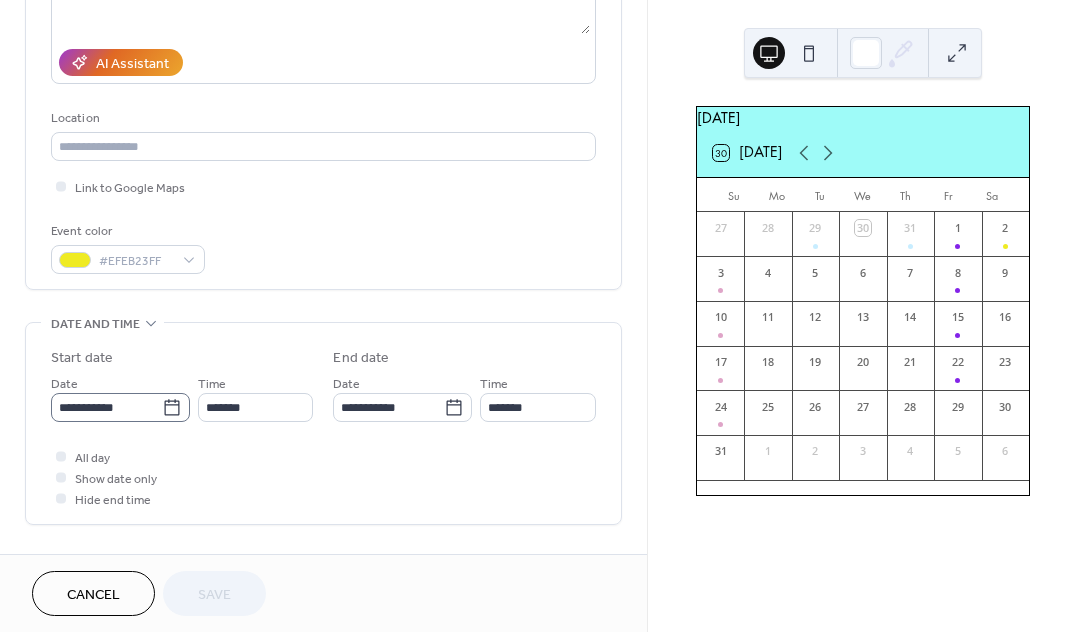 click 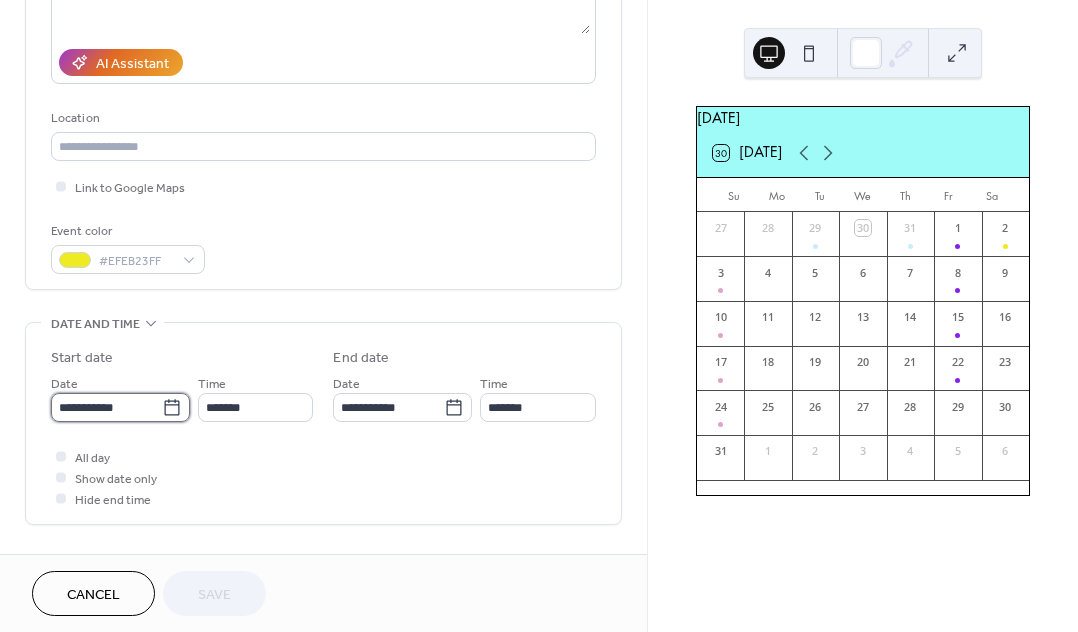 click on "**********" at bounding box center [106, 407] 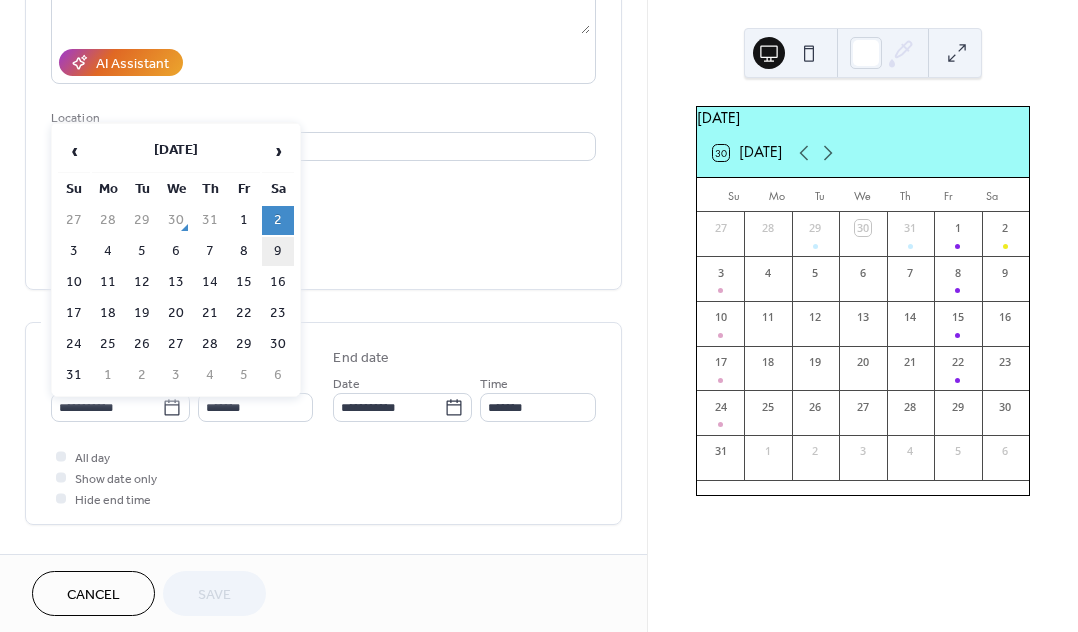 click on "9" at bounding box center (278, 251) 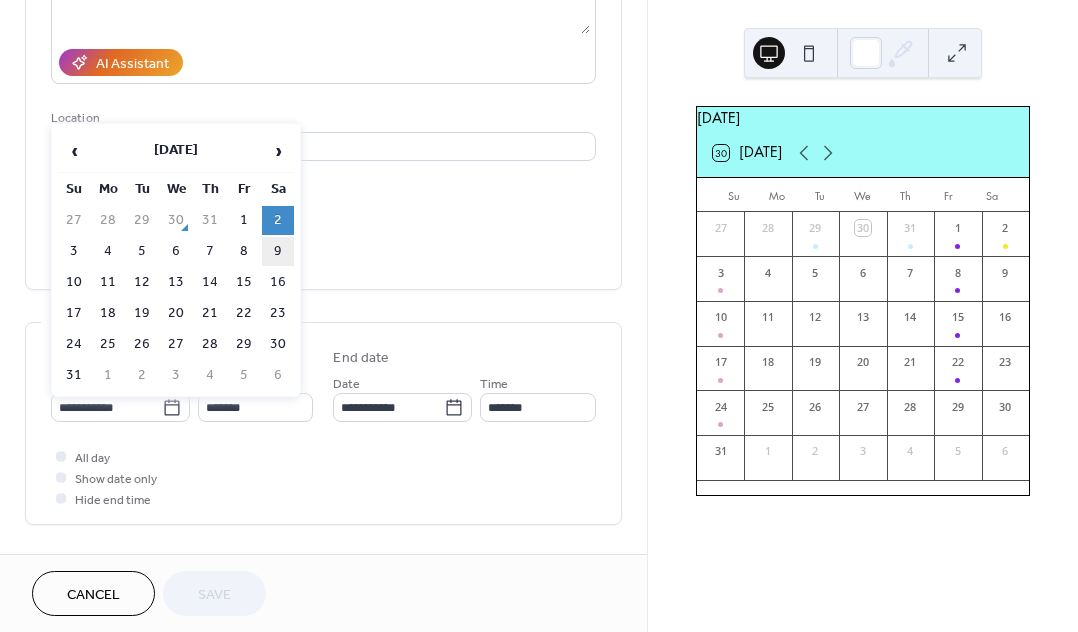 type on "**********" 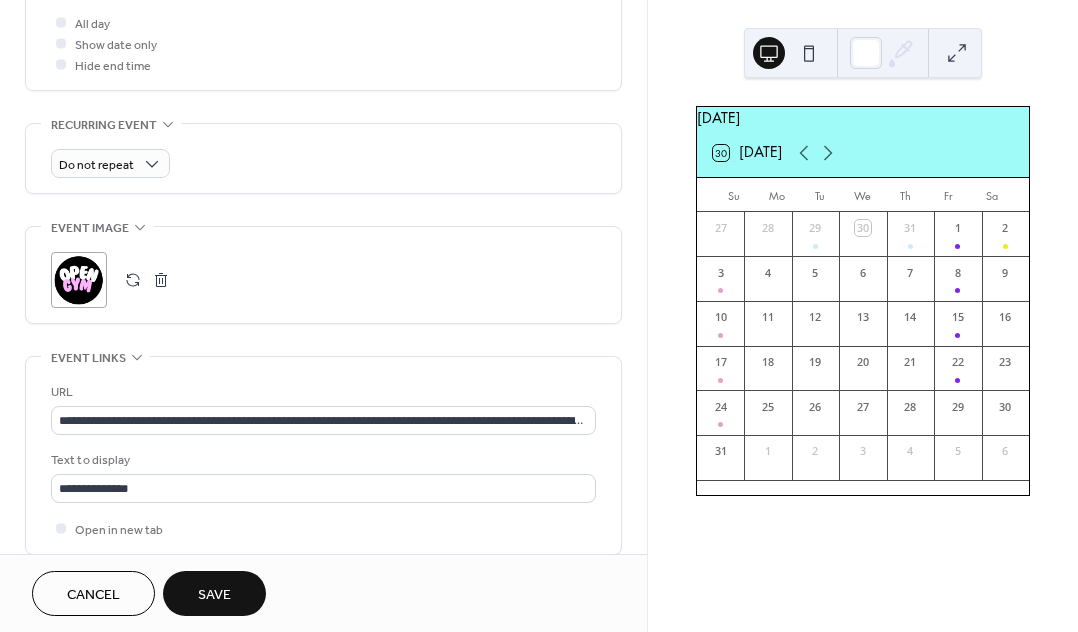 scroll, scrollTop: 749, scrollLeft: 0, axis: vertical 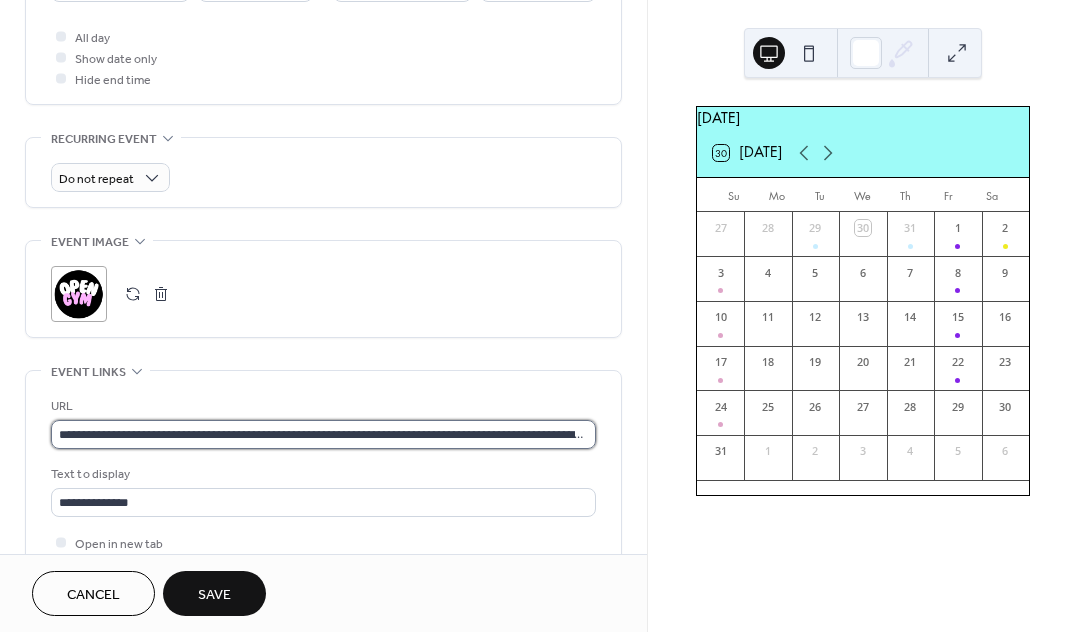 click on "**********" at bounding box center [323, 434] 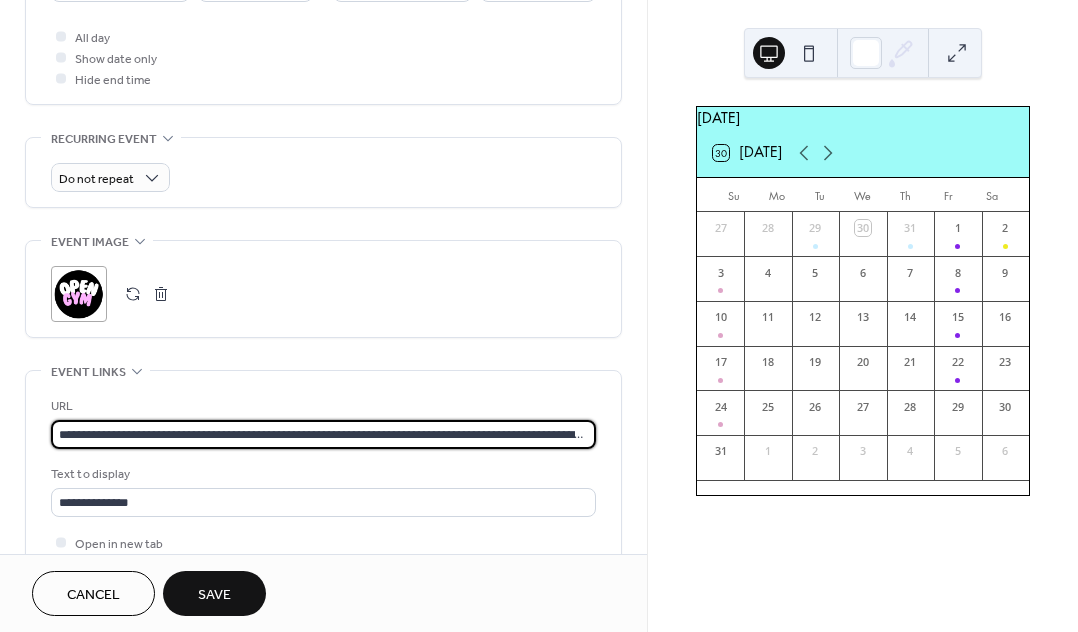 click on "**********" at bounding box center [323, 434] 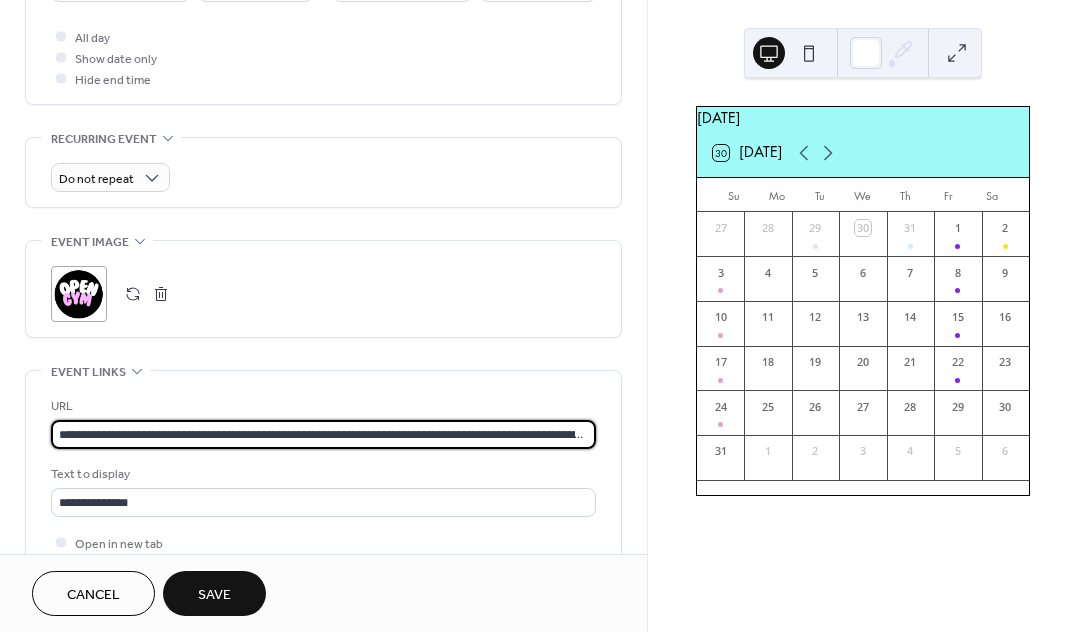 click on "**********" at bounding box center (323, 434) 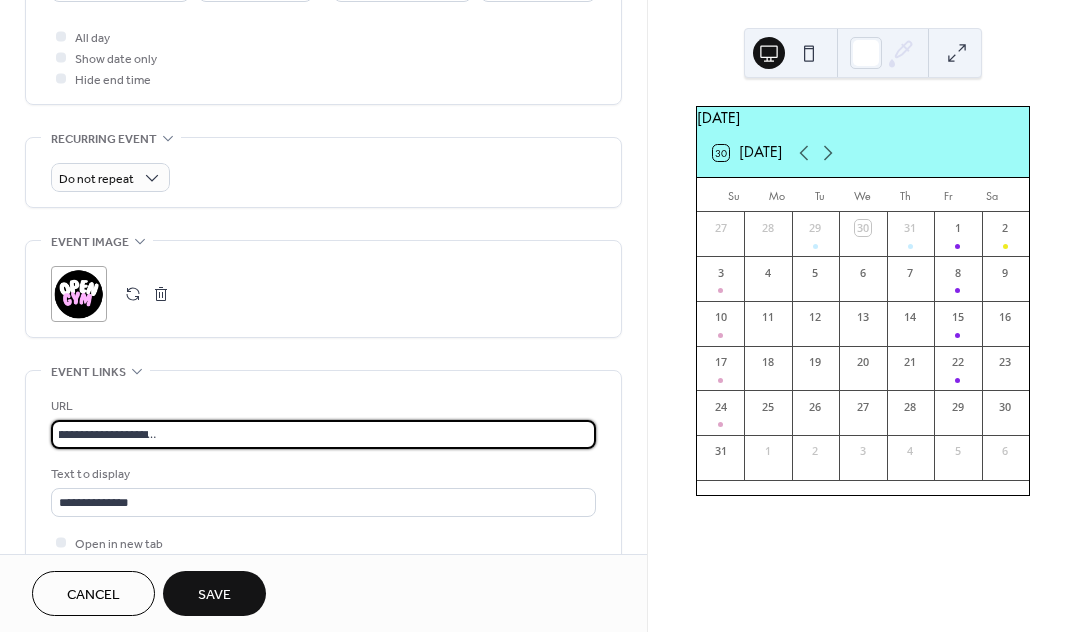 type on "**********" 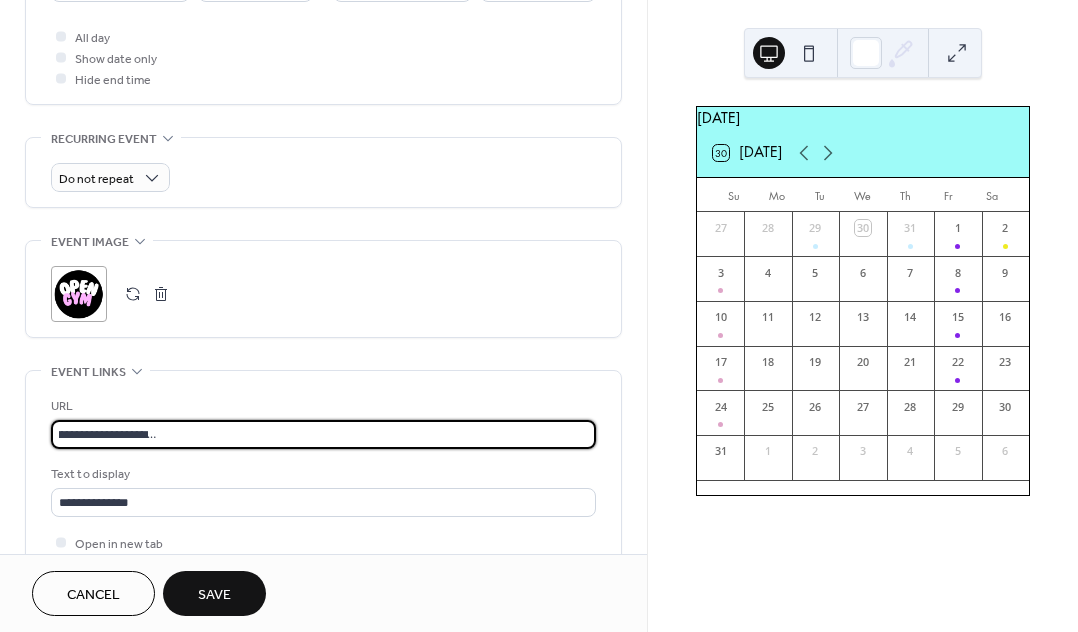 click on "Save" at bounding box center (214, 595) 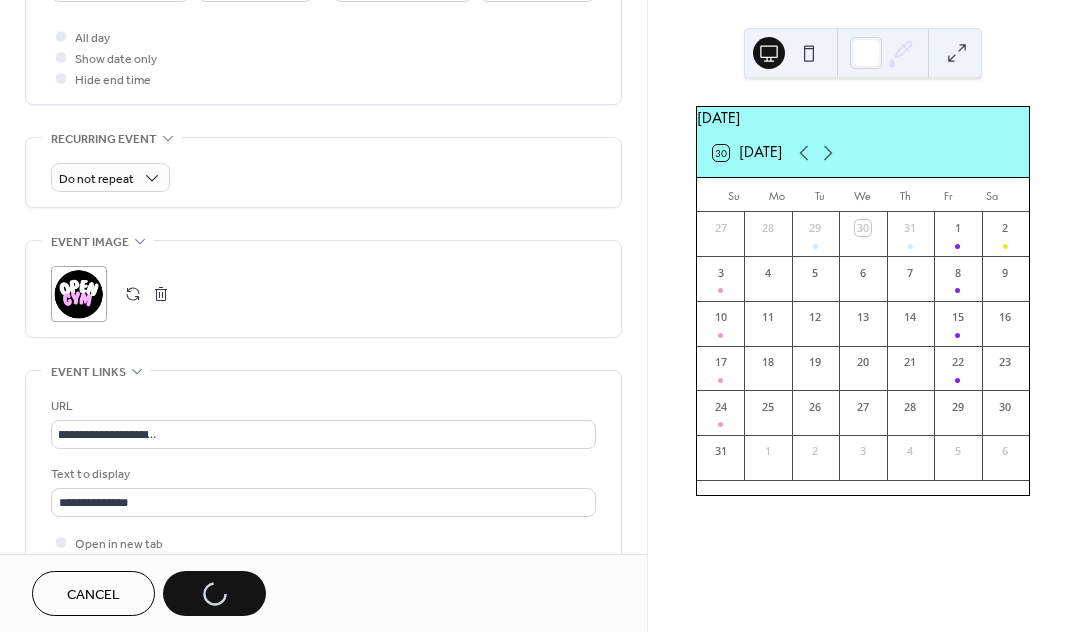 scroll, scrollTop: 0, scrollLeft: 0, axis: both 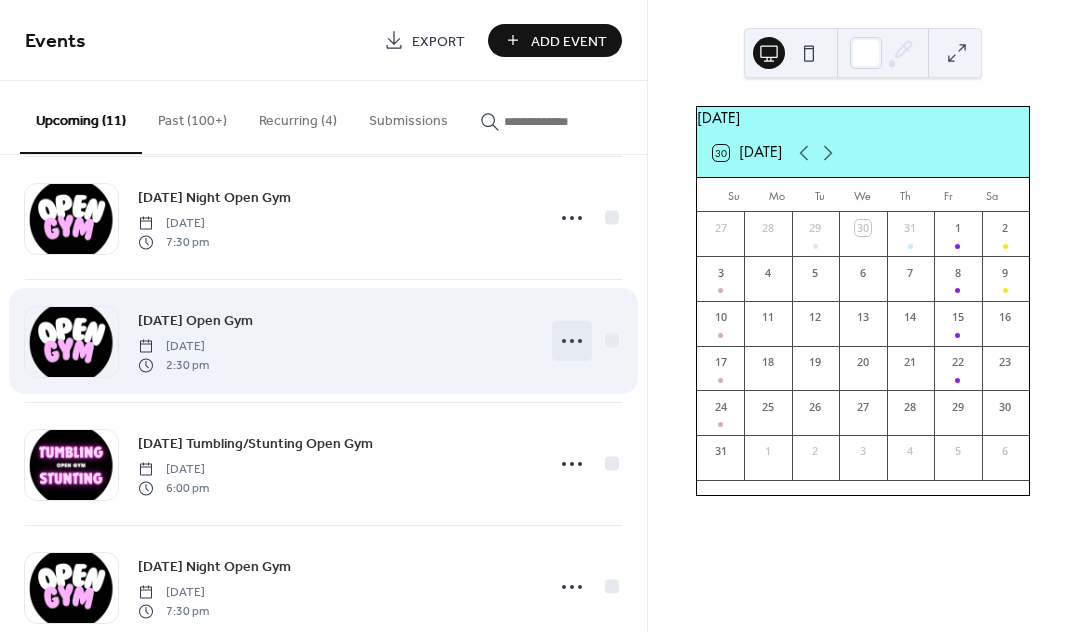 click 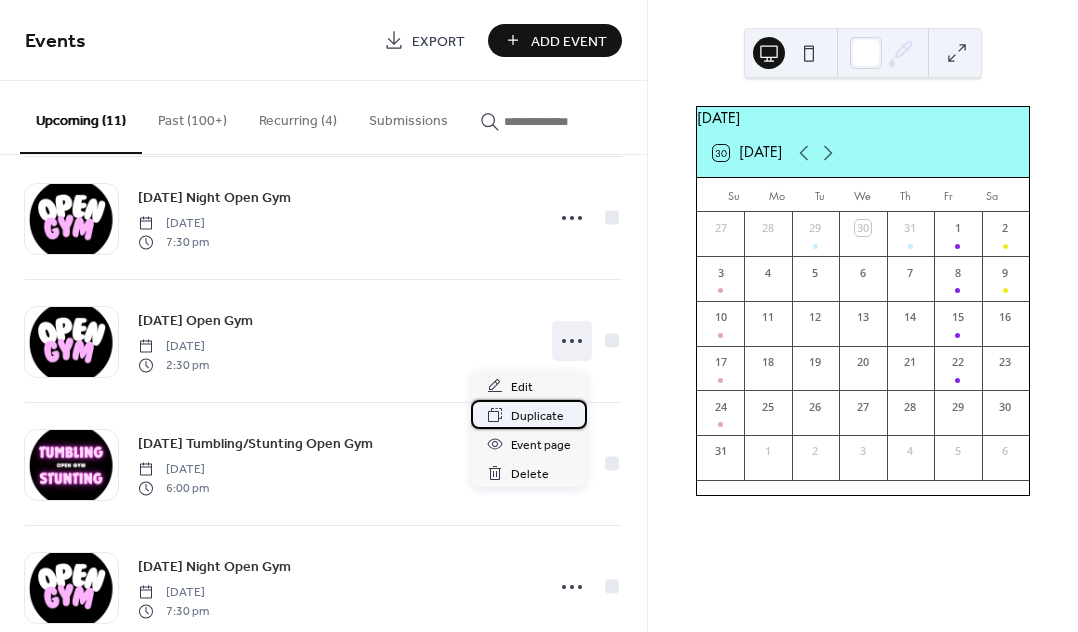 click on "Duplicate" at bounding box center (537, 416) 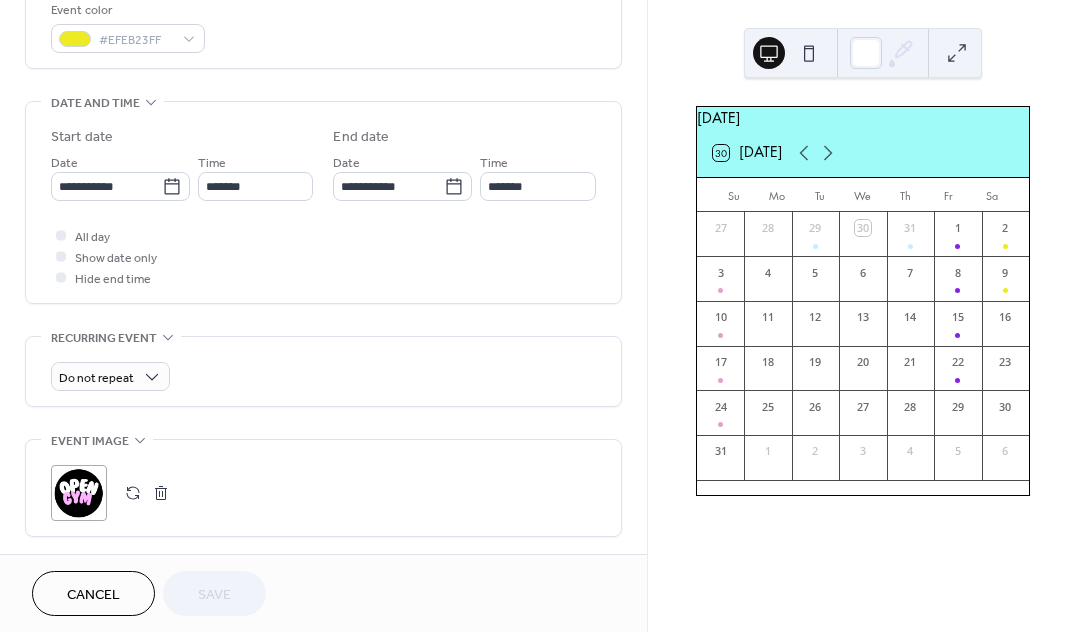 scroll, scrollTop: 624, scrollLeft: 0, axis: vertical 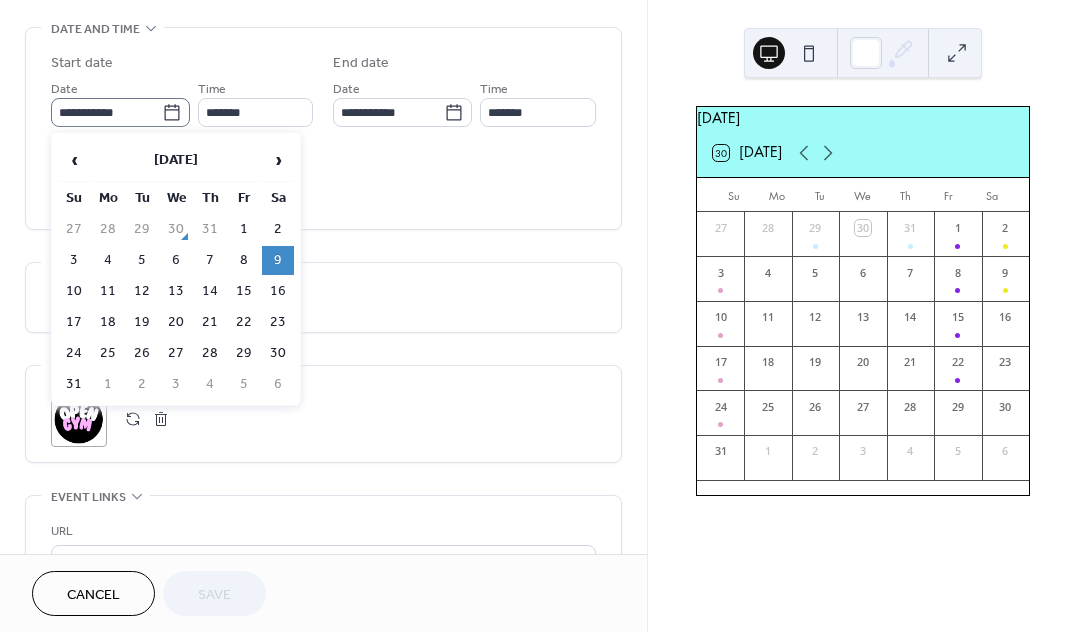 click 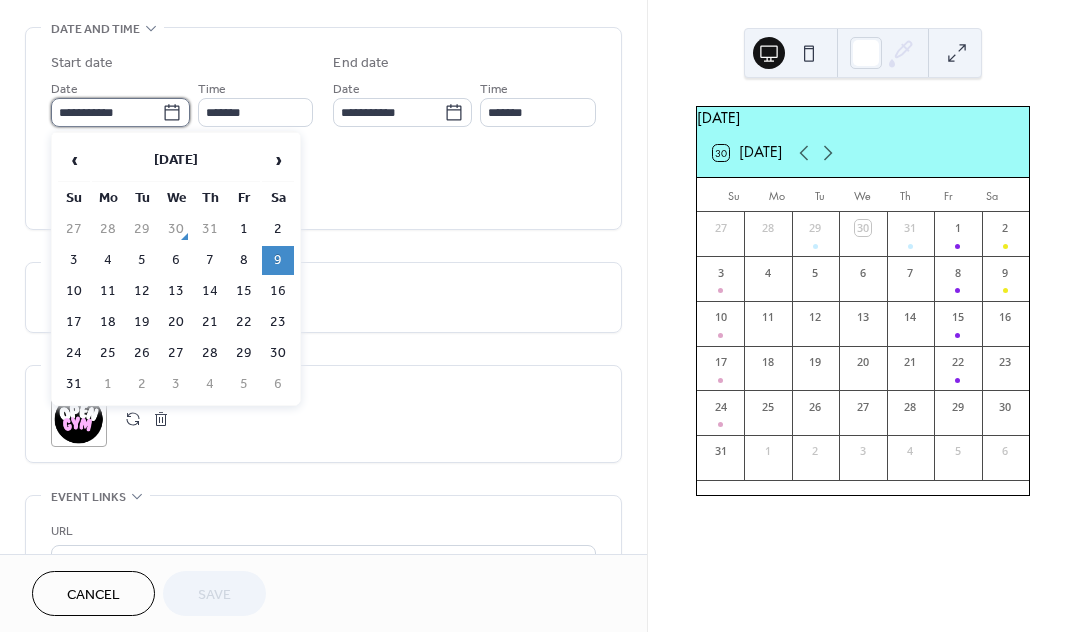 click on "**********" at bounding box center (106, 112) 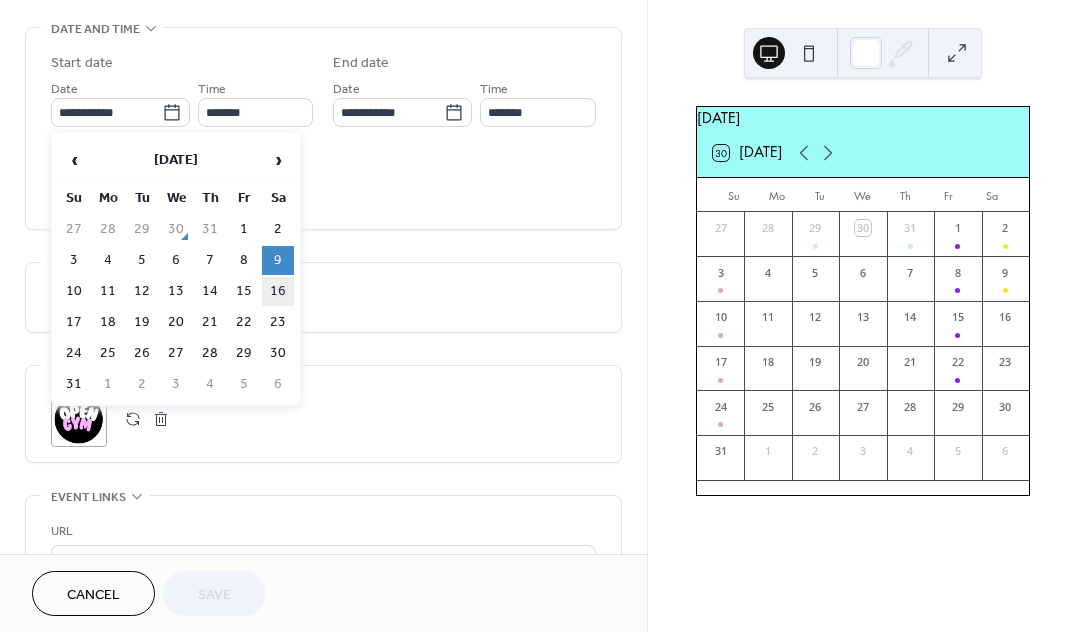 click on "16" at bounding box center [278, 291] 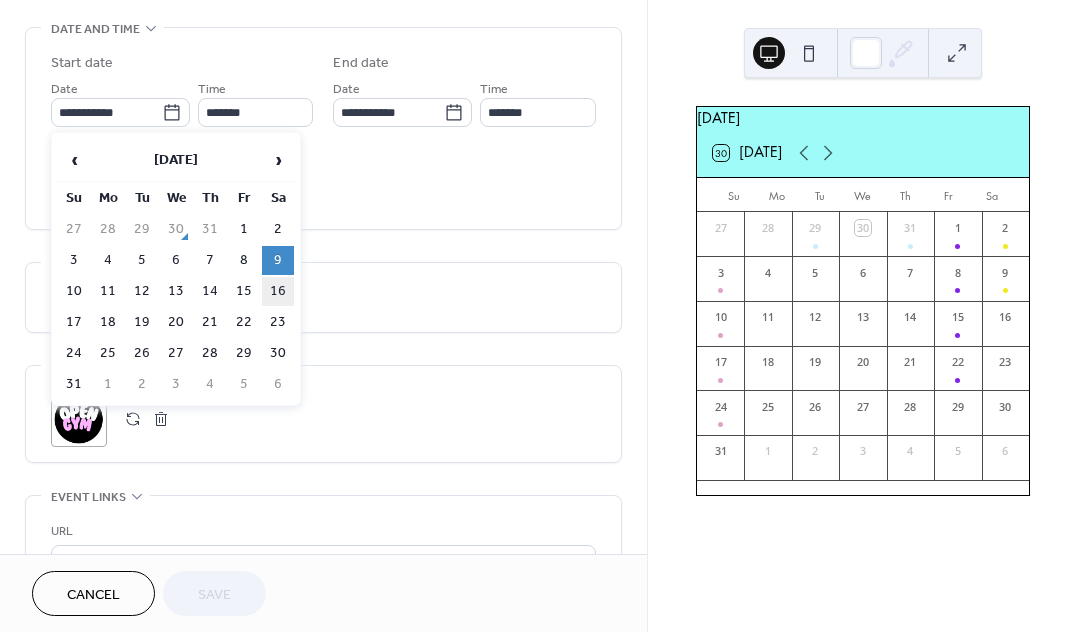 type on "**********" 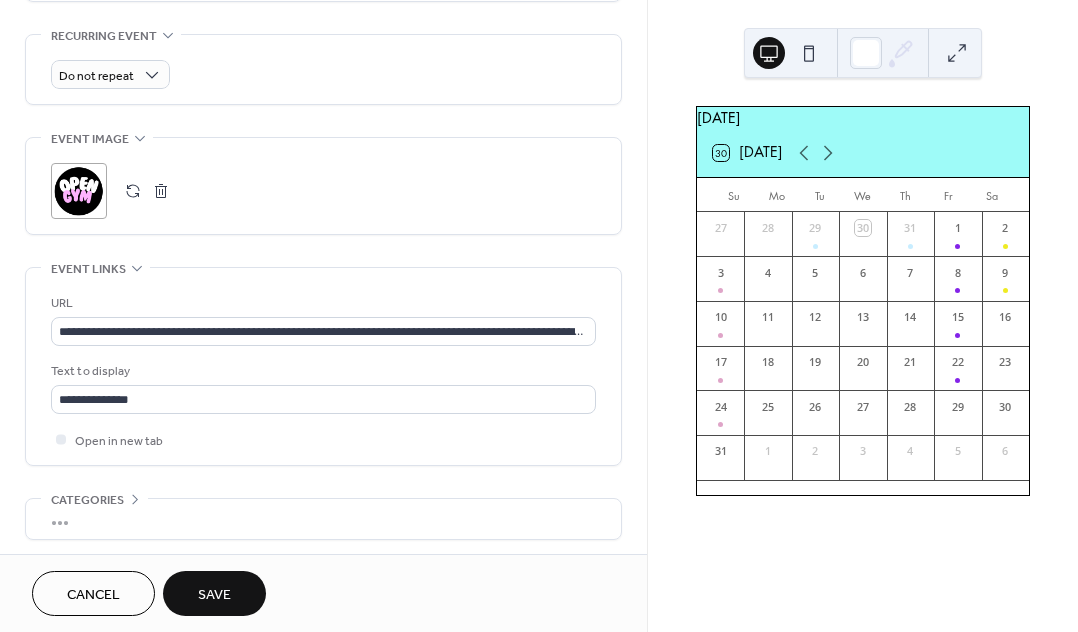 scroll, scrollTop: 902, scrollLeft: 0, axis: vertical 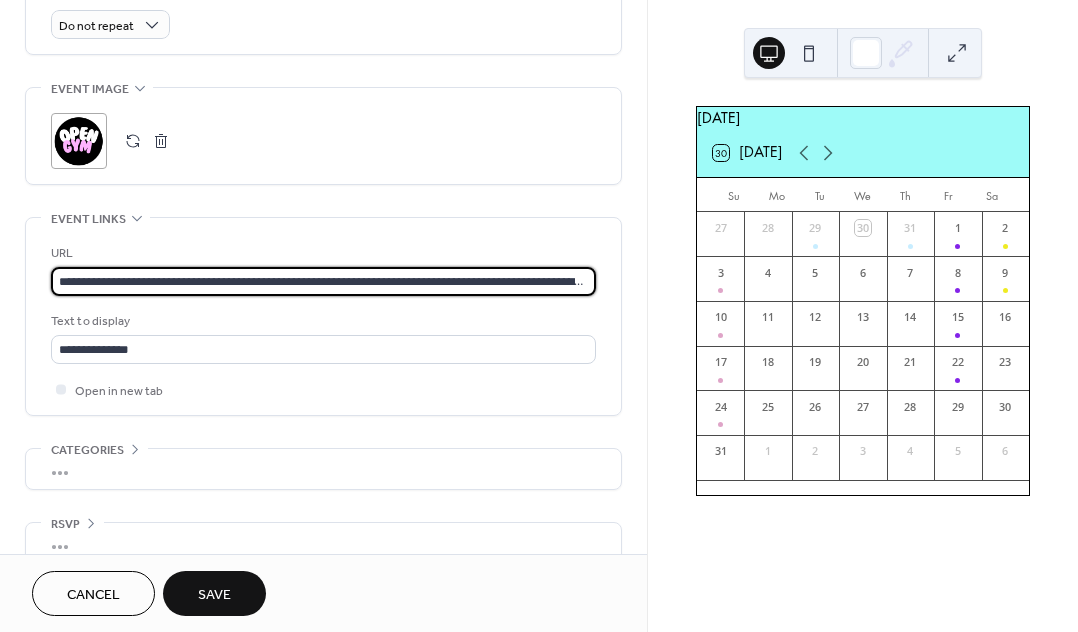 click on "**********" at bounding box center (323, 281) 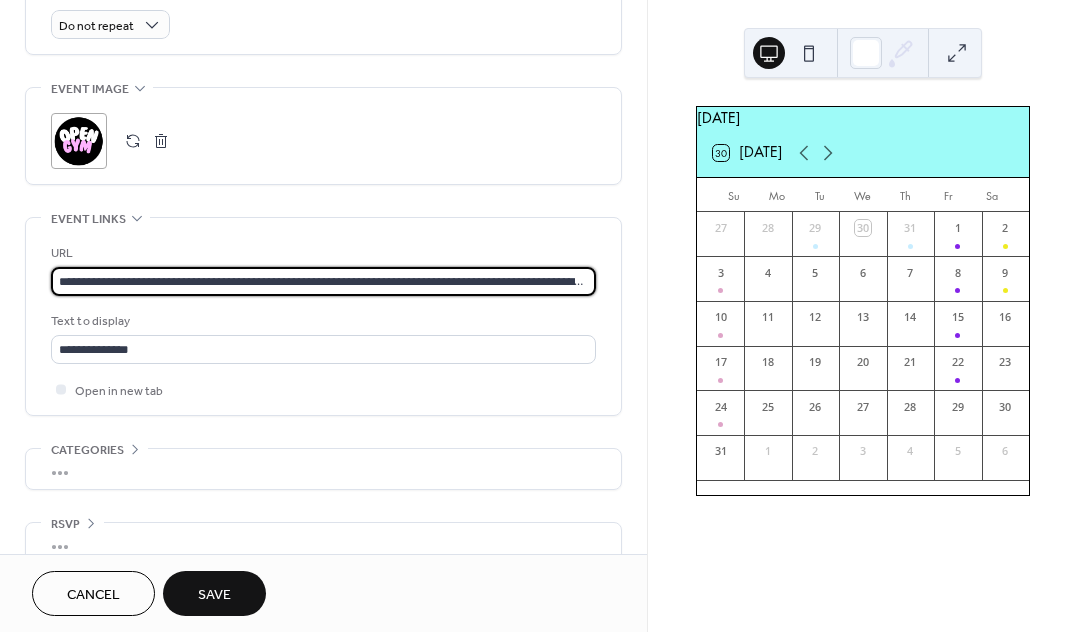 click on "**********" at bounding box center (323, 281) 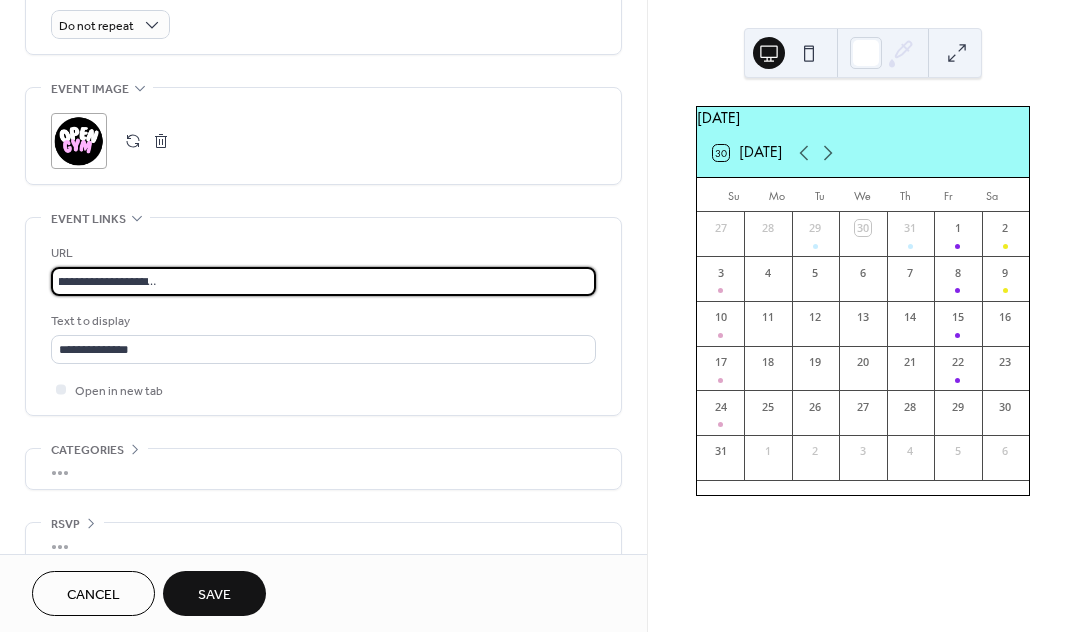 type on "**********" 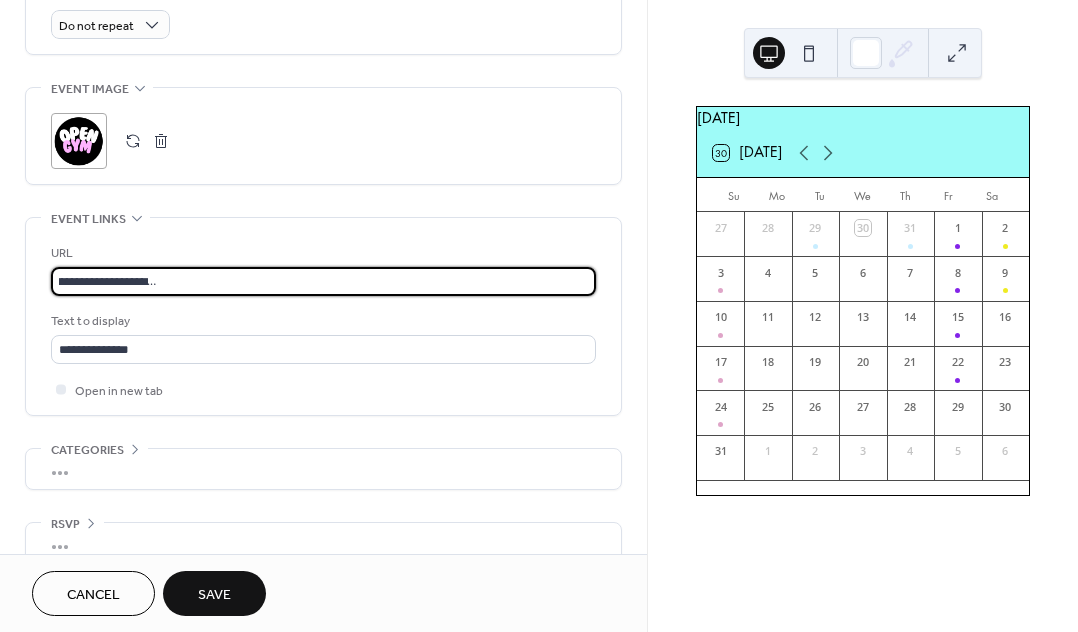 click on "Save" at bounding box center [214, 595] 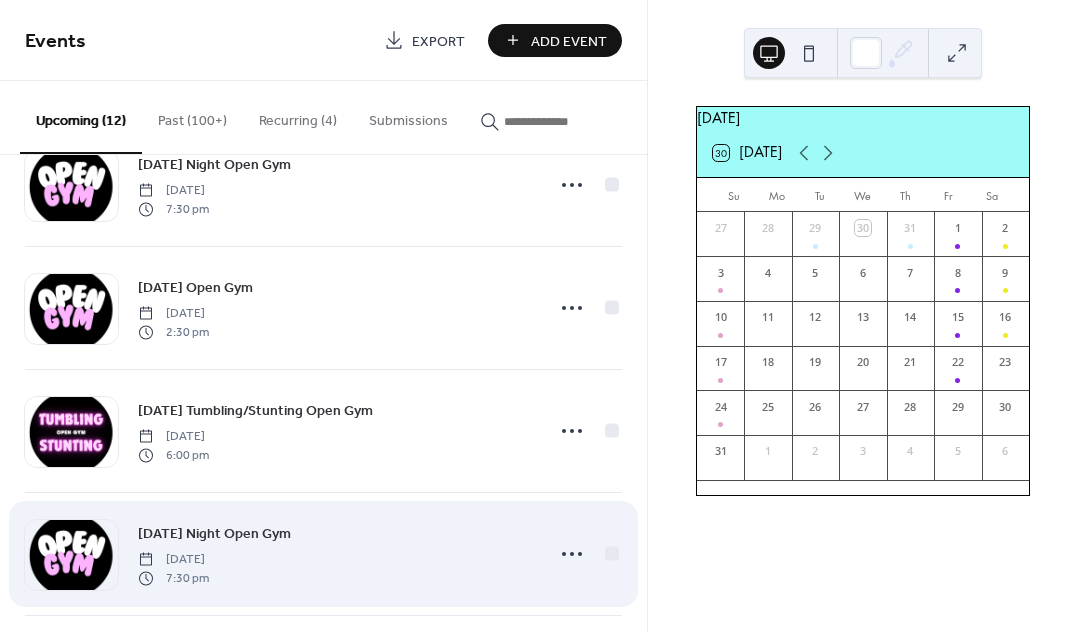 scroll, scrollTop: 903, scrollLeft: 0, axis: vertical 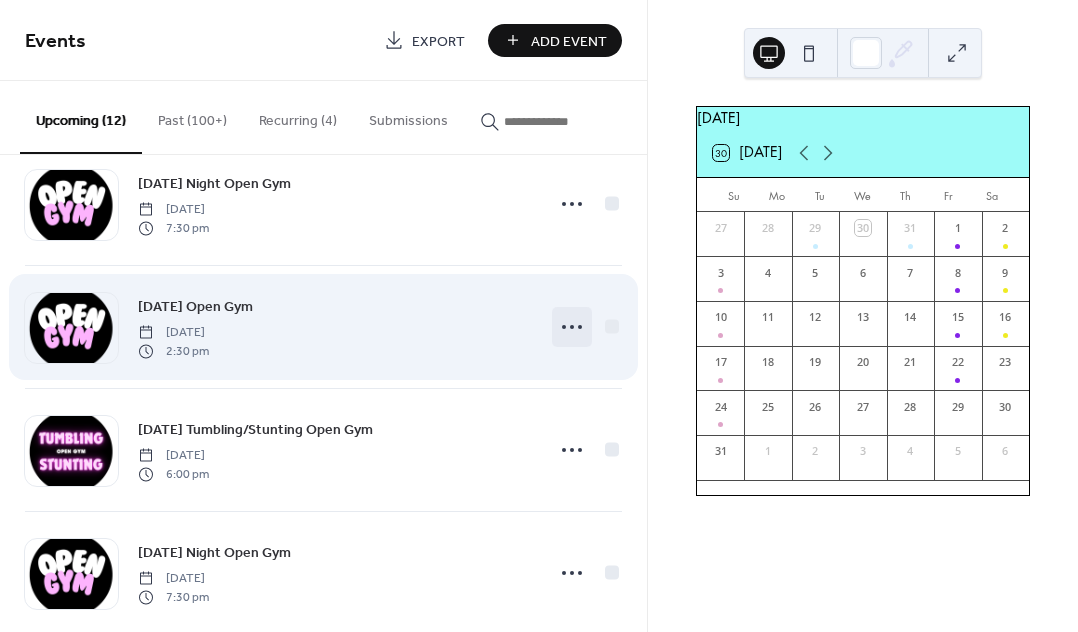 click 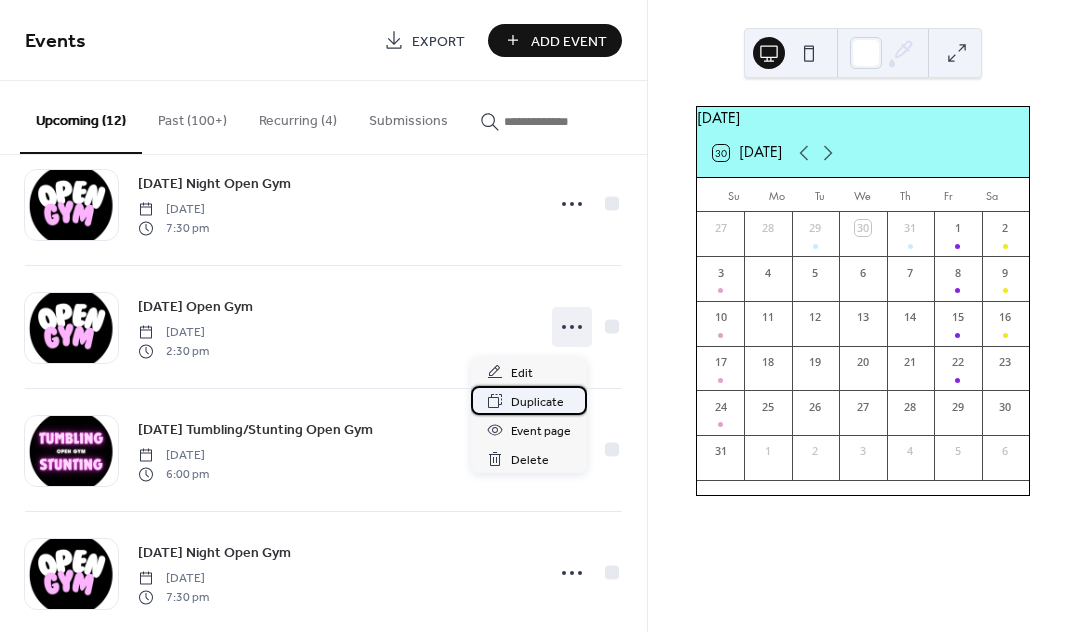 click on "Duplicate" at bounding box center [537, 402] 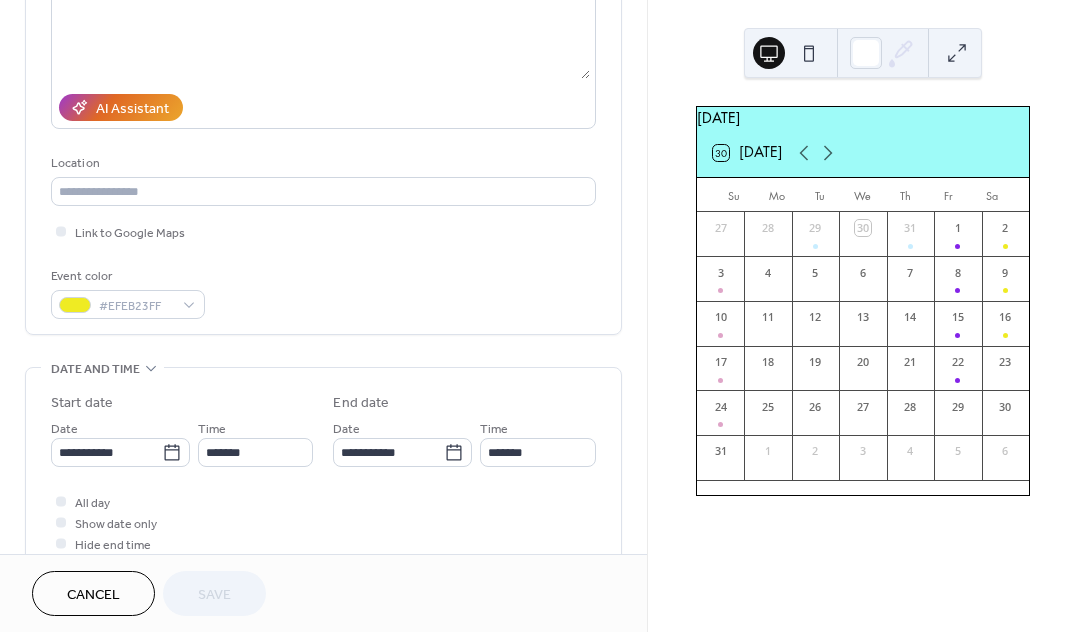 scroll, scrollTop: 306, scrollLeft: 0, axis: vertical 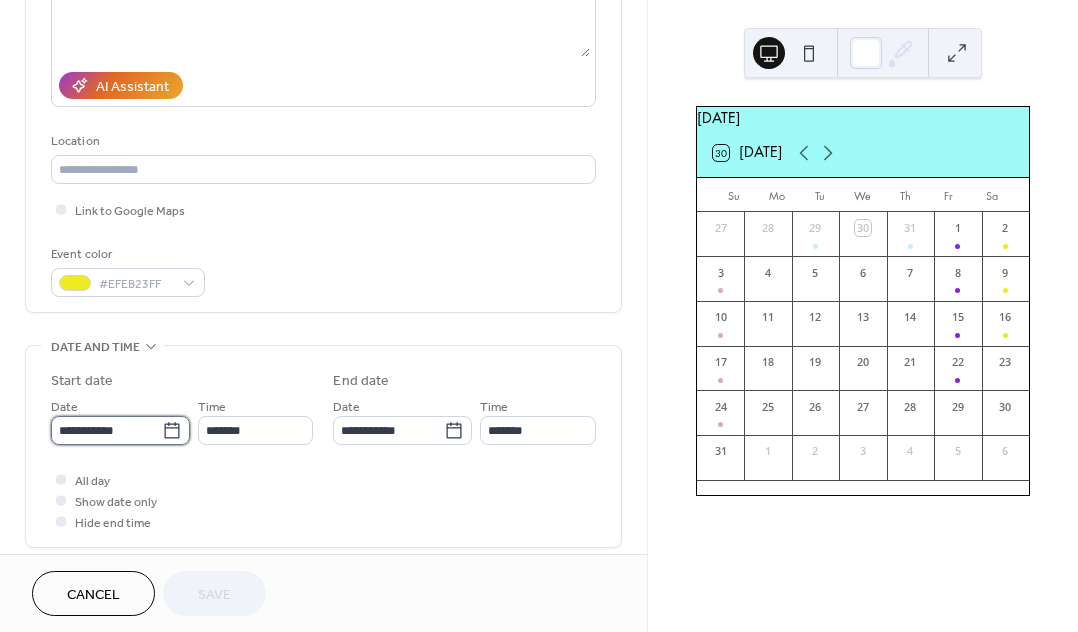 click on "**********" at bounding box center [106, 430] 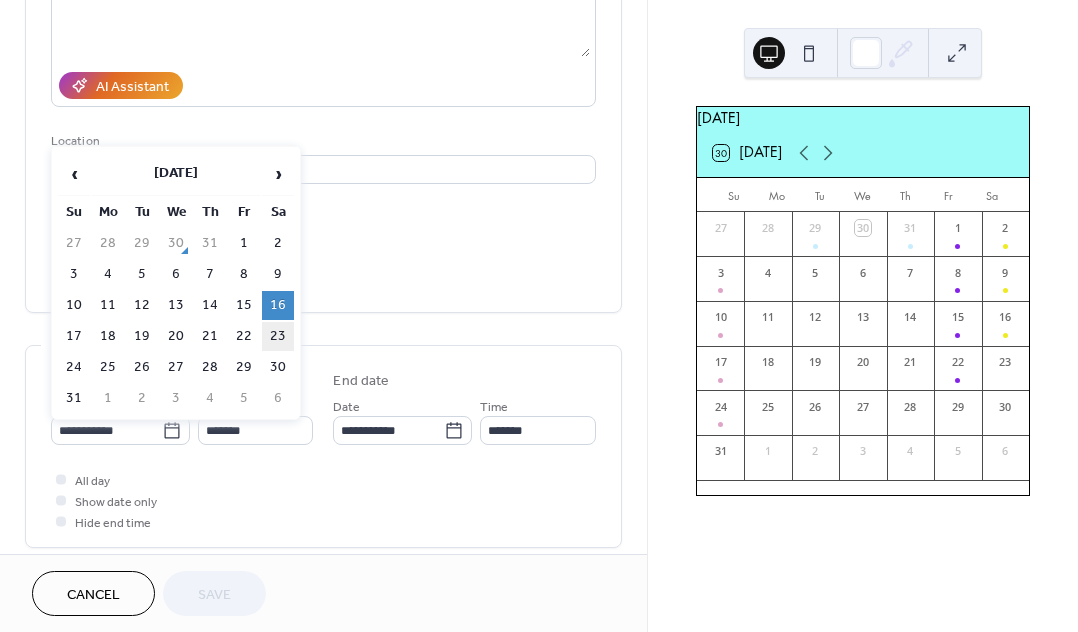click on "23" at bounding box center [278, 336] 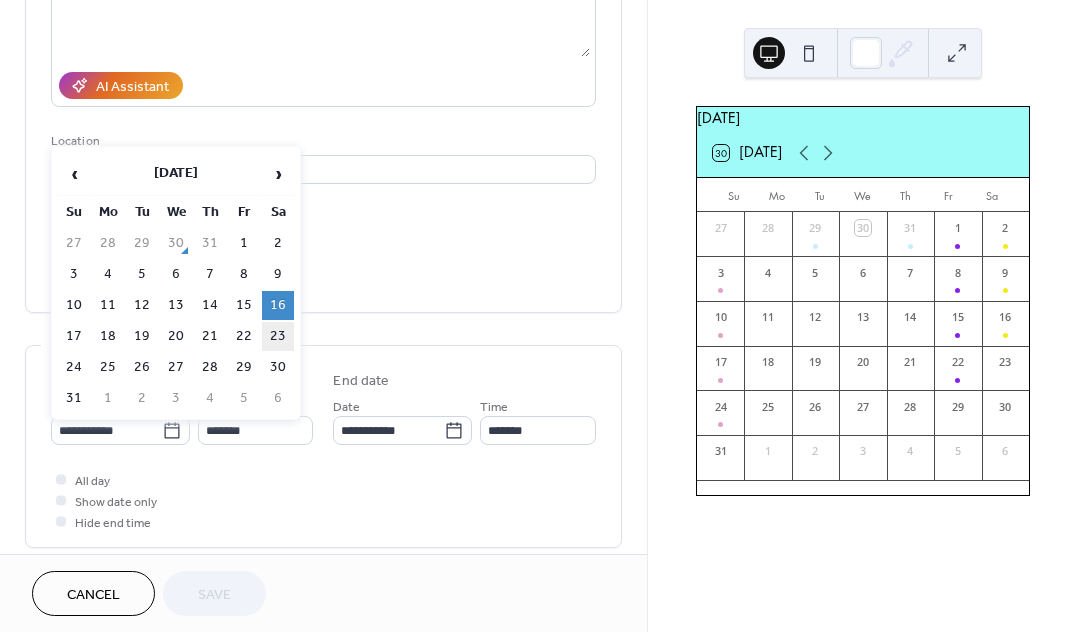 type on "**********" 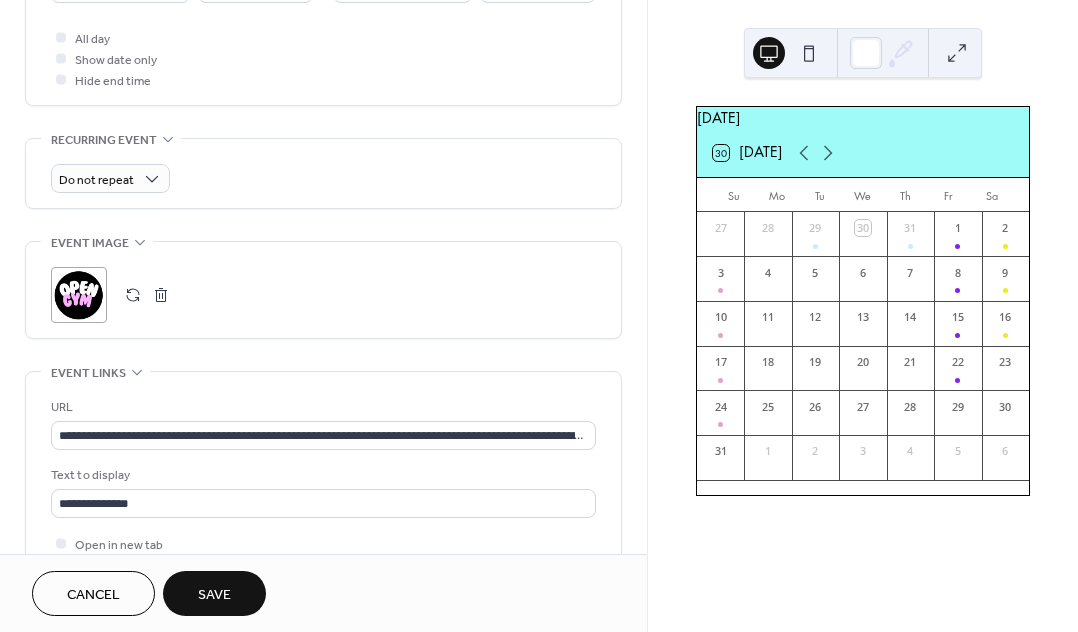 scroll, scrollTop: 756, scrollLeft: 0, axis: vertical 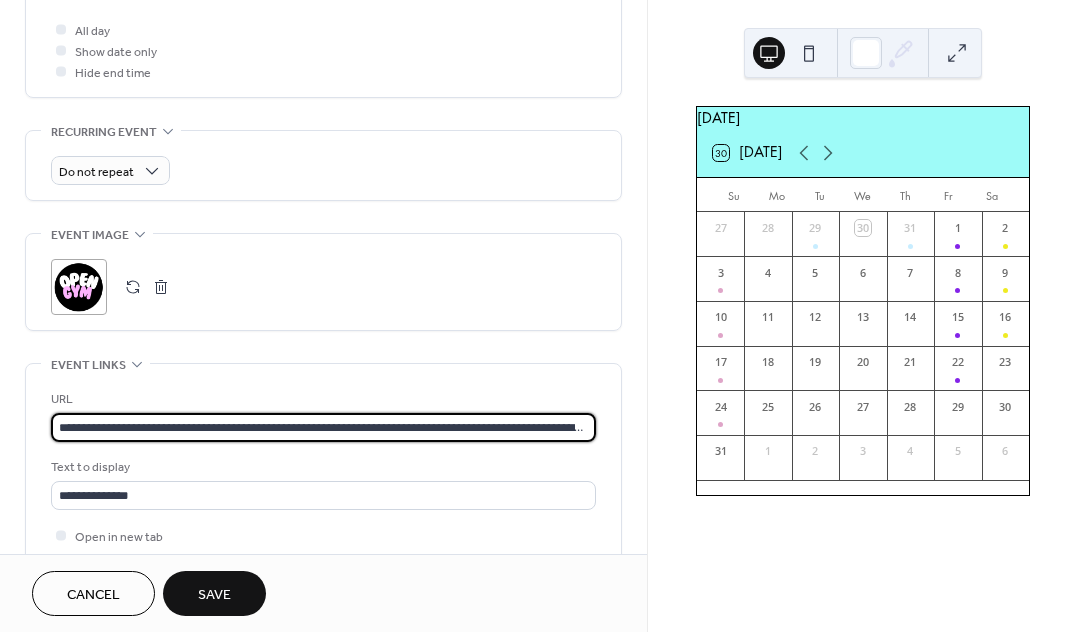 click on "**********" at bounding box center (323, 427) 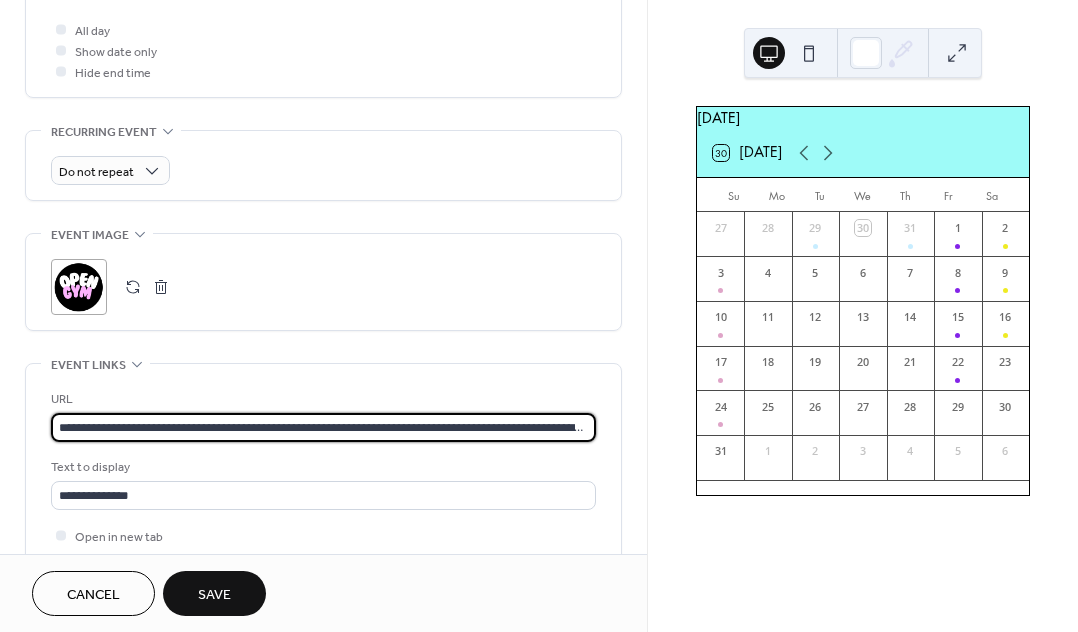 click on "**********" at bounding box center (323, 427) 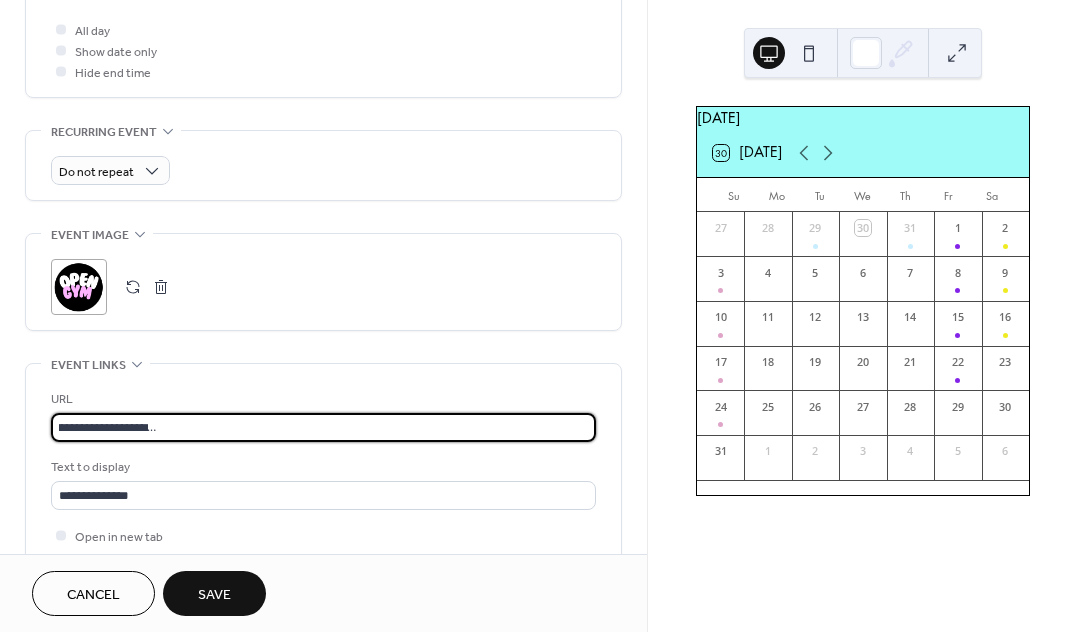 type on "**********" 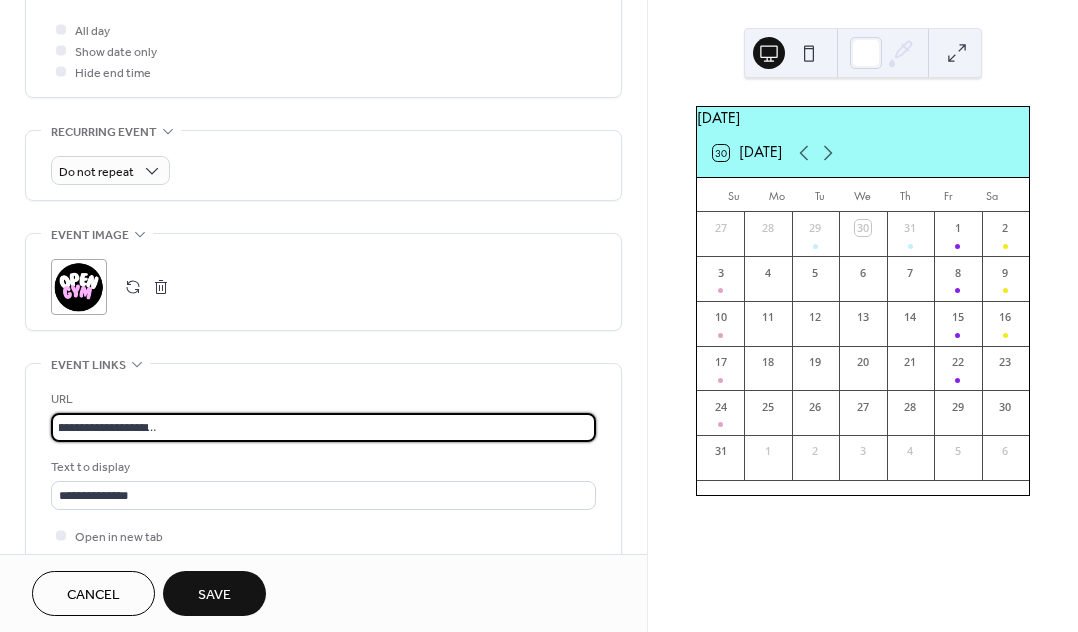 scroll, scrollTop: 0, scrollLeft: 0, axis: both 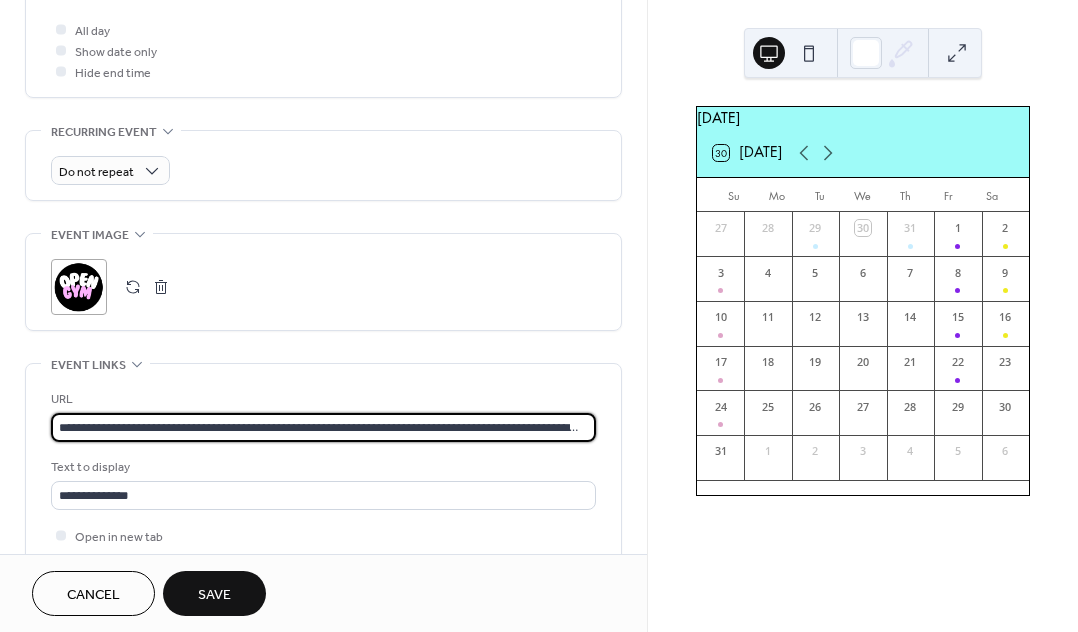 click on "Save" at bounding box center [214, 595] 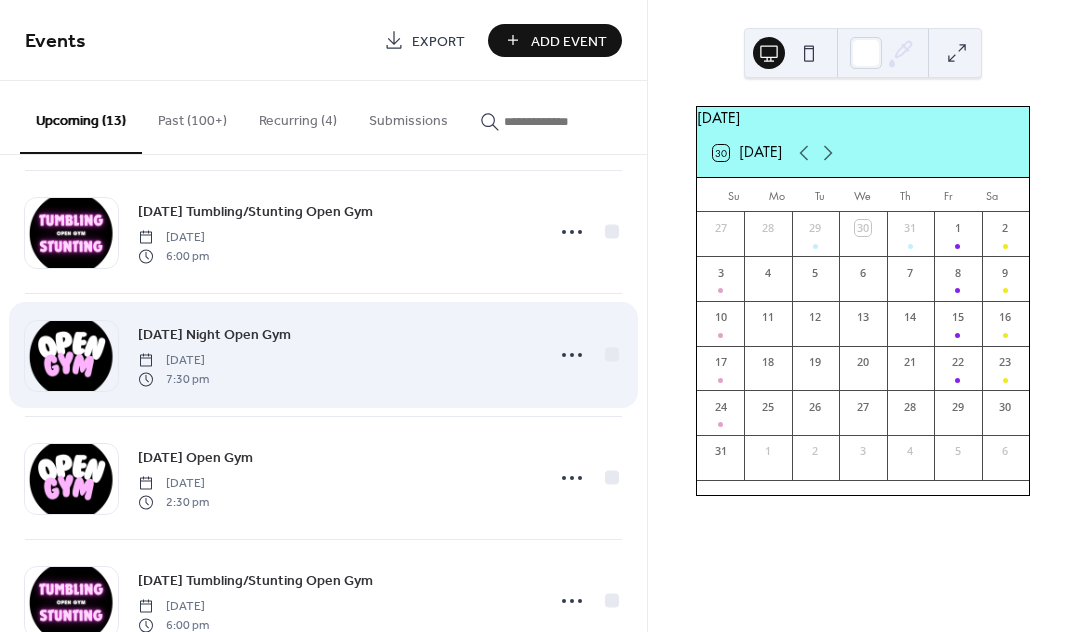 scroll, scrollTop: 0, scrollLeft: 0, axis: both 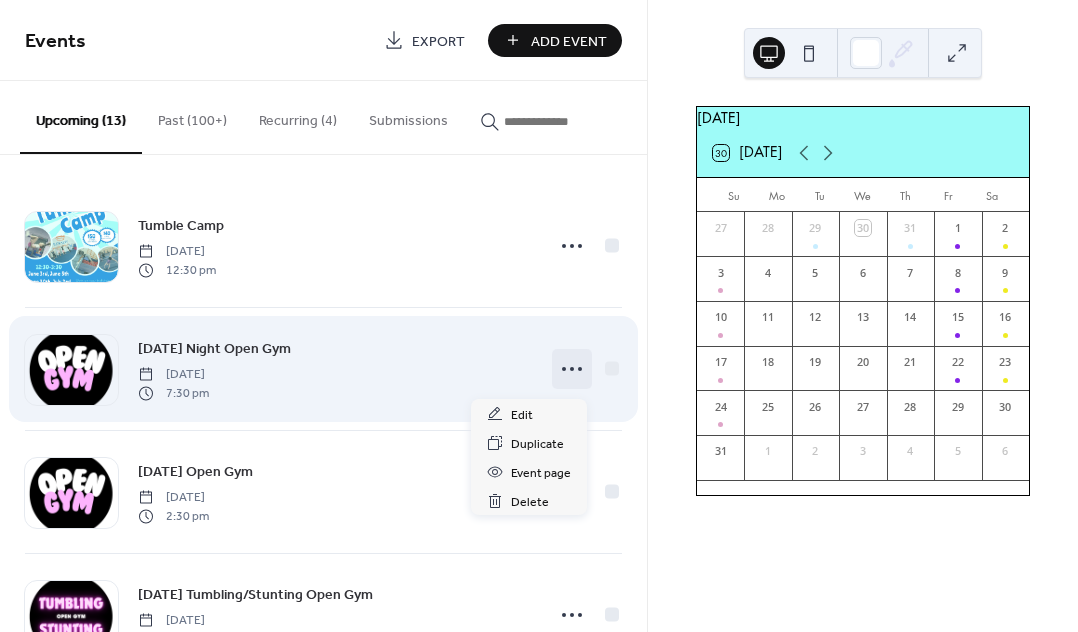 click 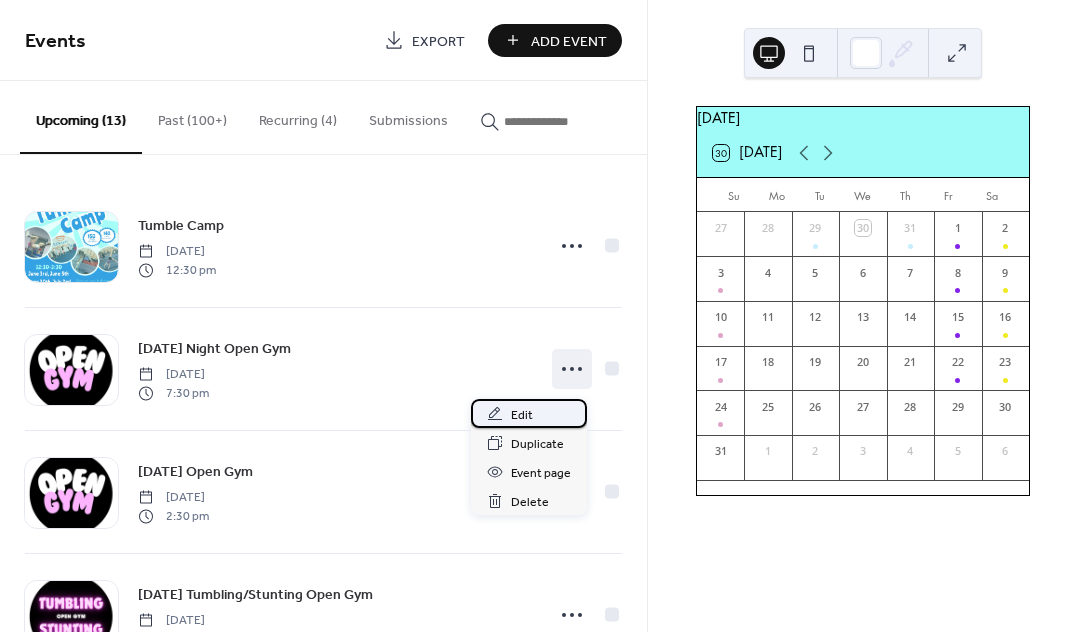 click on "Edit" at bounding box center (522, 415) 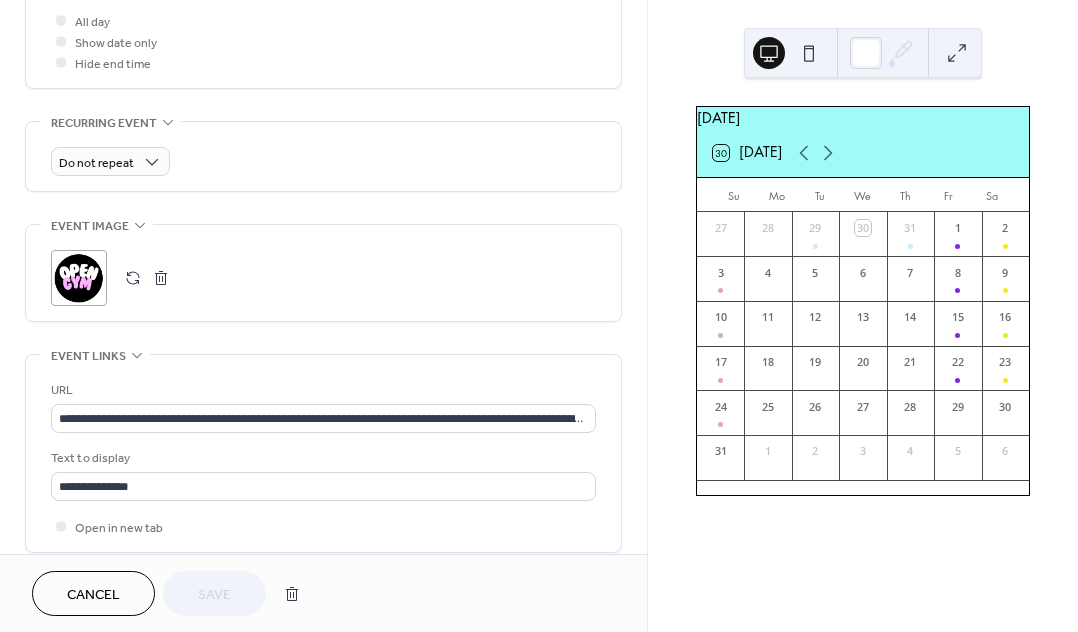 scroll, scrollTop: 850, scrollLeft: 0, axis: vertical 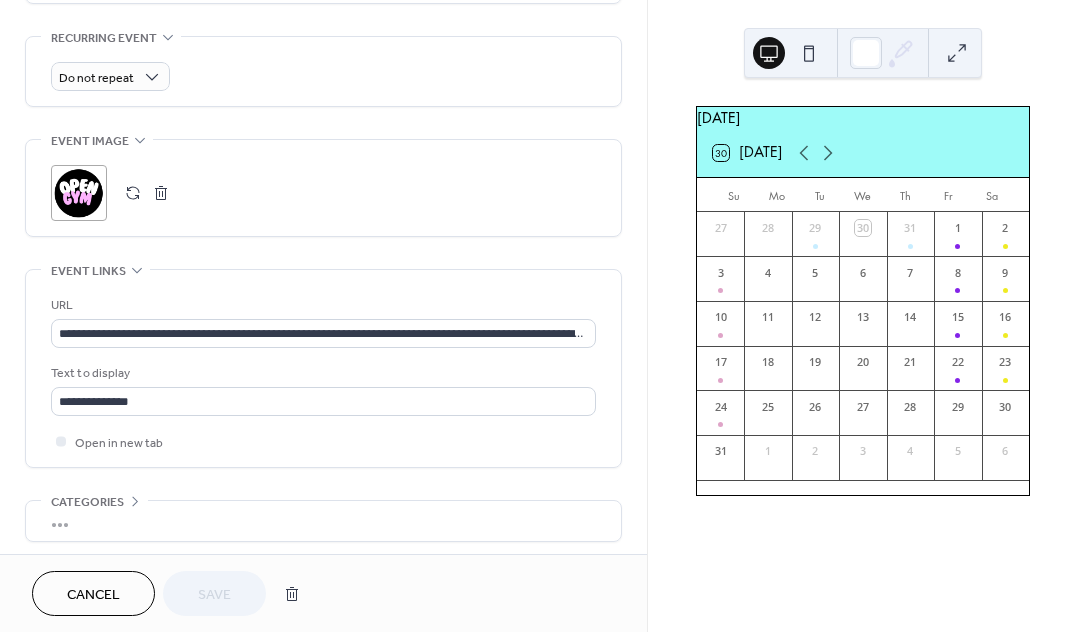 click at bounding box center (133, 193) 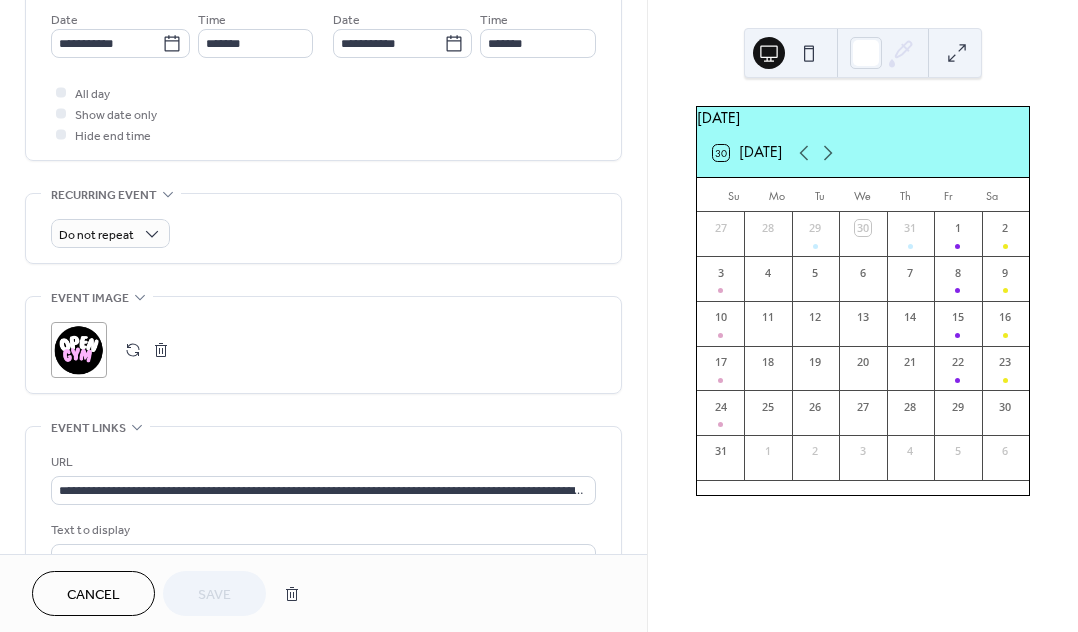 scroll, scrollTop: 721, scrollLeft: 0, axis: vertical 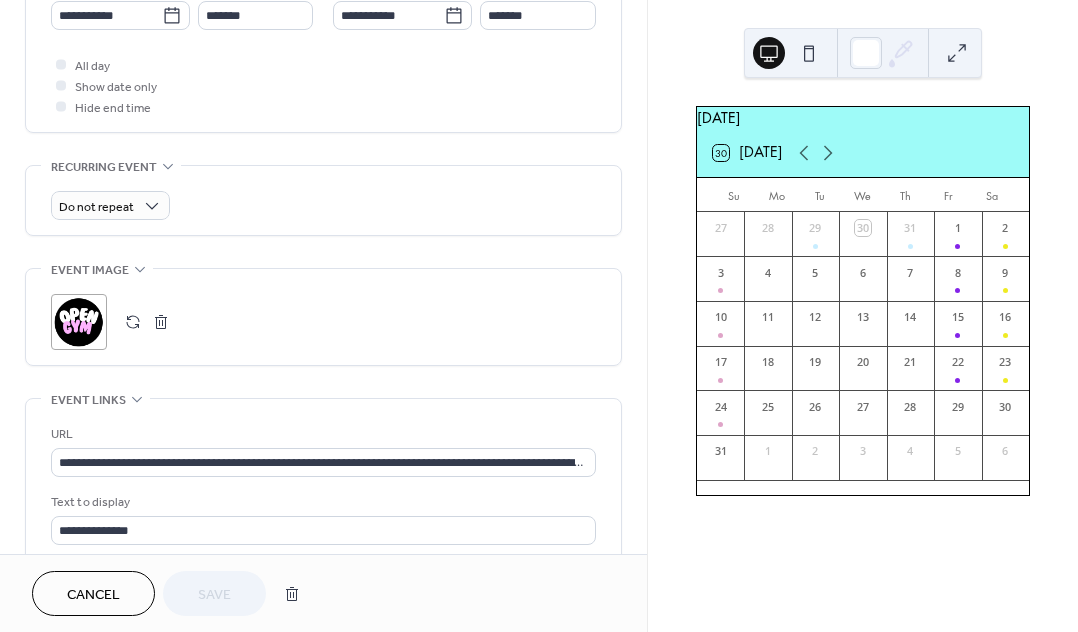 click on ";" at bounding box center [79, 322] 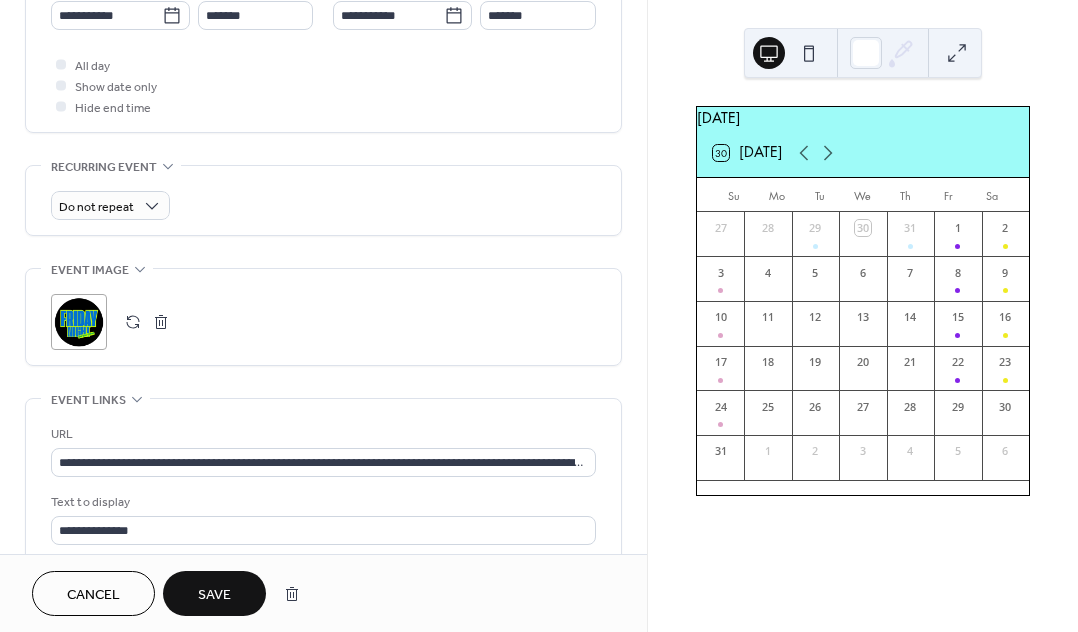 click on "Save" at bounding box center (214, 595) 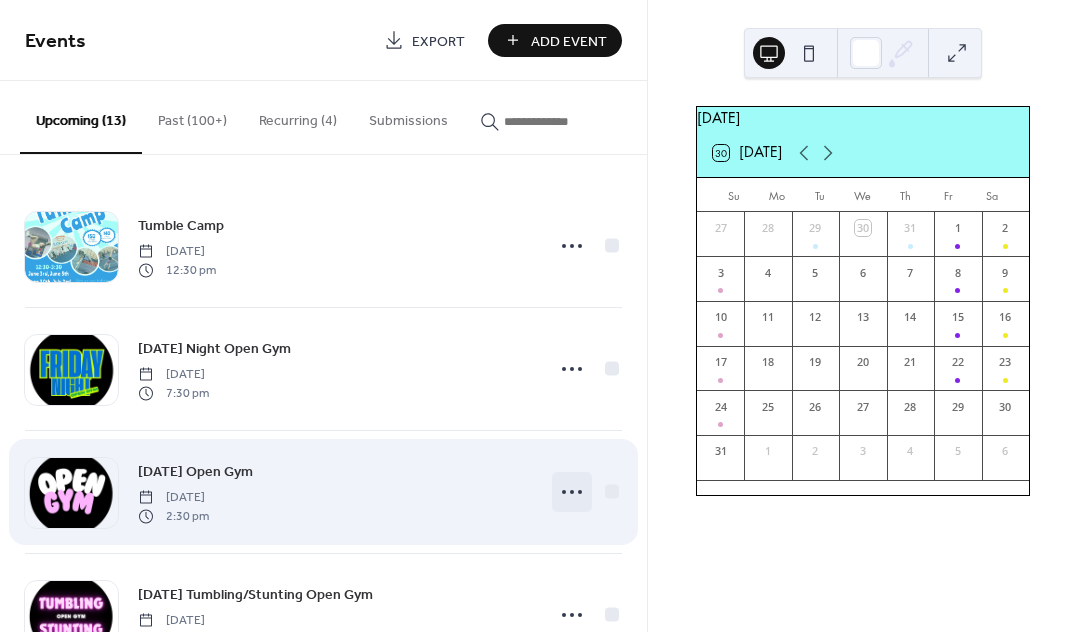click 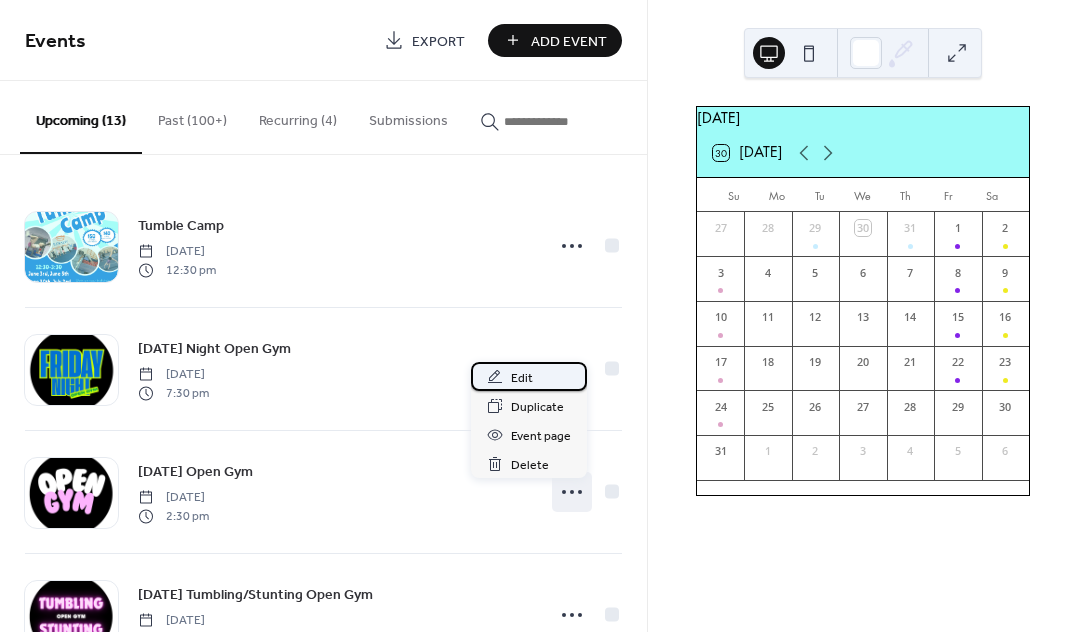 click on "Edit" at bounding box center (522, 378) 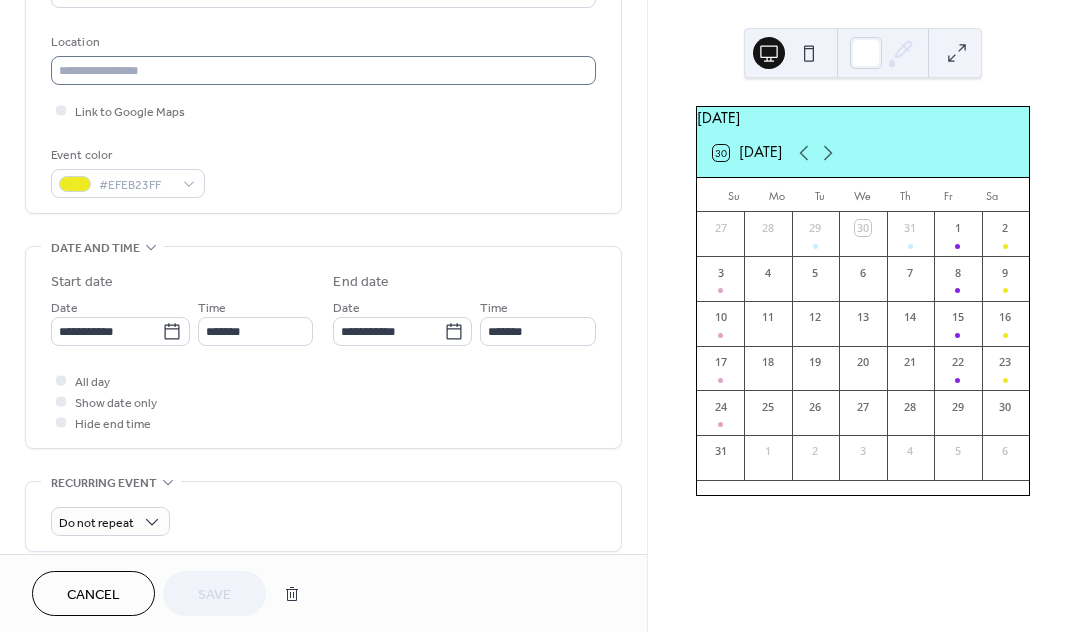 scroll, scrollTop: 558, scrollLeft: 0, axis: vertical 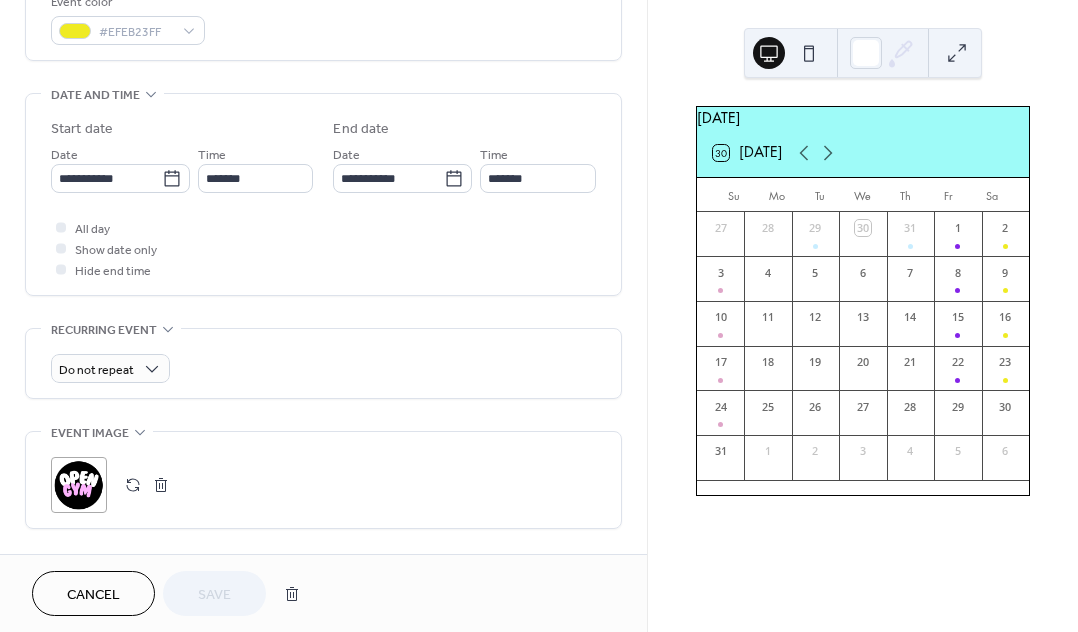 click at bounding box center [133, 485] 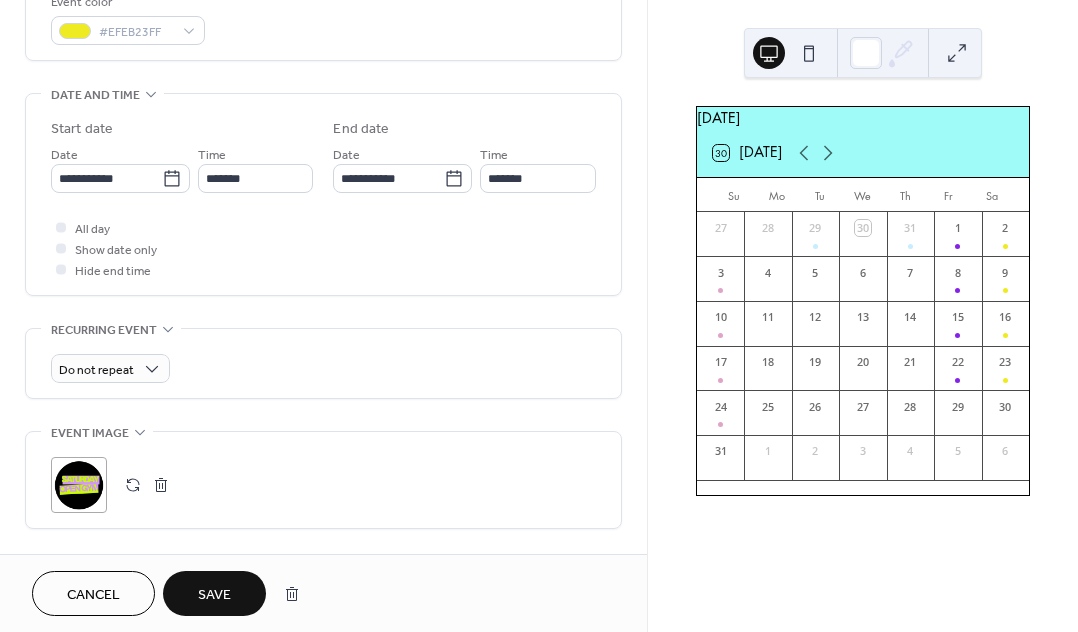 click on "Save" at bounding box center (214, 595) 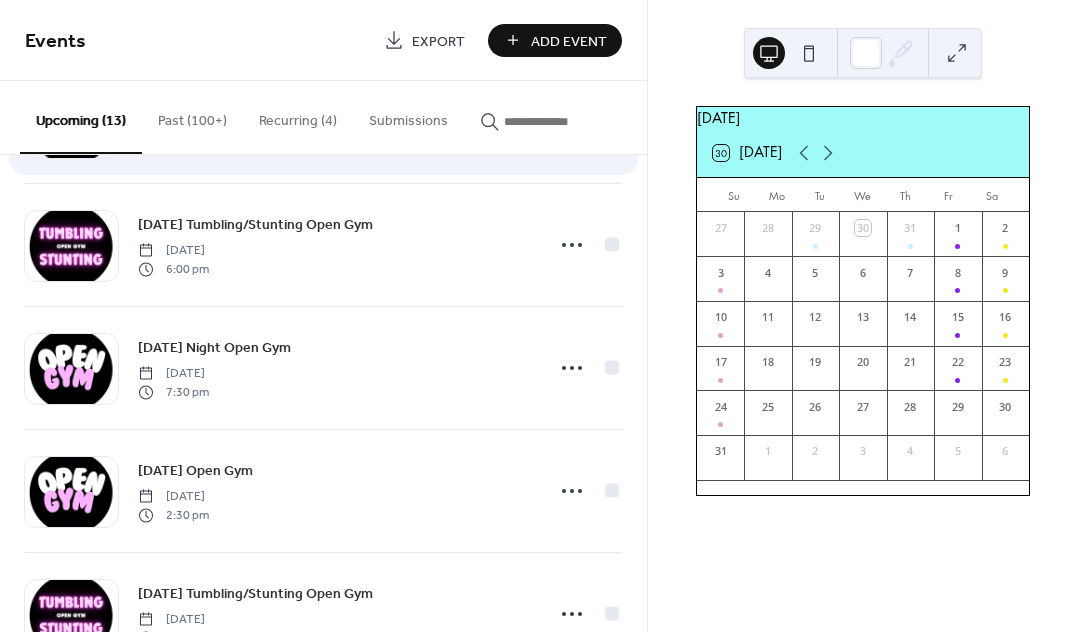 scroll, scrollTop: 371, scrollLeft: 0, axis: vertical 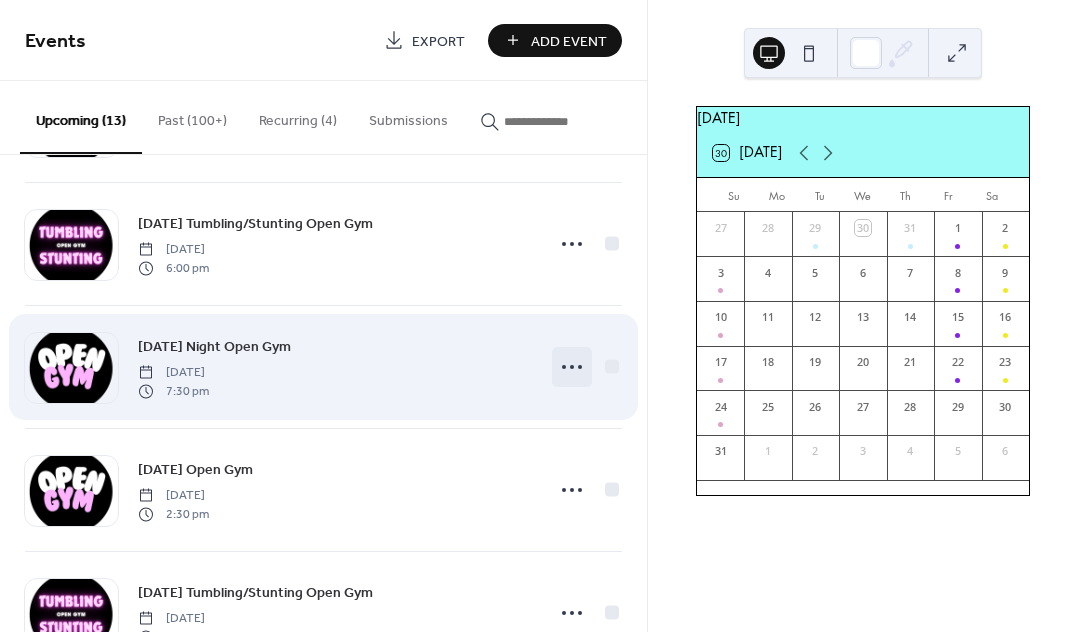 click 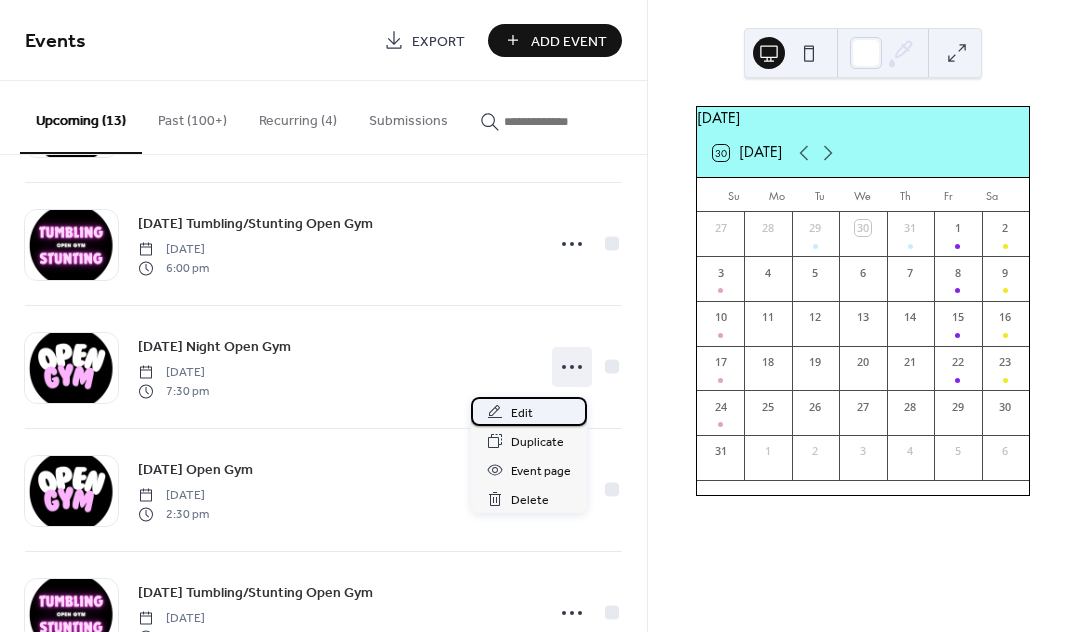 click on "Edit" at bounding box center (522, 413) 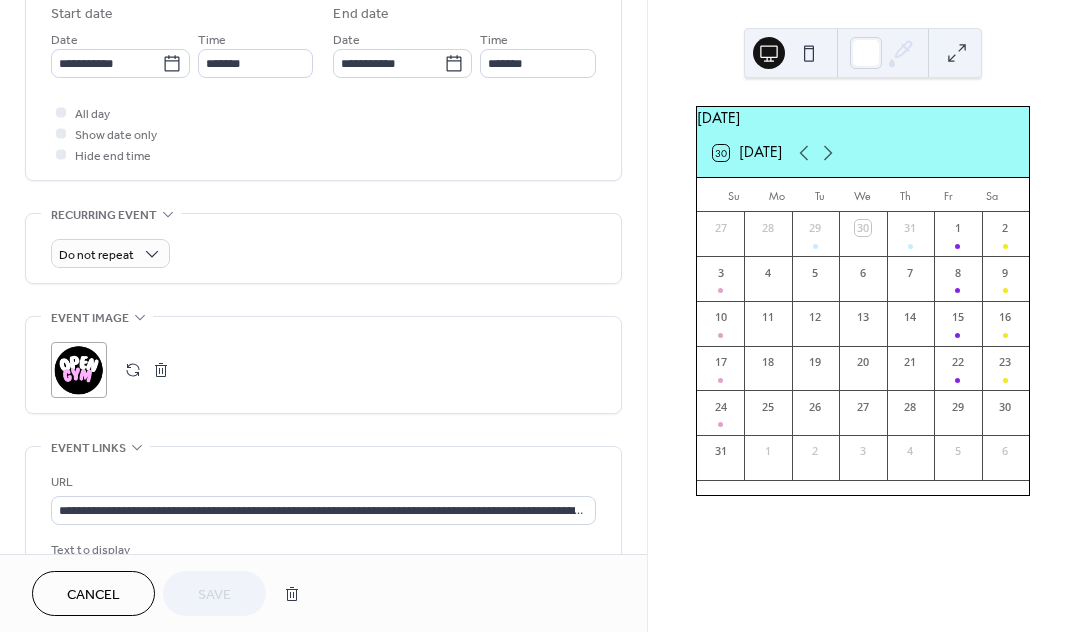 scroll, scrollTop: 730, scrollLeft: 0, axis: vertical 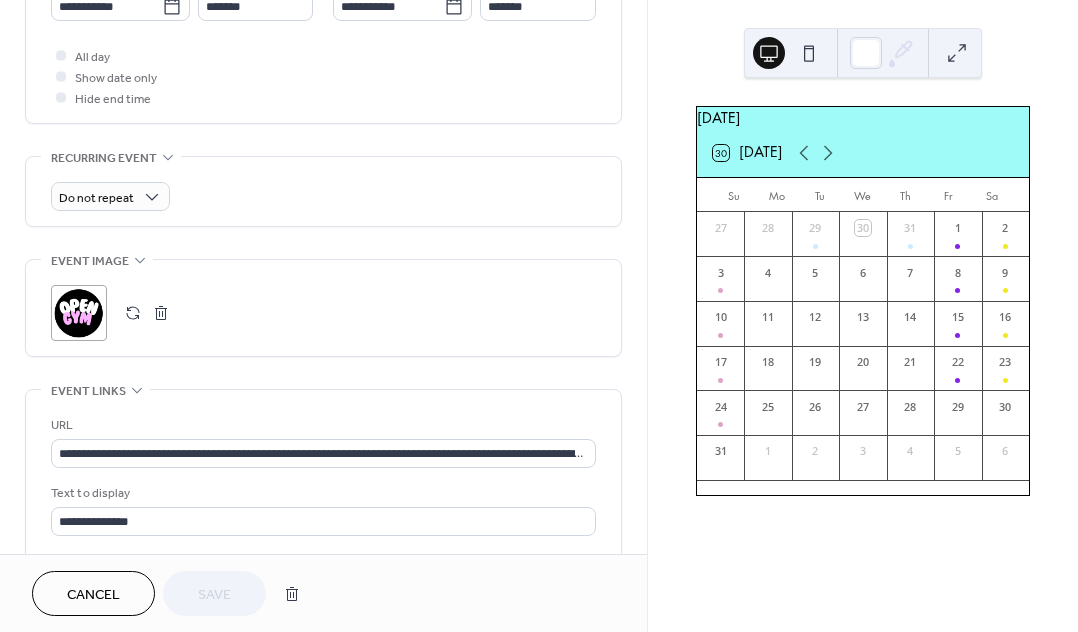 click on ";" at bounding box center (79, 313) 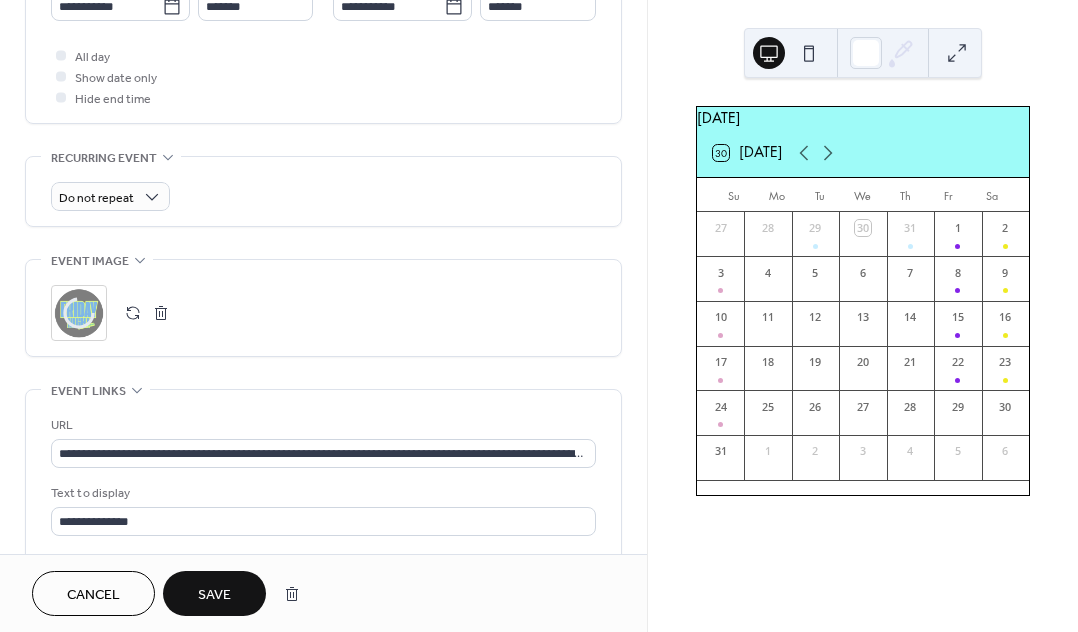 click on "Save" at bounding box center (214, 595) 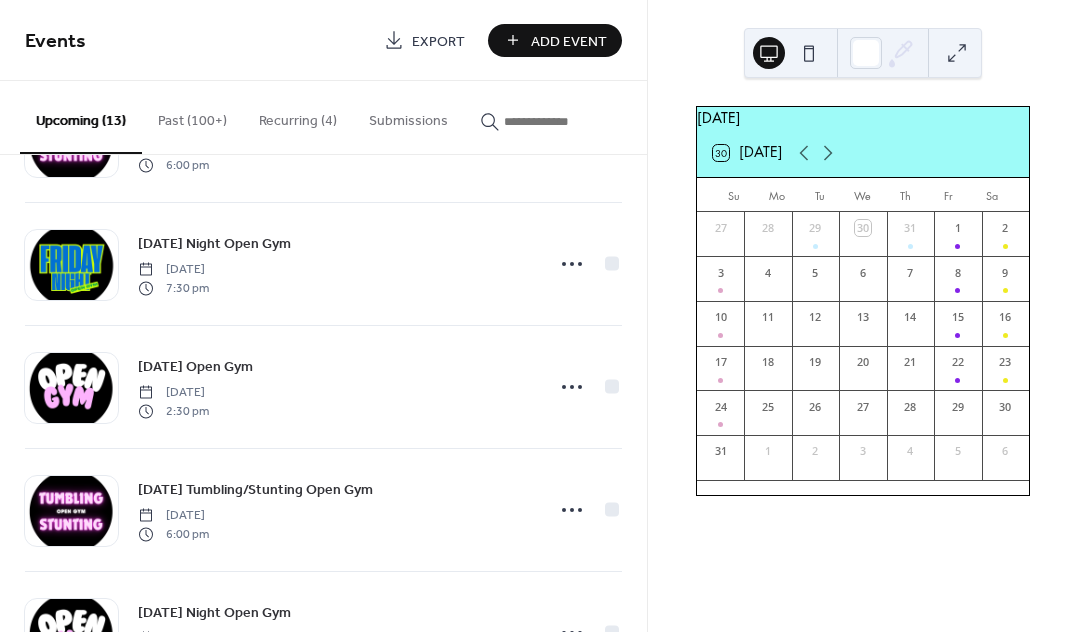 scroll, scrollTop: 478, scrollLeft: 0, axis: vertical 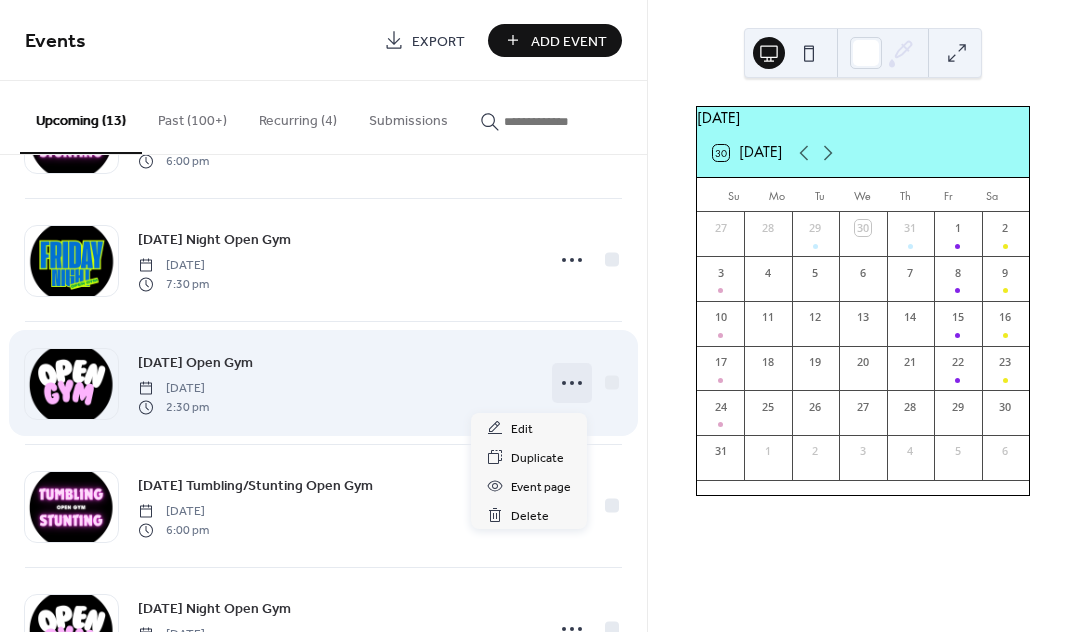 click 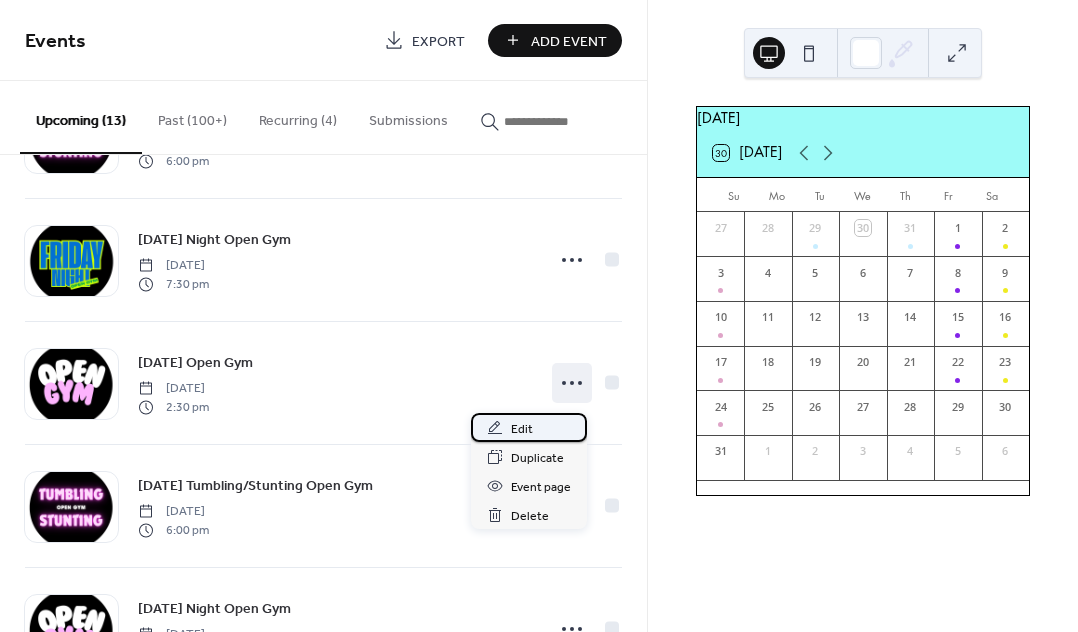 click on "Edit" at bounding box center [529, 427] 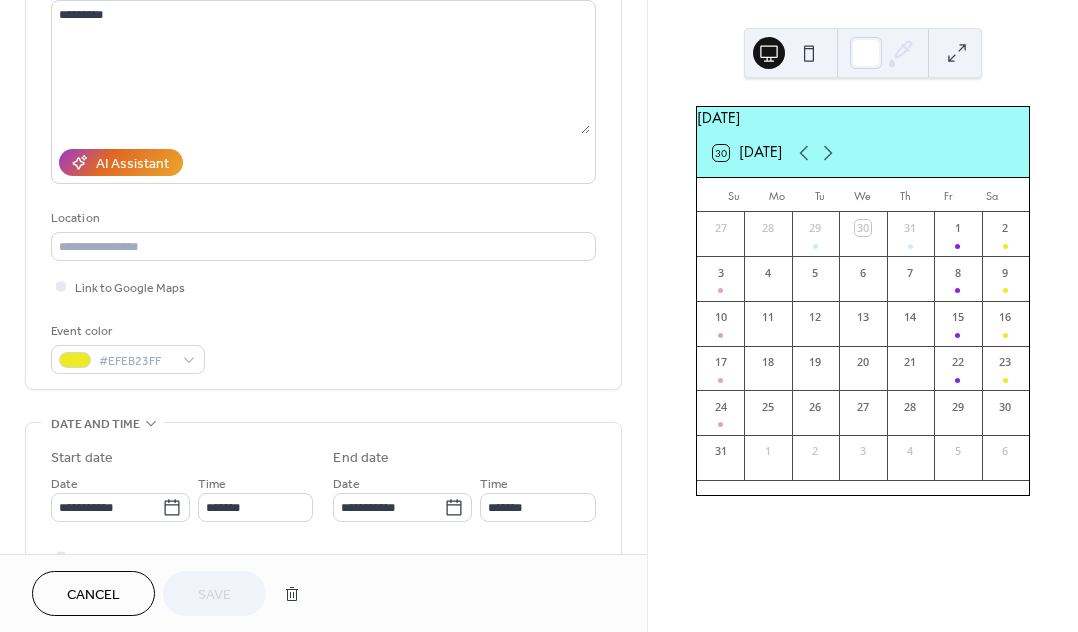 scroll, scrollTop: 575, scrollLeft: 0, axis: vertical 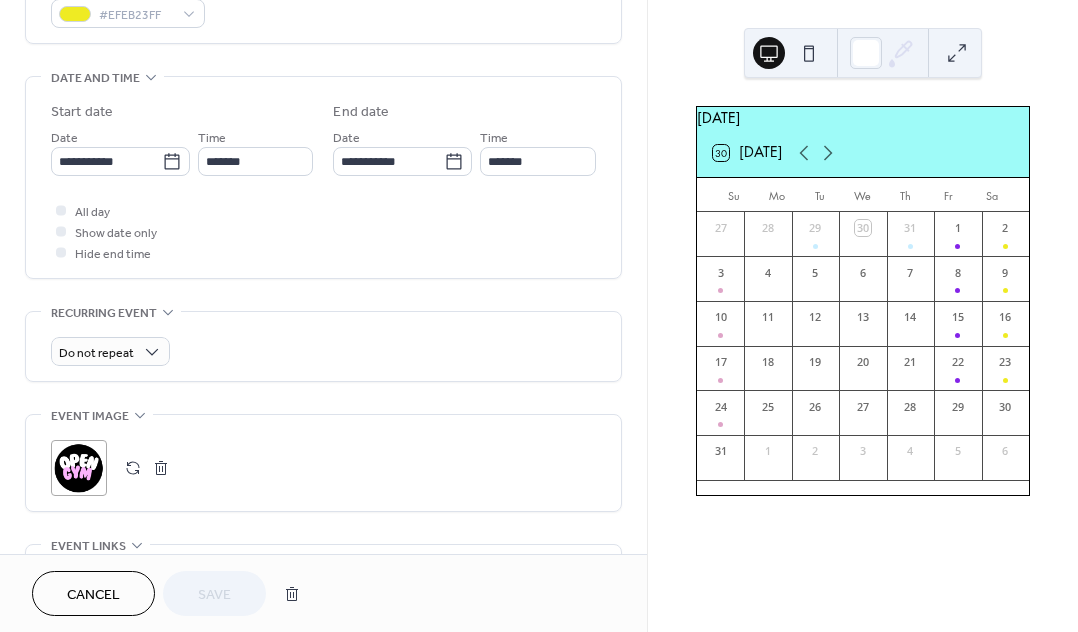 click on ";" at bounding box center [79, 468] 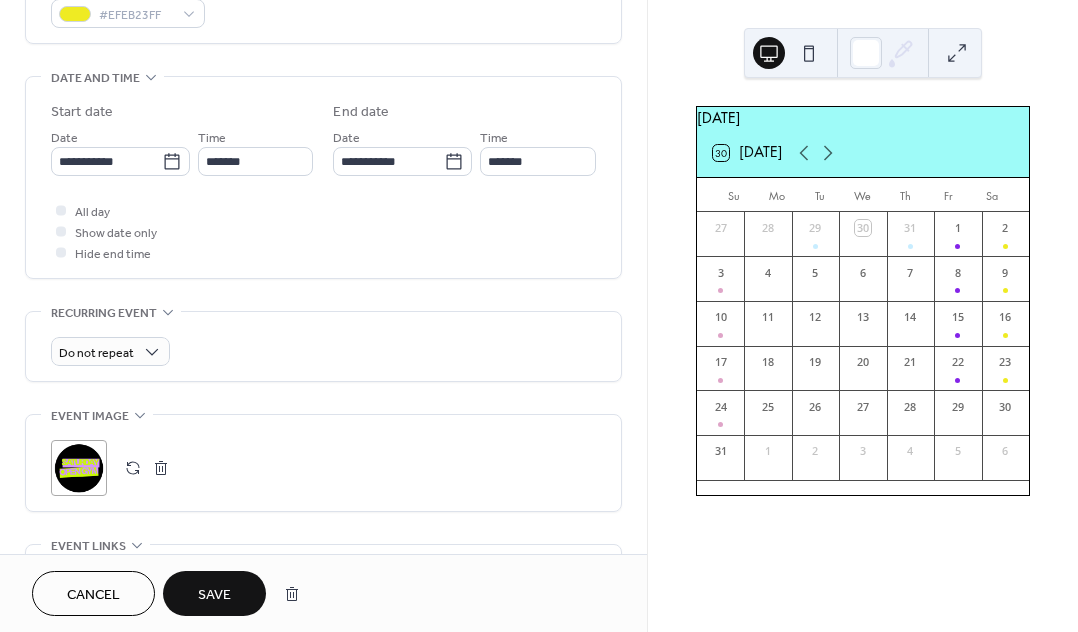click on "Save" at bounding box center (214, 595) 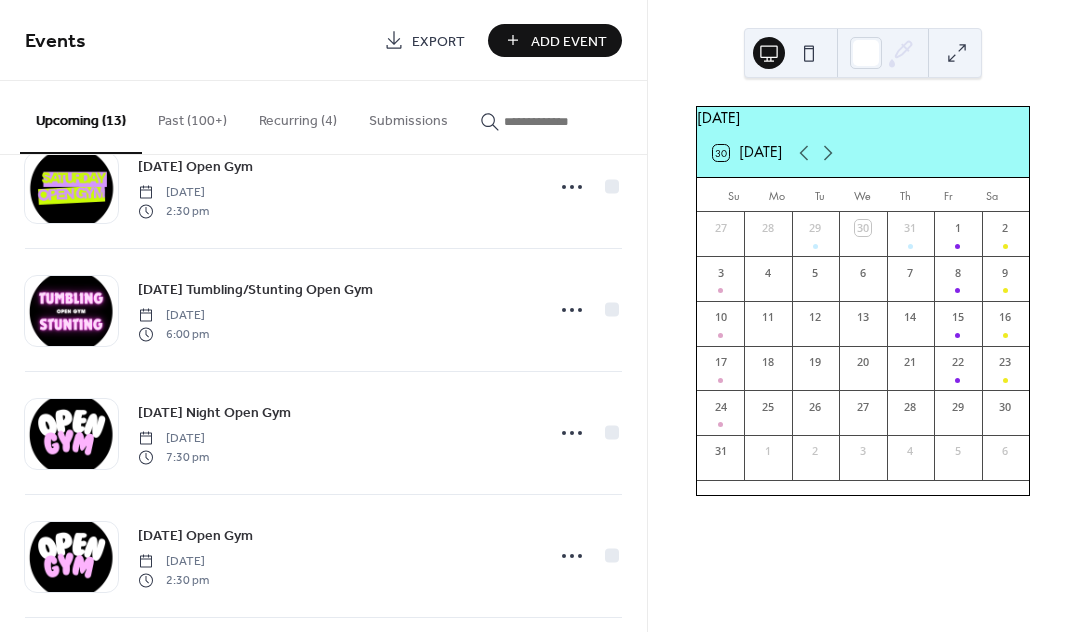 scroll, scrollTop: 677, scrollLeft: 0, axis: vertical 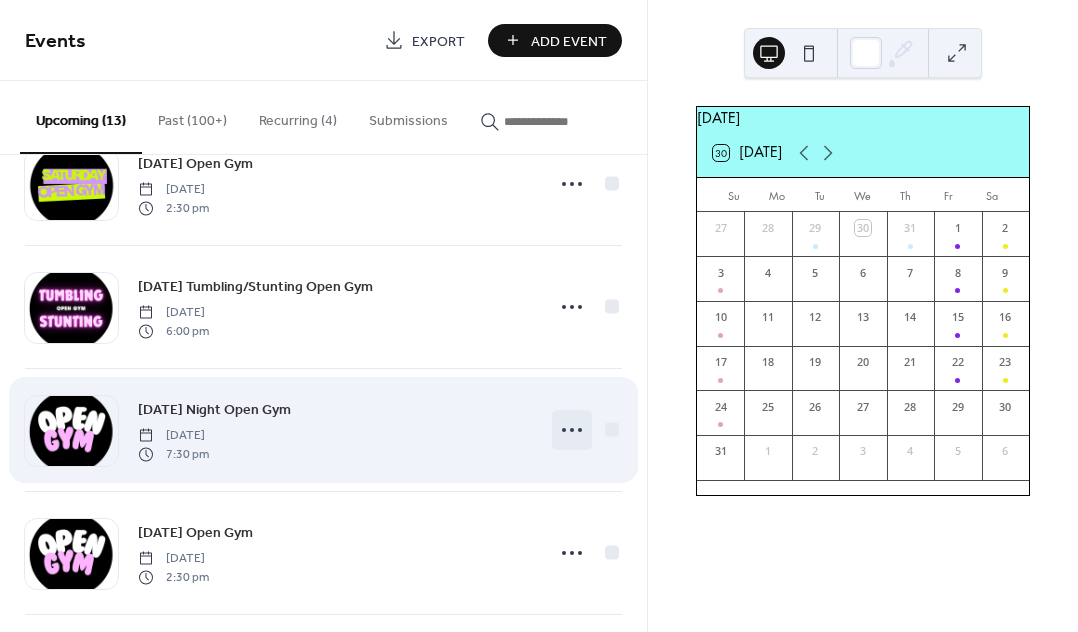 click 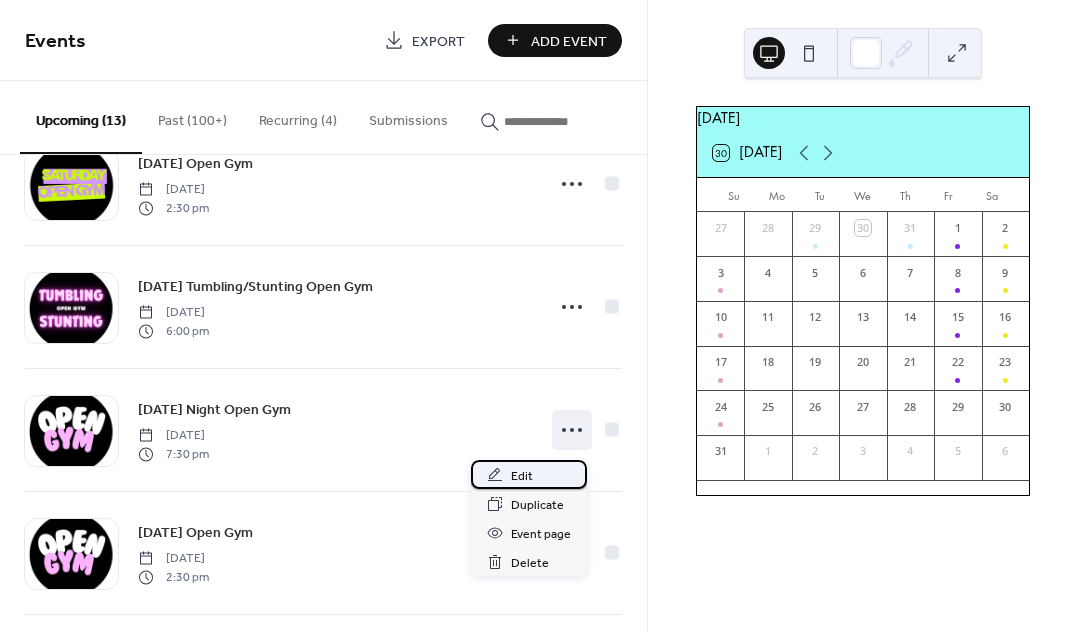 click on "Edit" at bounding box center (529, 474) 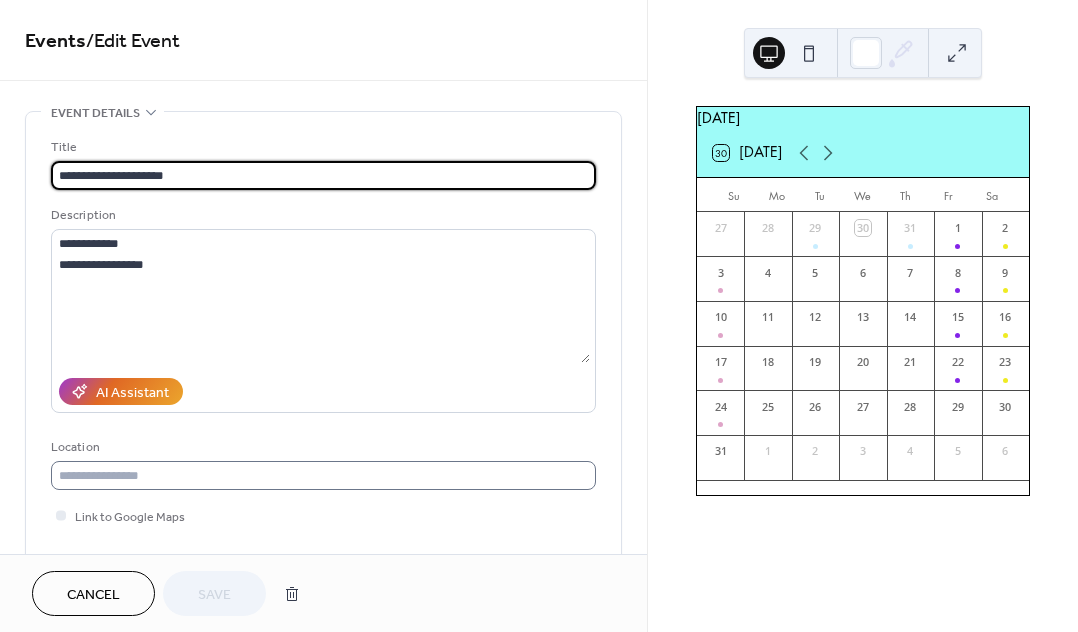 scroll, scrollTop: 926, scrollLeft: 0, axis: vertical 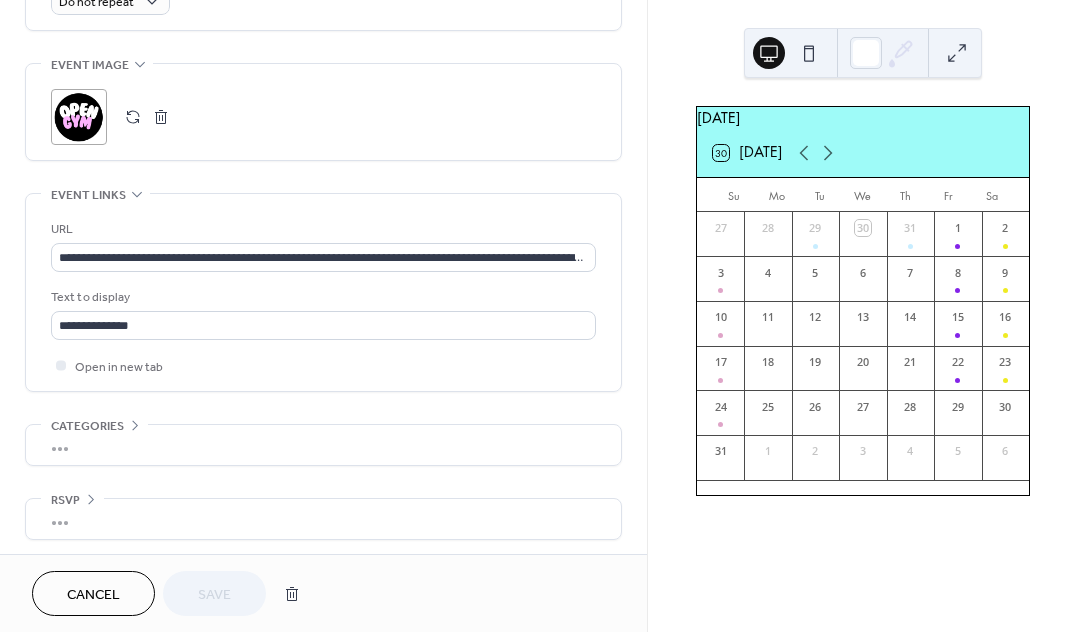 click on ";" at bounding box center [79, 117] 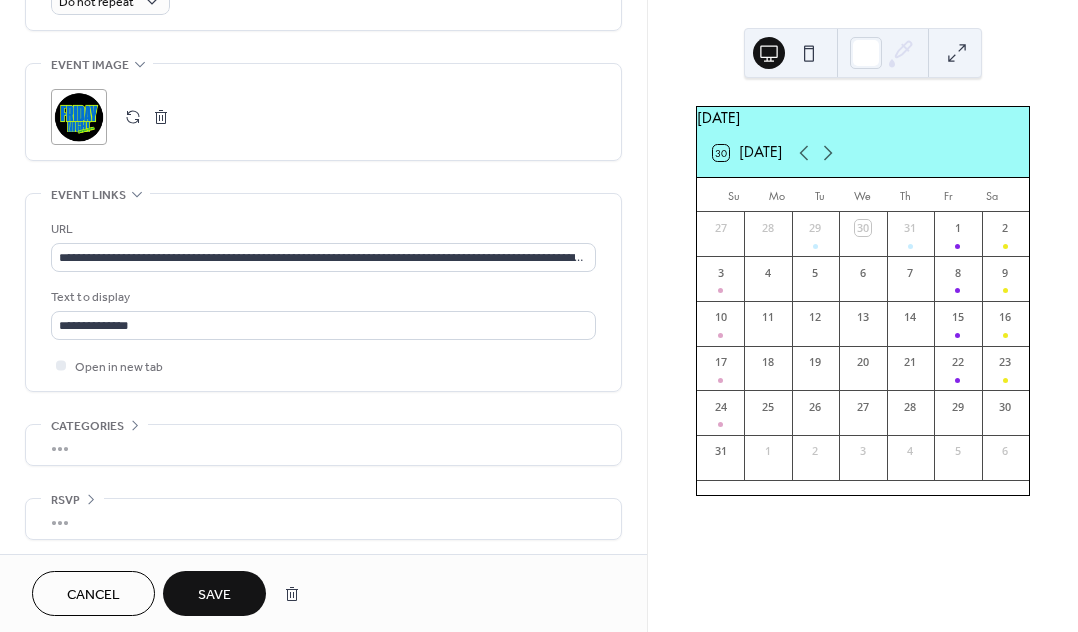 click on "Save" at bounding box center (214, 593) 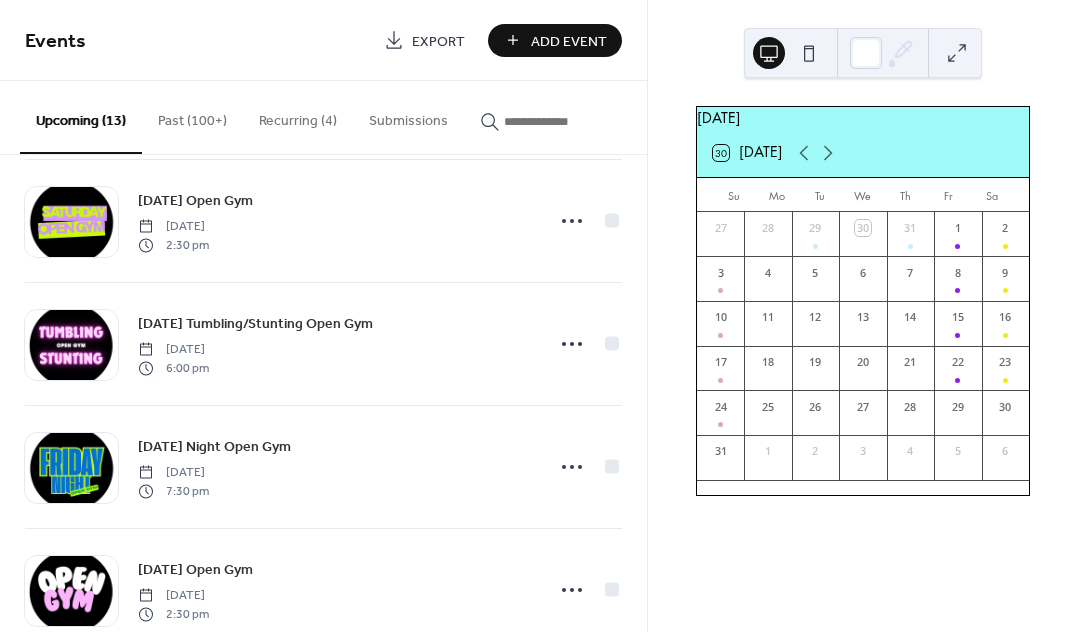 scroll, scrollTop: 849, scrollLeft: 0, axis: vertical 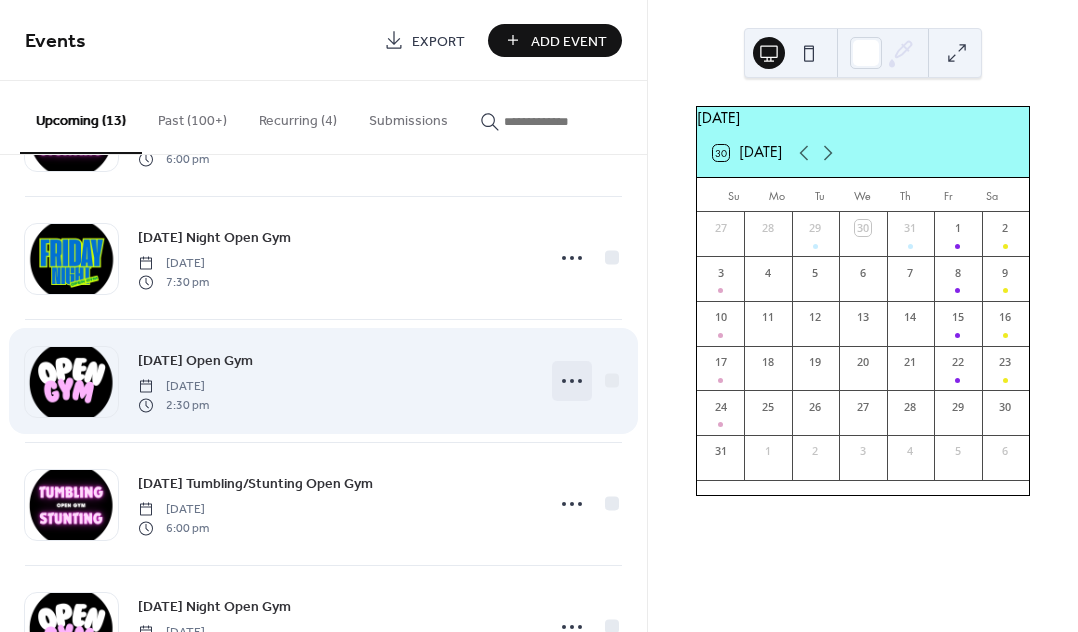 click 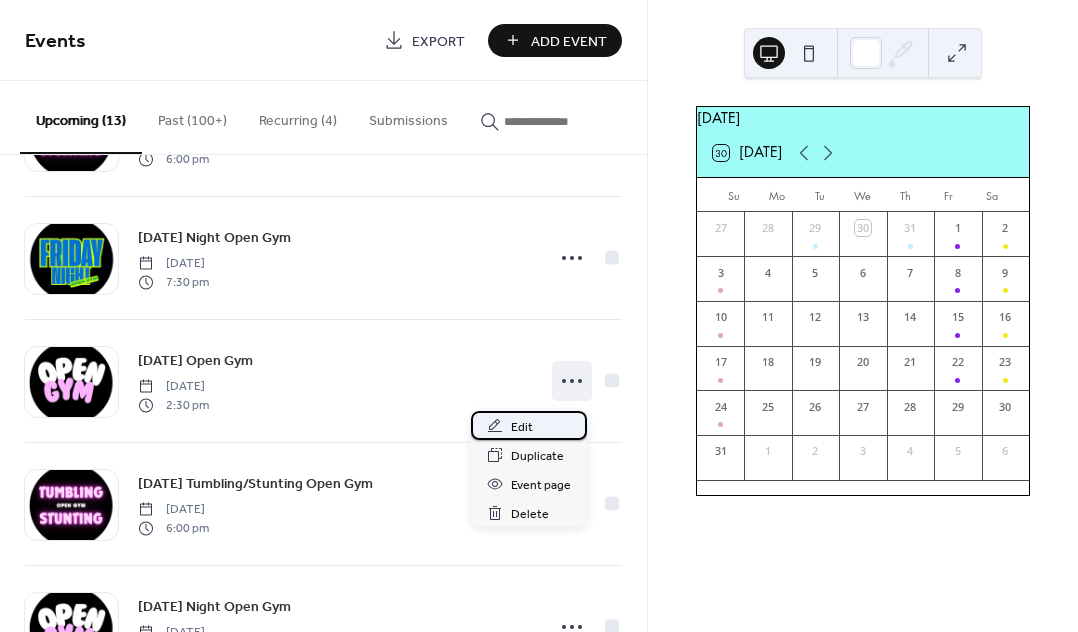 click on "Edit" at bounding box center (529, 425) 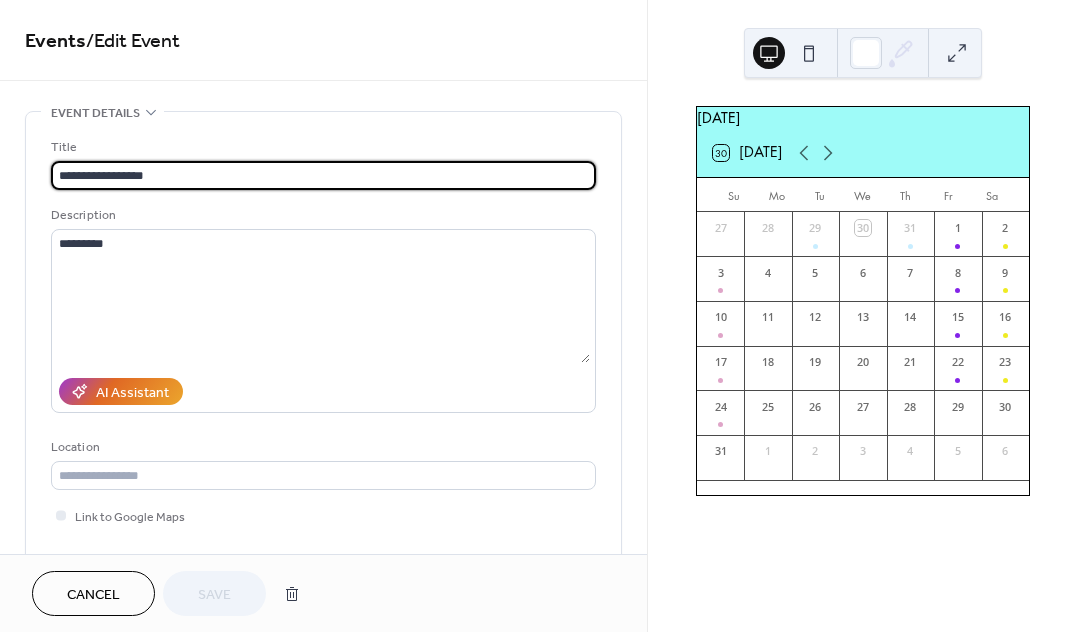 scroll, scrollTop: 932, scrollLeft: 0, axis: vertical 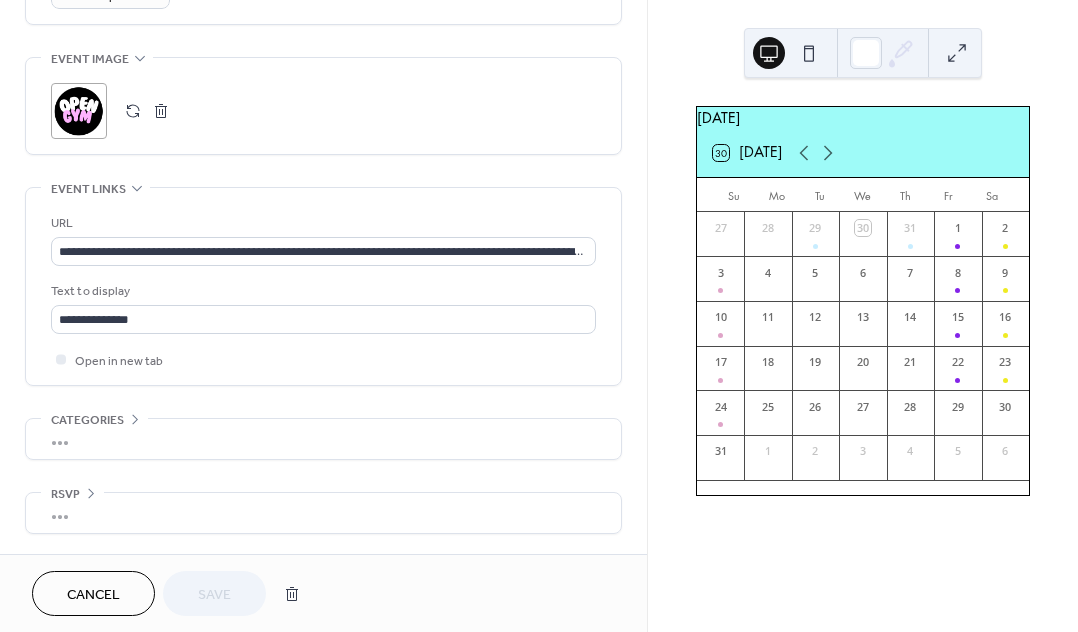 click on ";" at bounding box center [79, 111] 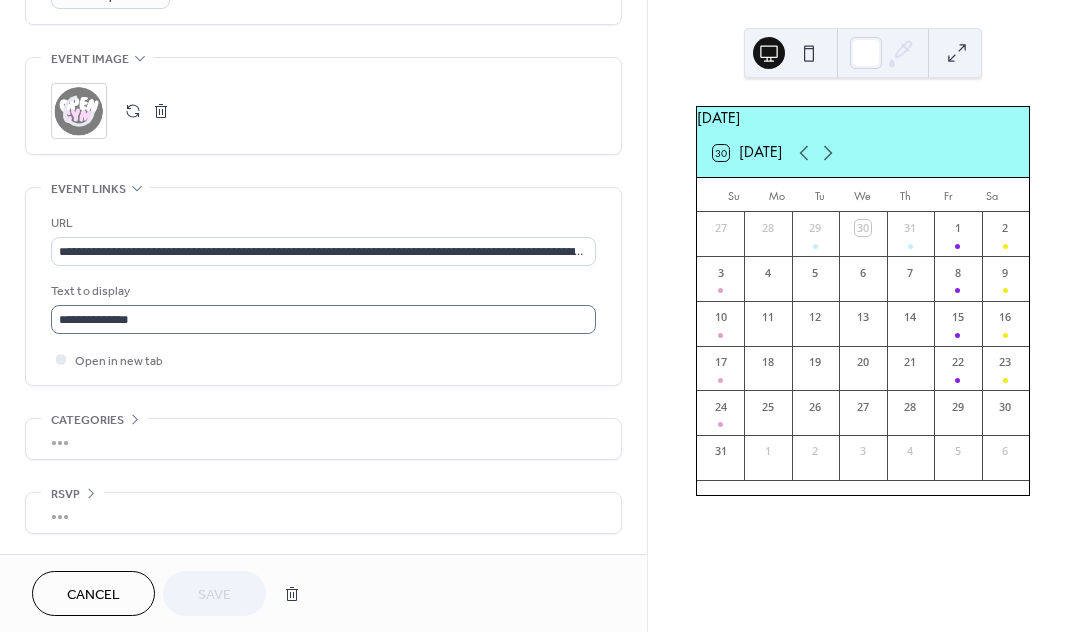 scroll, scrollTop: 1, scrollLeft: 0, axis: vertical 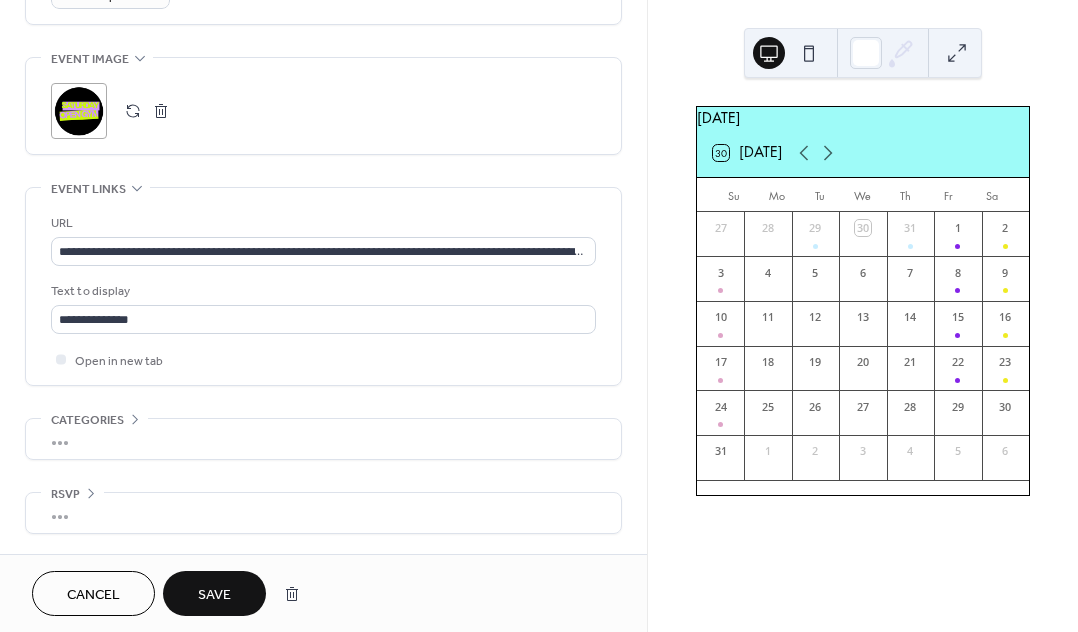 click on "Save" at bounding box center (214, 595) 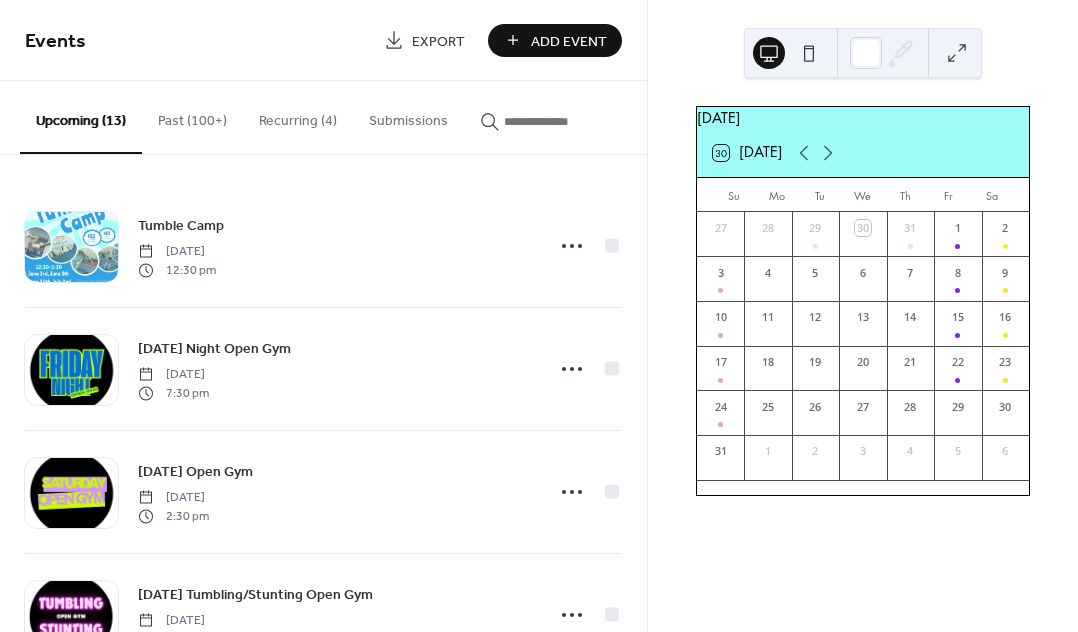 click on "30 Today" at bounding box center [863, 153] 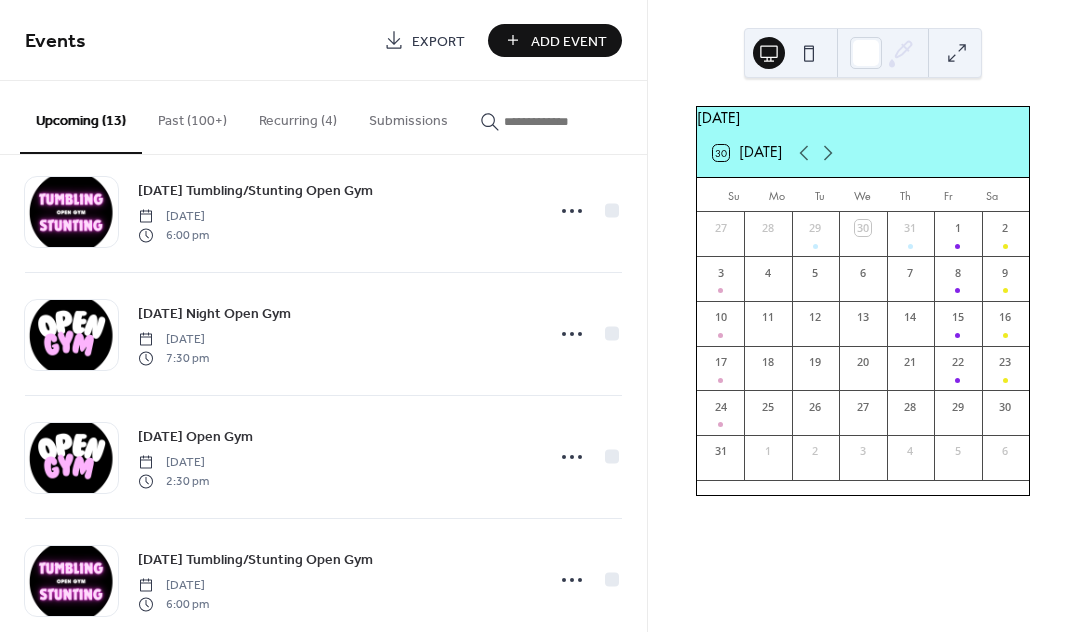 scroll, scrollTop: 1147, scrollLeft: 0, axis: vertical 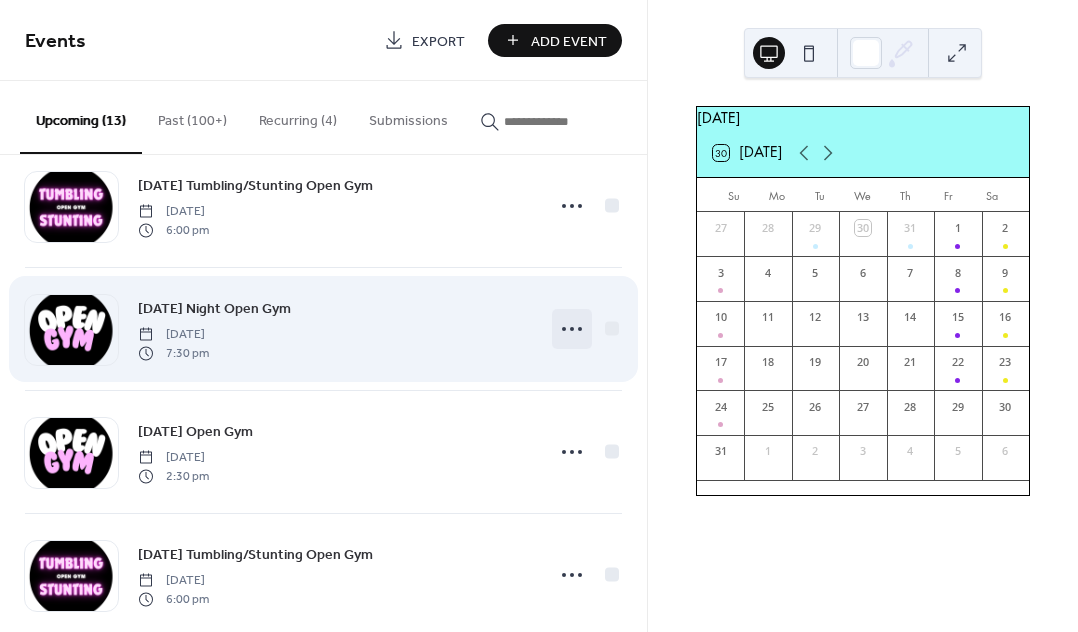 click 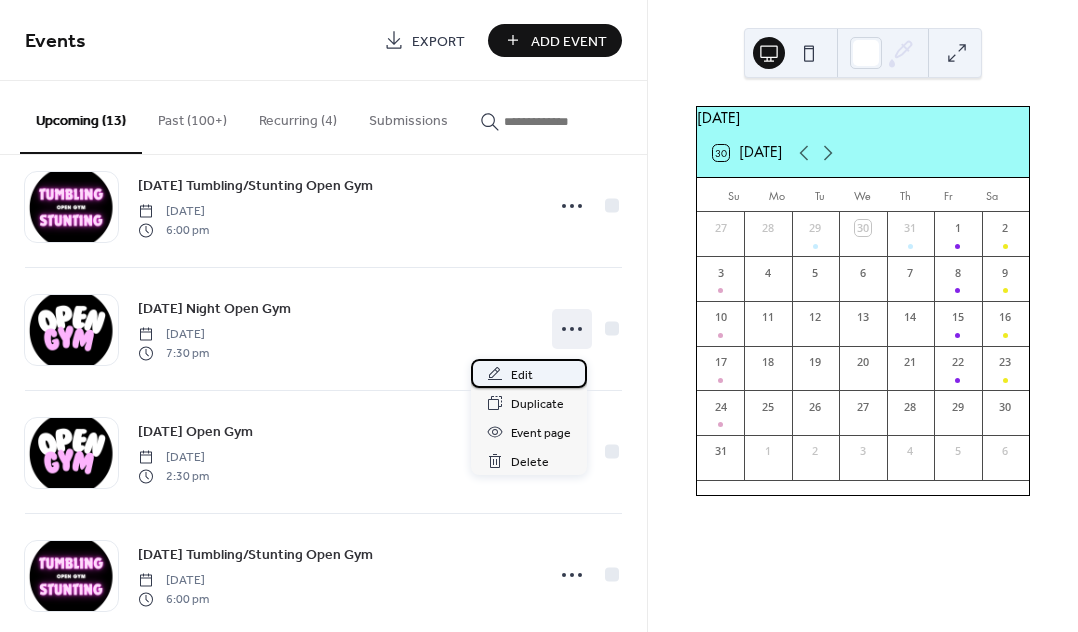 click on "Edit" at bounding box center [522, 375] 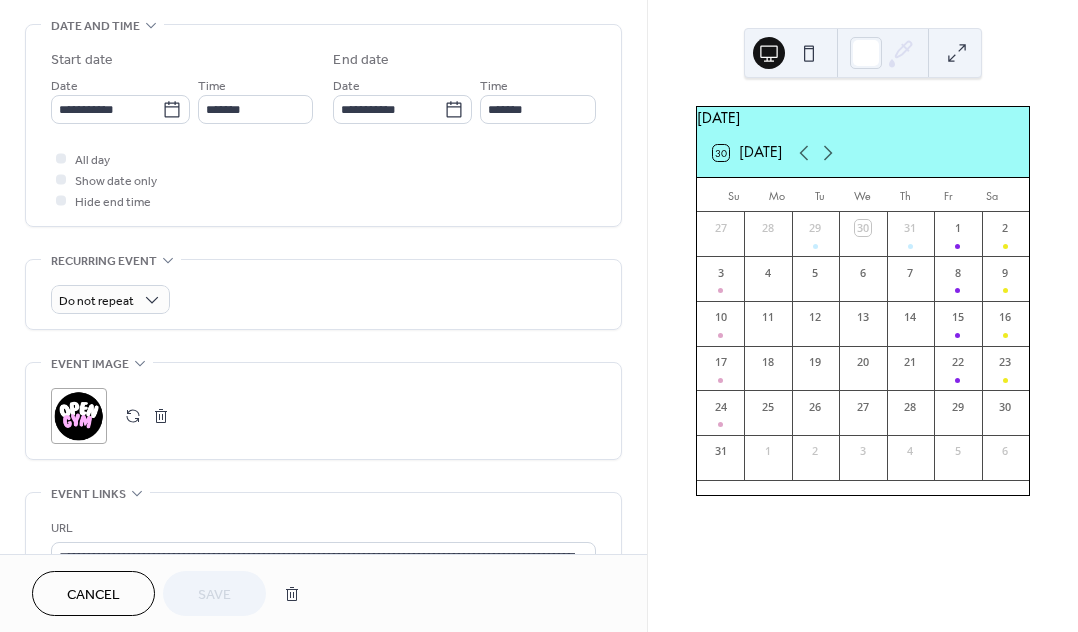 scroll, scrollTop: 932, scrollLeft: 0, axis: vertical 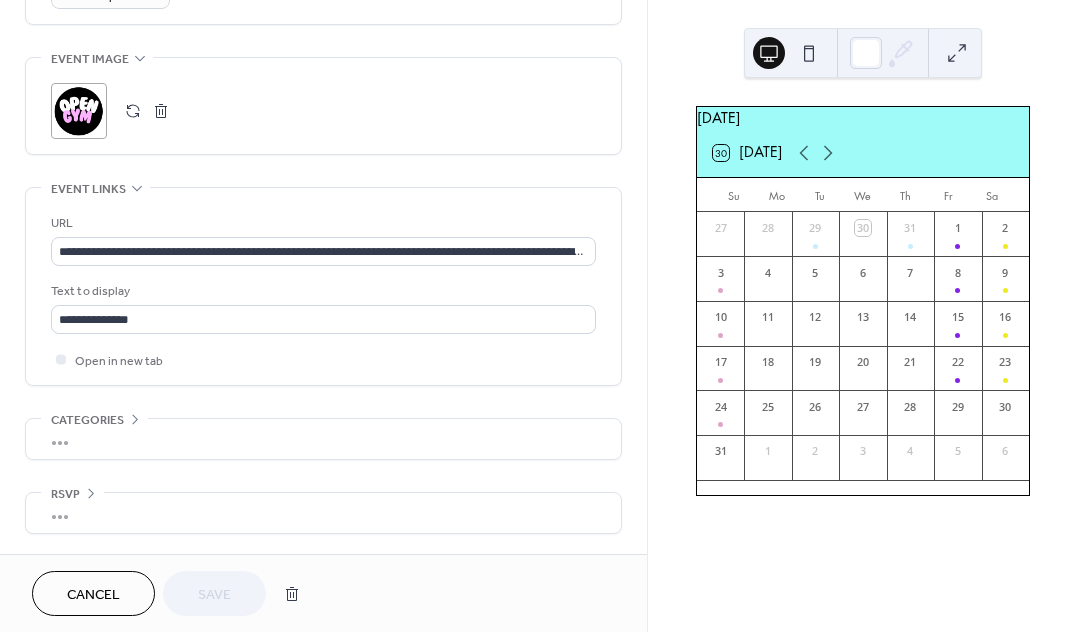 click on ";" at bounding box center [79, 111] 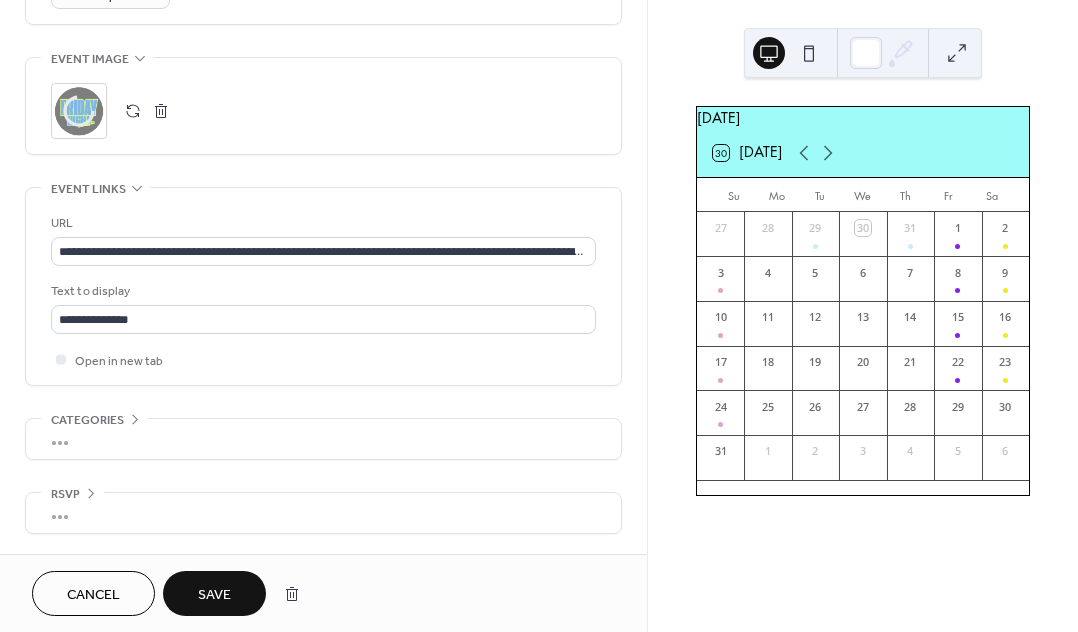 click on "Save" at bounding box center (214, 595) 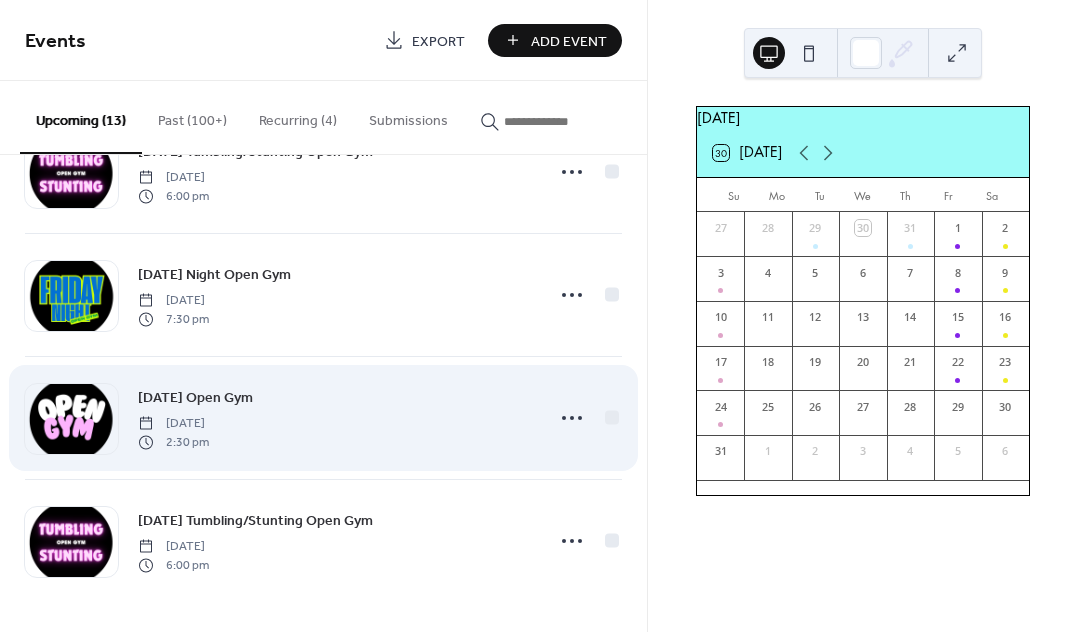 scroll, scrollTop: 1187, scrollLeft: 0, axis: vertical 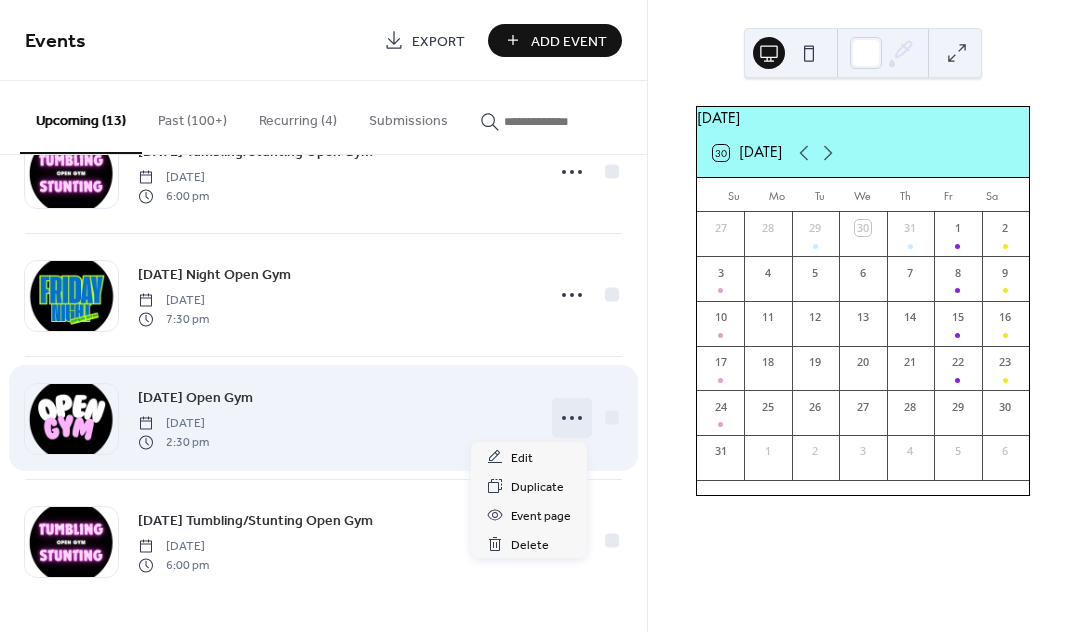 click 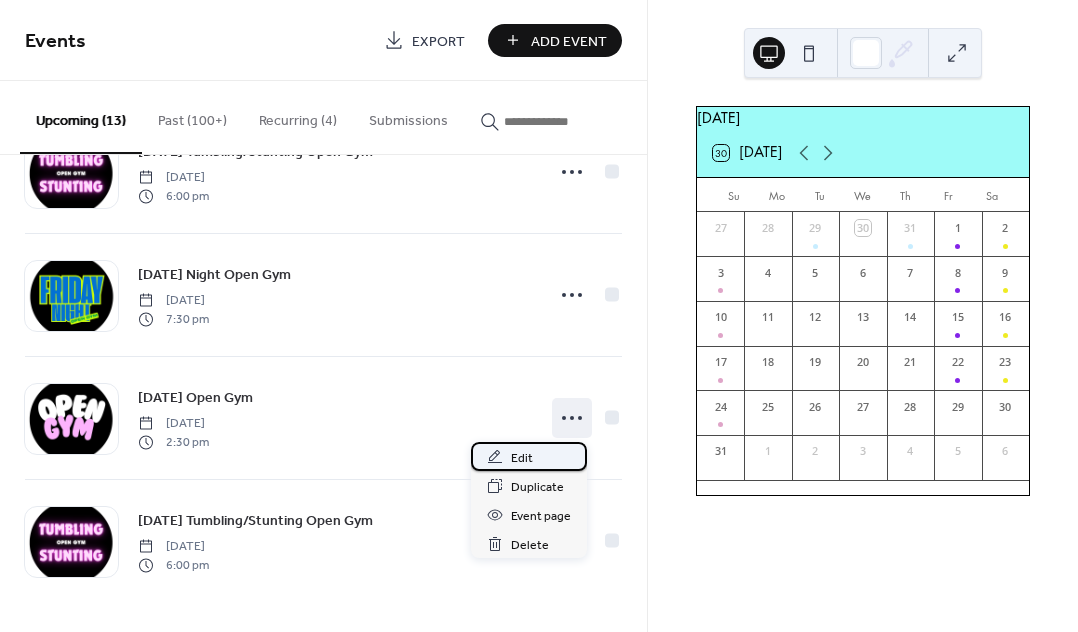 click on "Edit" at bounding box center (522, 458) 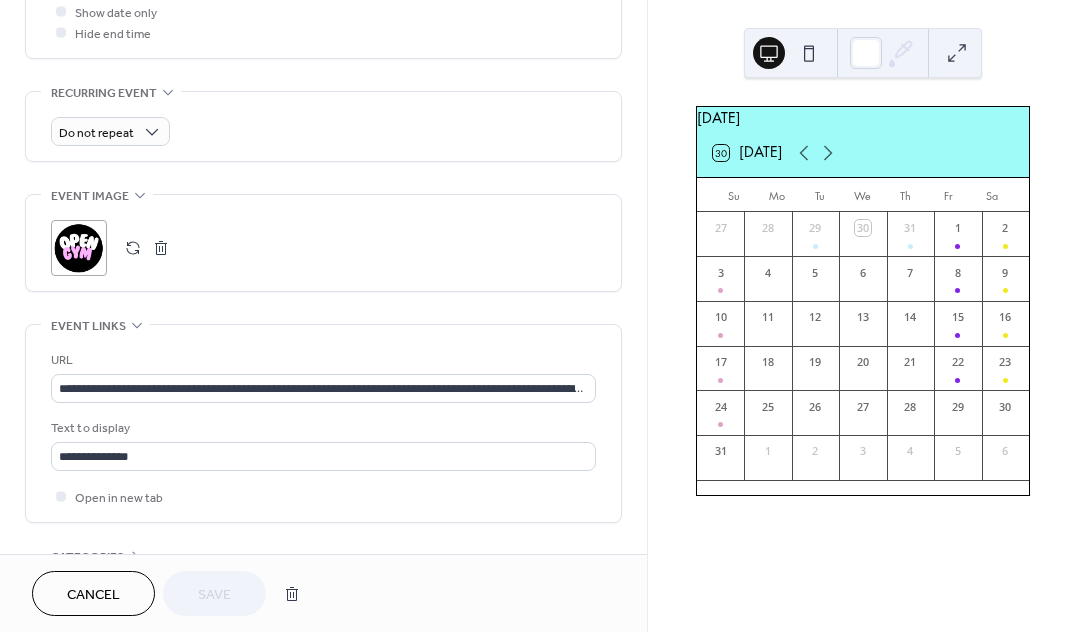 scroll, scrollTop: 794, scrollLeft: 0, axis: vertical 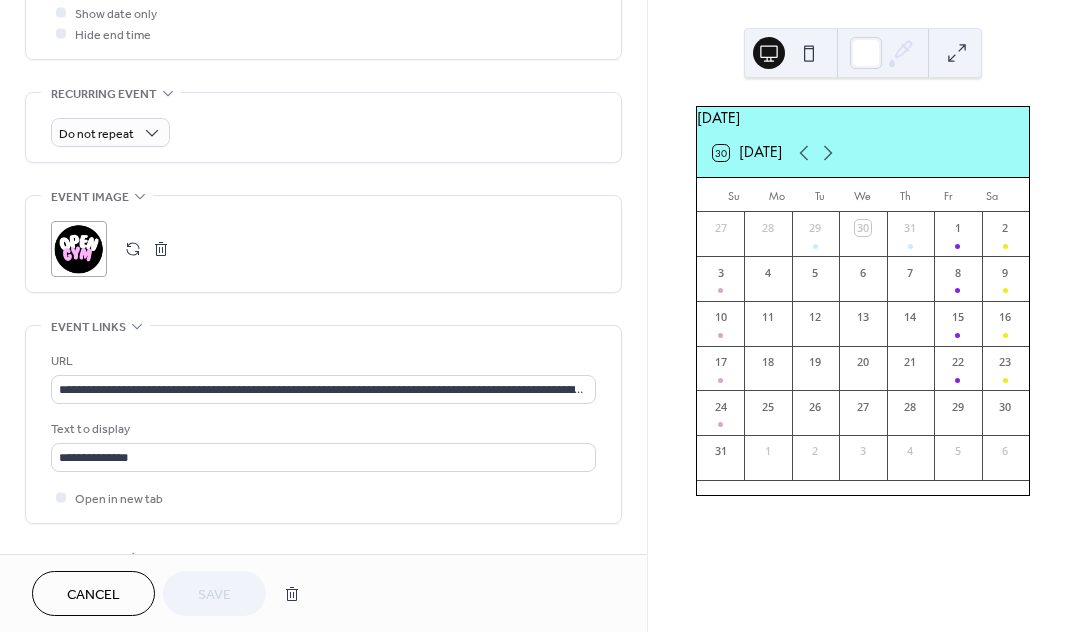 click on ";" at bounding box center [79, 249] 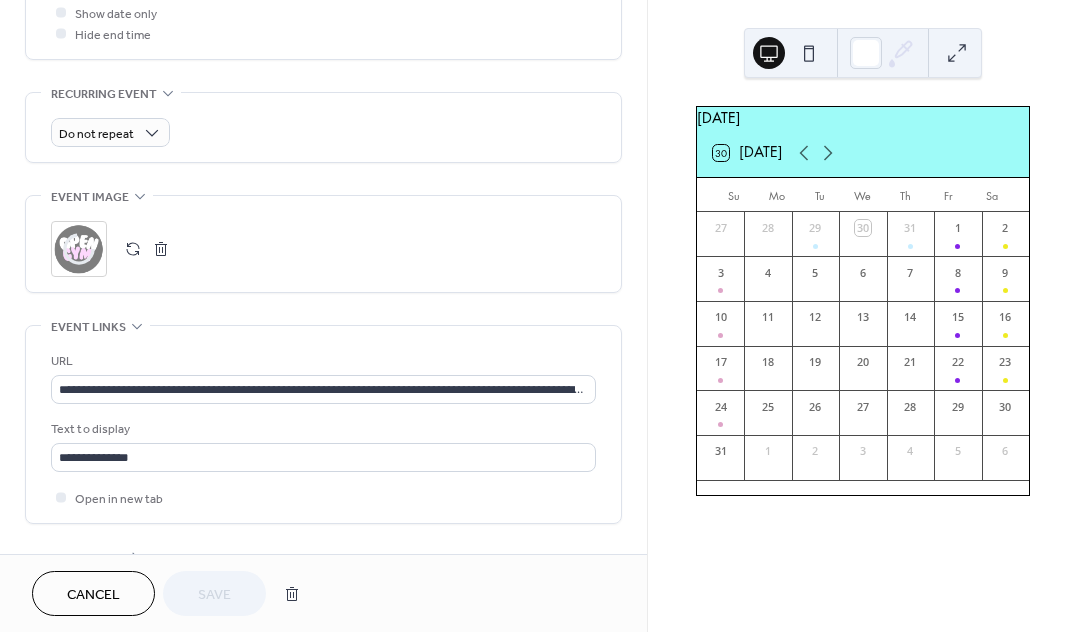 scroll, scrollTop: 932, scrollLeft: 0, axis: vertical 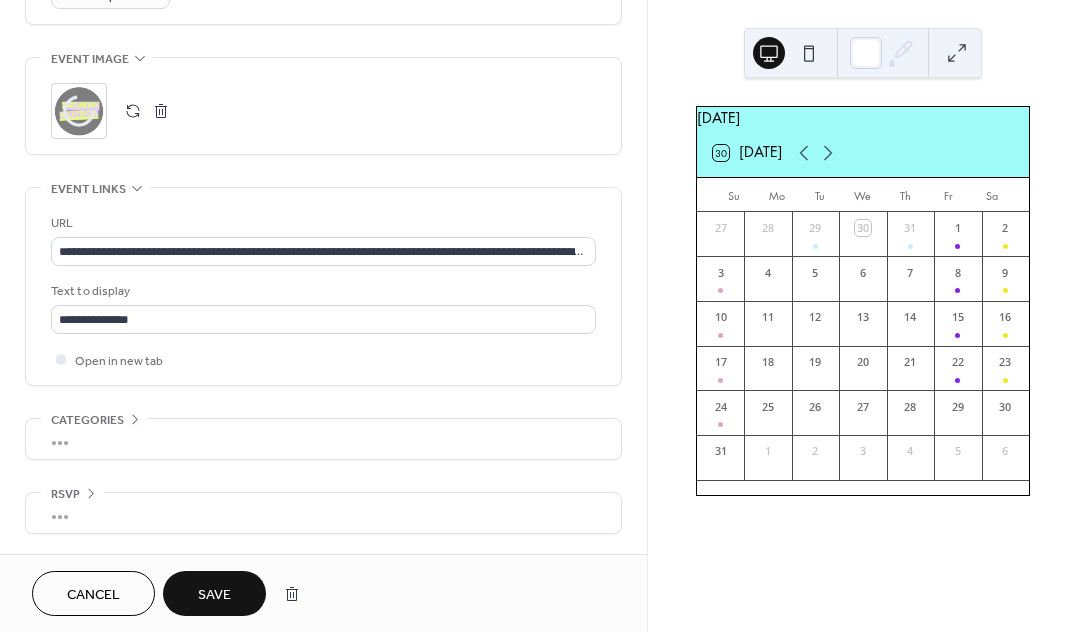 click on "Save" at bounding box center [214, 595] 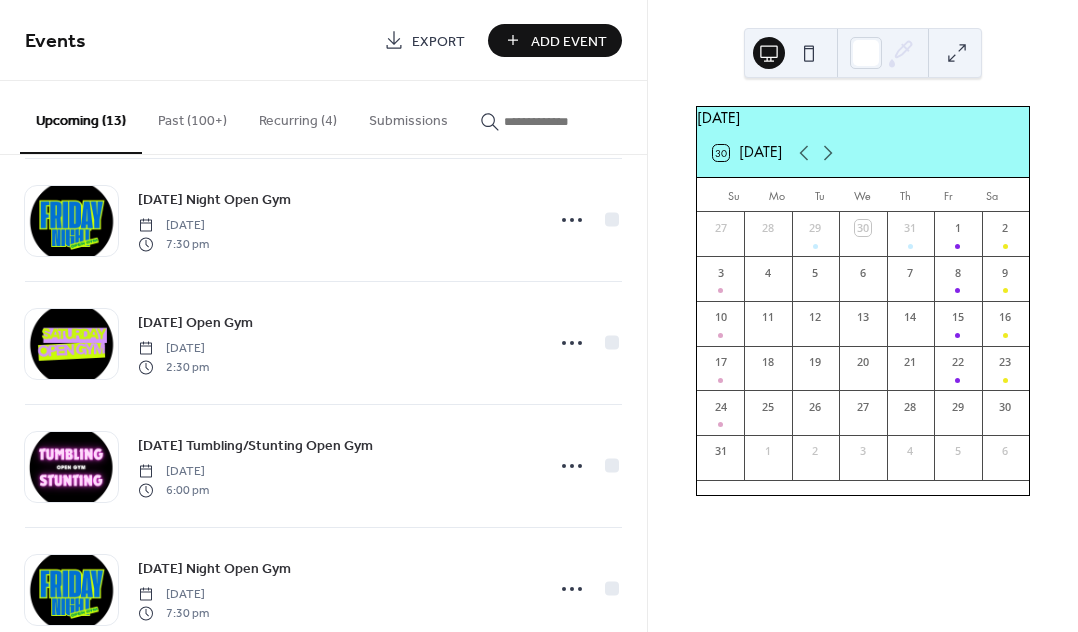 scroll, scrollTop: 0, scrollLeft: 0, axis: both 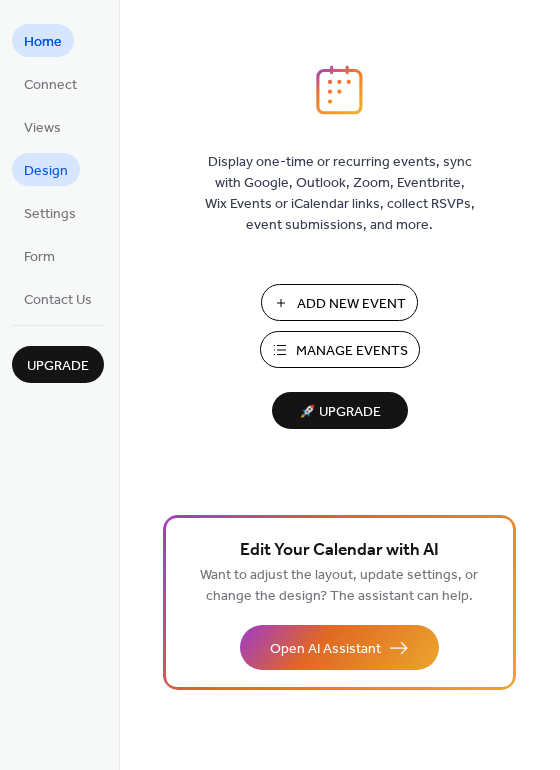 click on "Design" at bounding box center [46, 171] 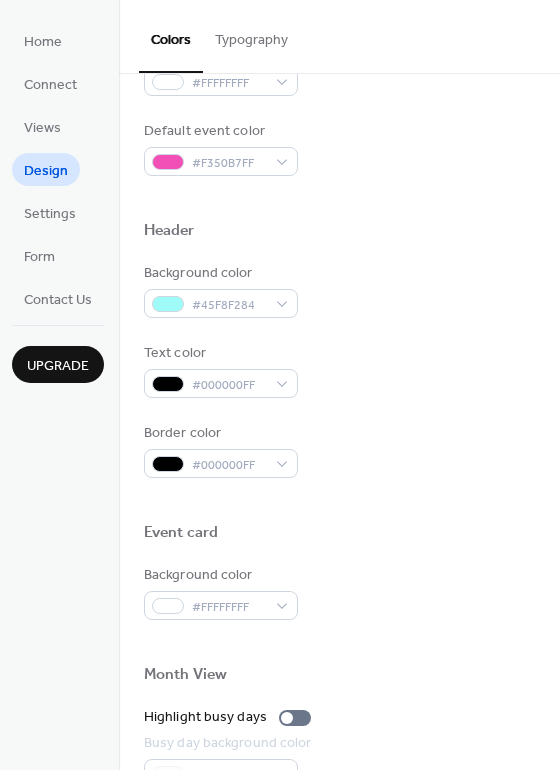 scroll, scrollTop: 562, scrollLeft: 0, axis: vertical 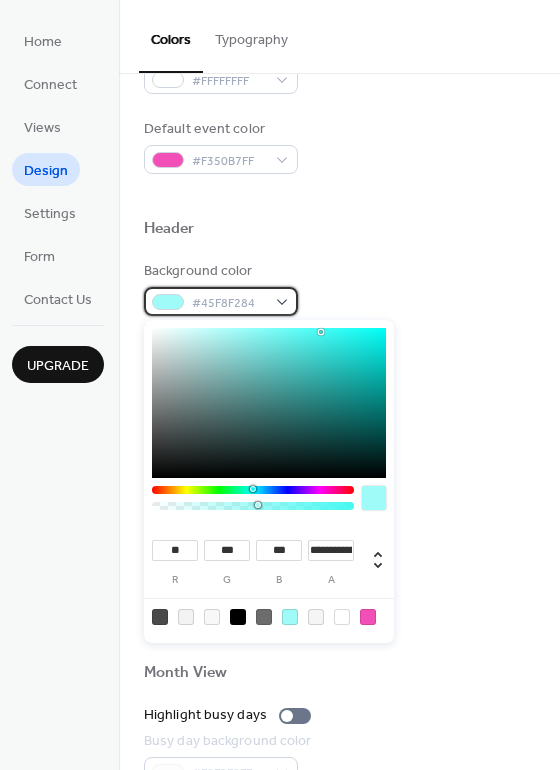 click on "#45F8F284" at bounding box center [229, 303] 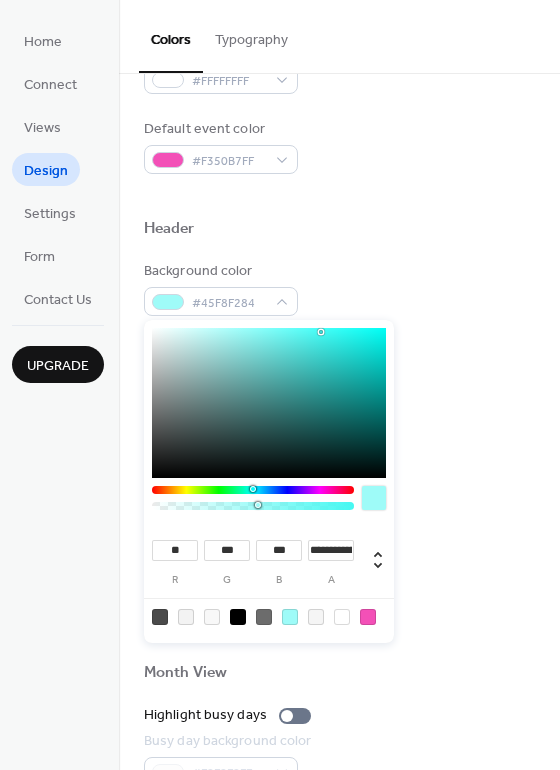 type on "***" 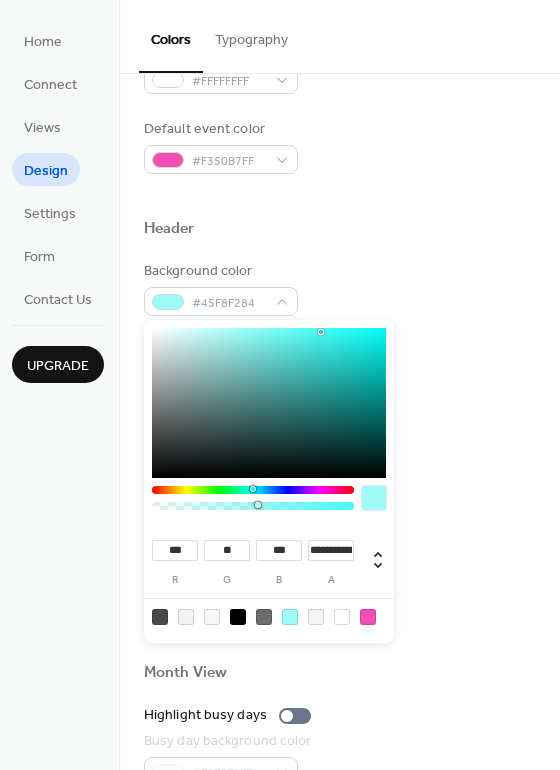 click at bounding box center [253, 490] 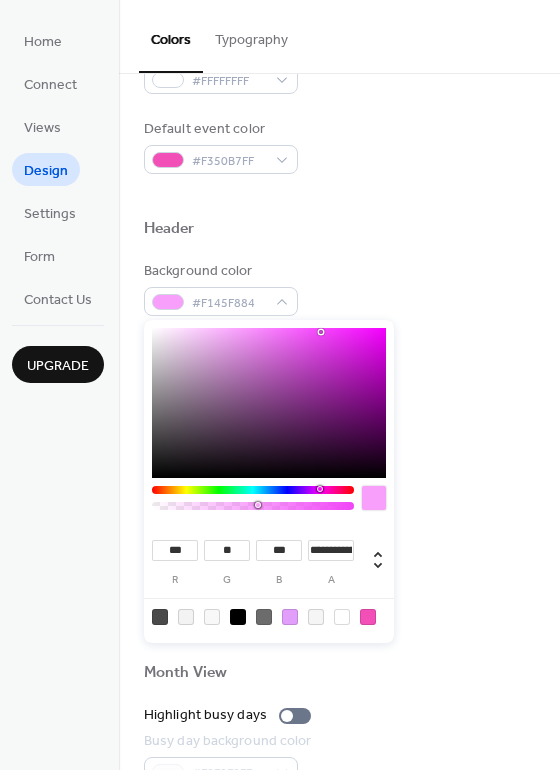 type on "***" 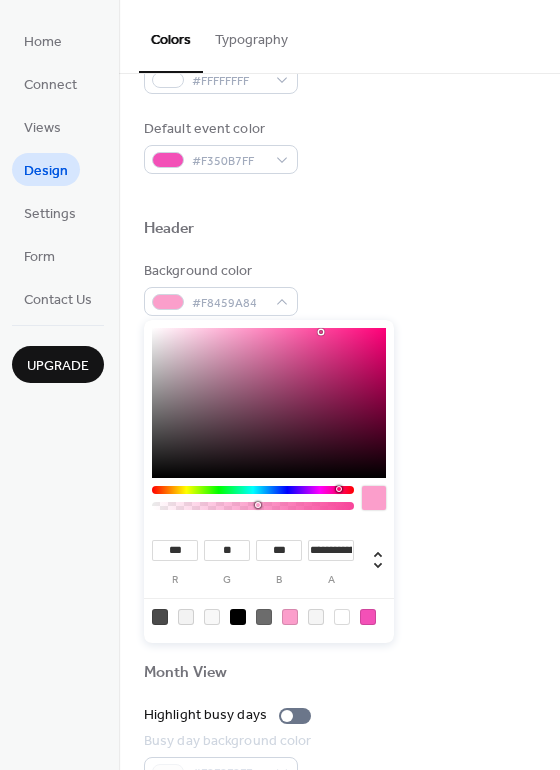 type on "***" 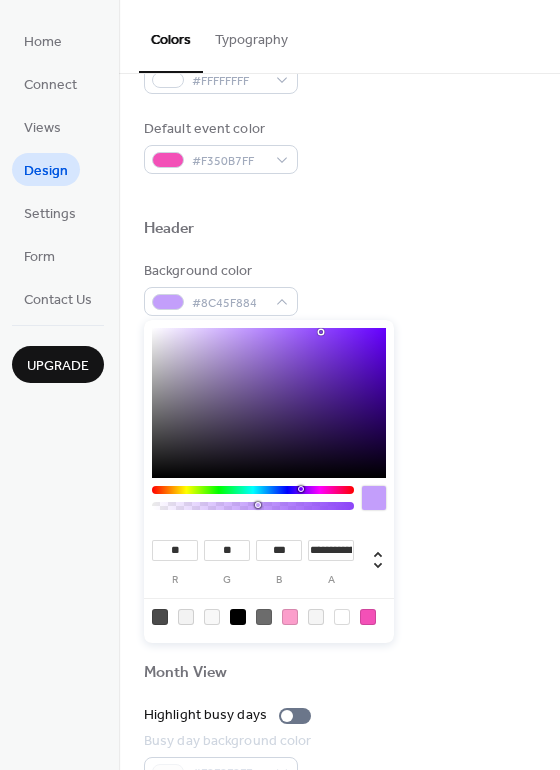type on "**" 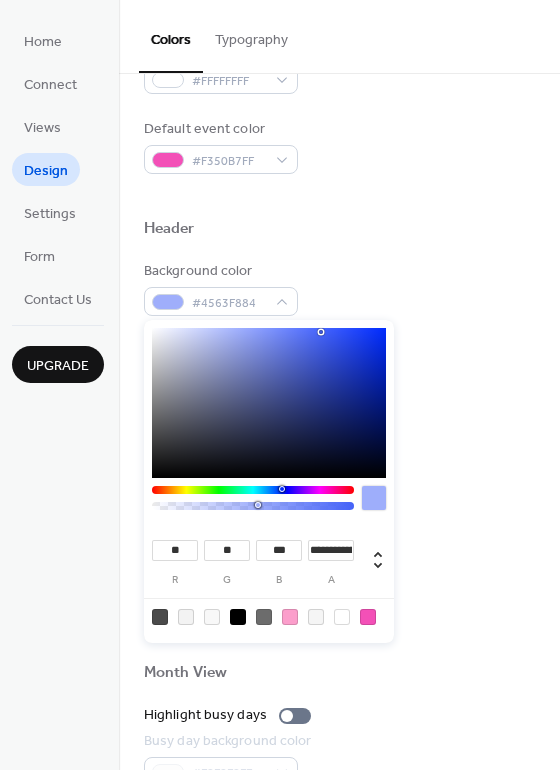 type on "**" 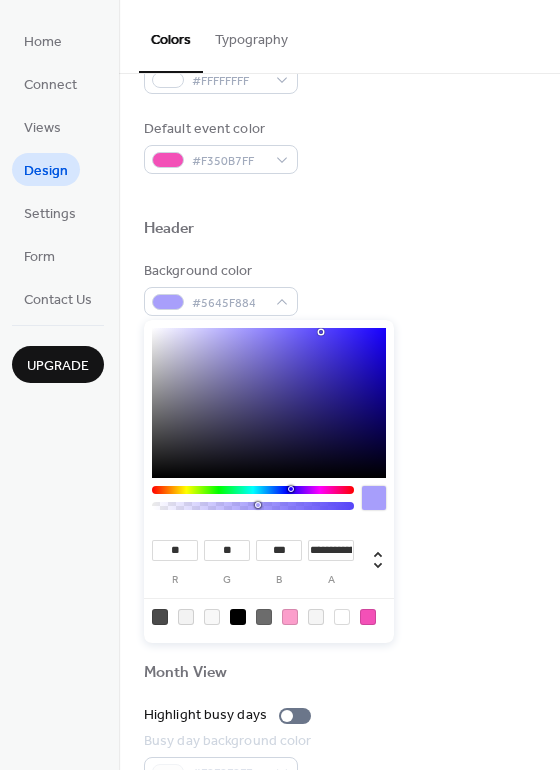 drag, startPoint x: 311, startPoint y: 491, endPoint x: 290, endPoint y: 498, distance: 22.135944 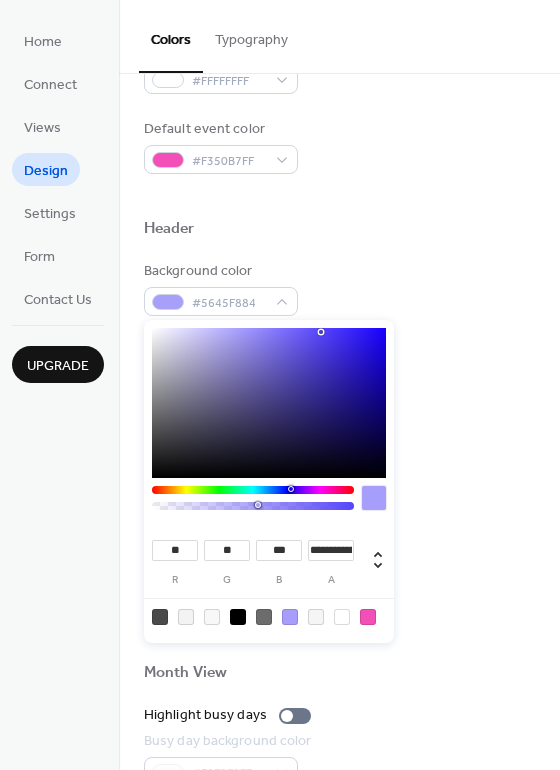 type on "**" 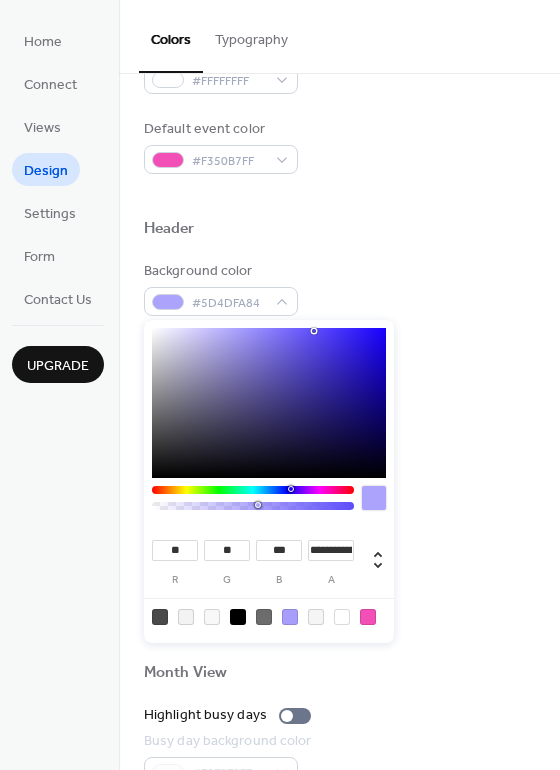 type on "**" 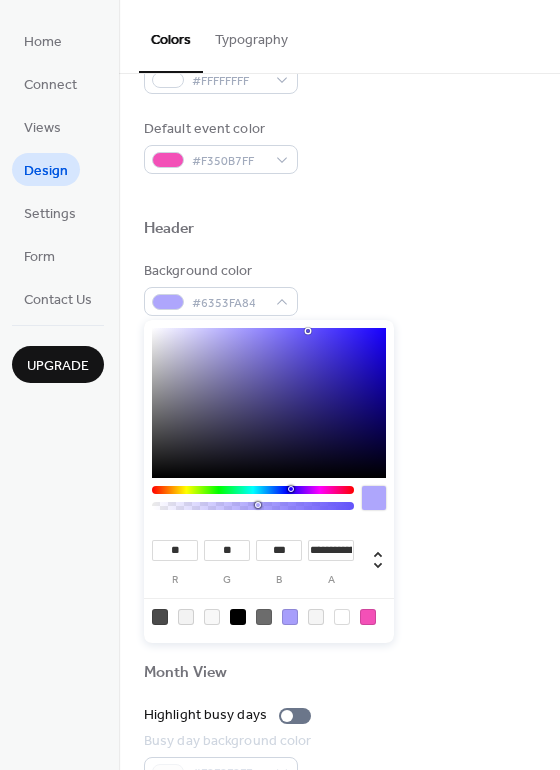 type on "***" 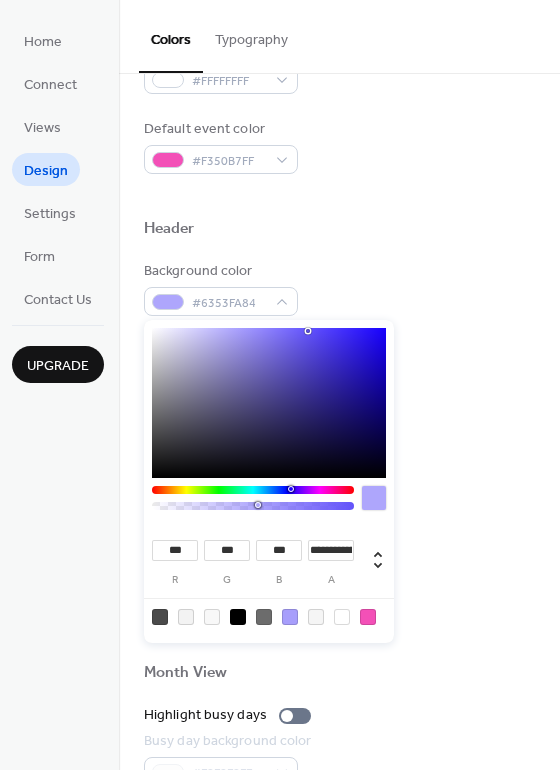 type on "***" 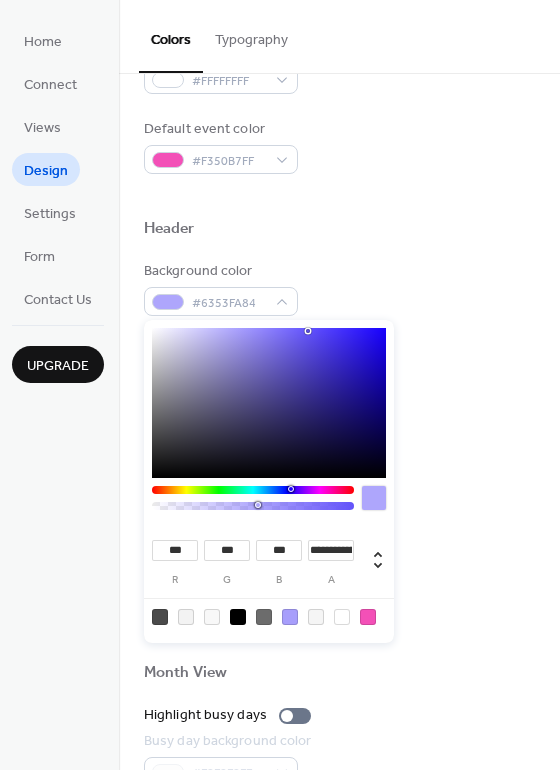type on "***" 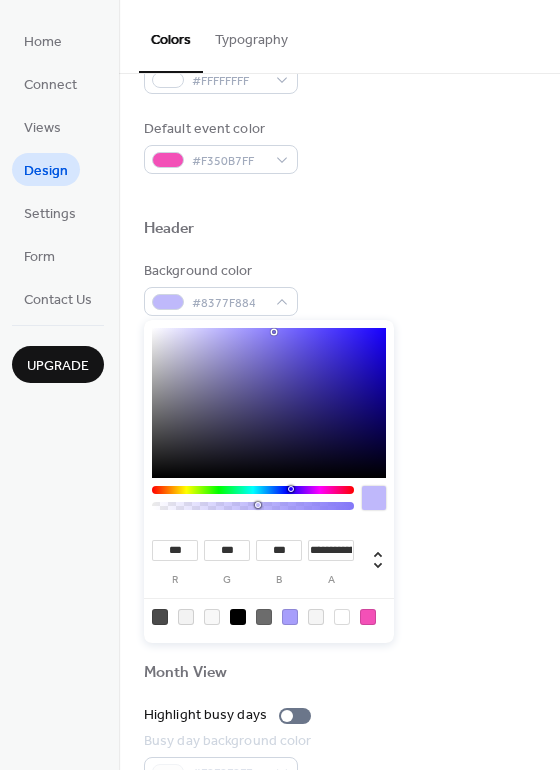 type on "***" 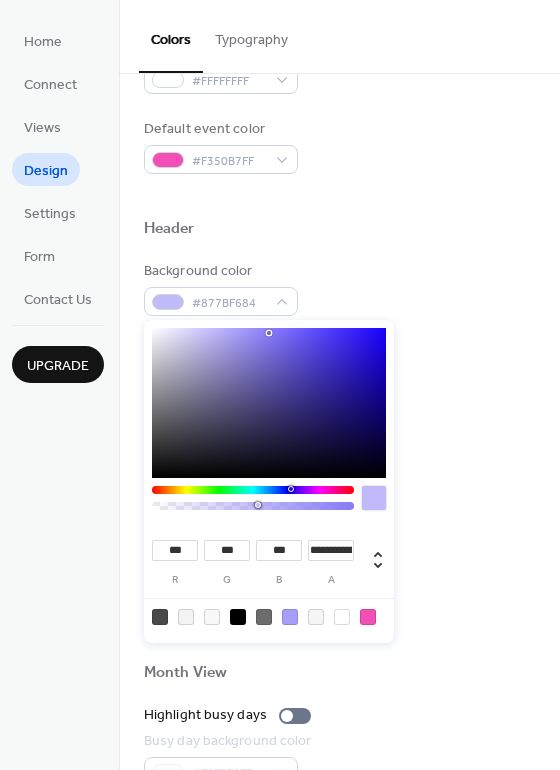 drag, startPoint x: 314, startPoint y: 331, endPoint x: 269, endPoint y: 333, distance: 45.044422 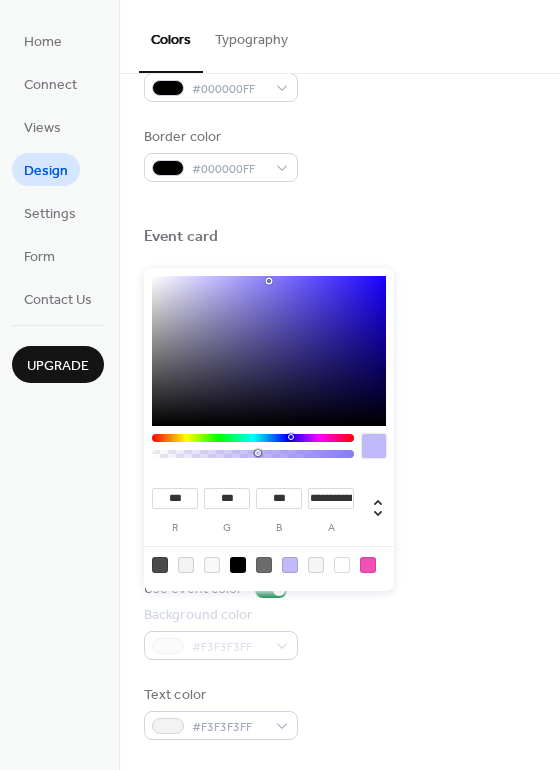 scroll, scrollTop: 0, scrollLeft: 0, axis: both 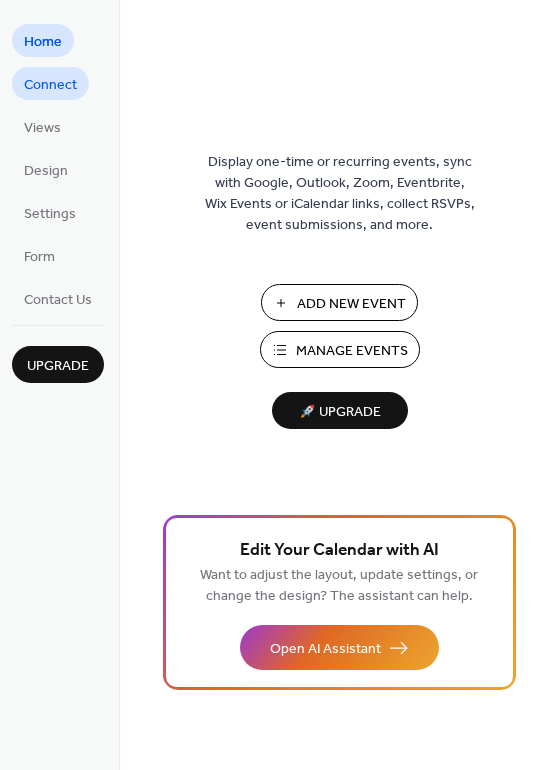 click on "Connect" at bounding box center [50, 85] 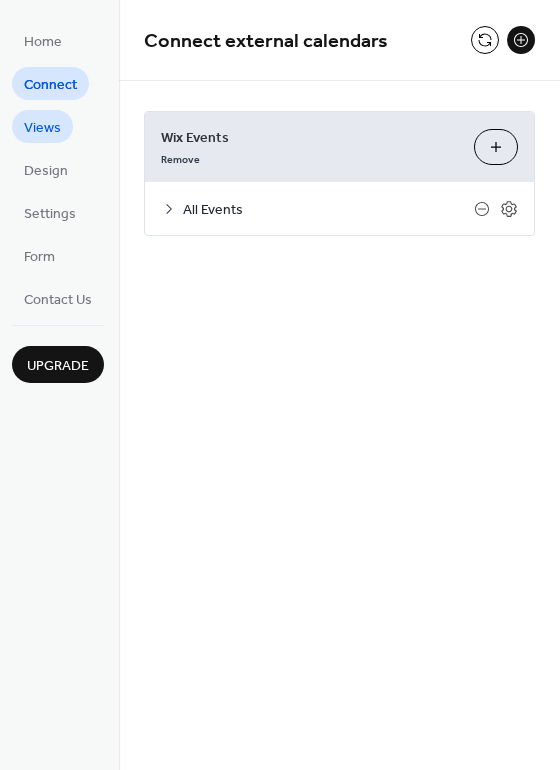click on "Views" at bounding box center [42, 128] 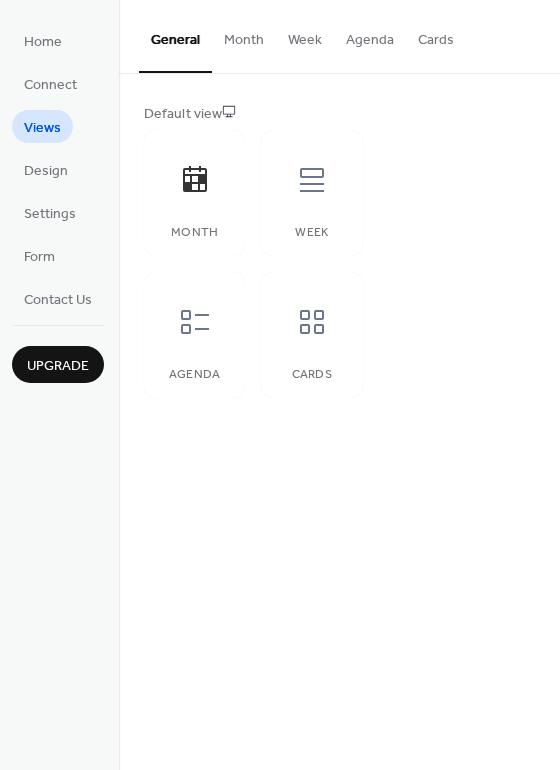 click on "Month" at bounding box center (244, 35) 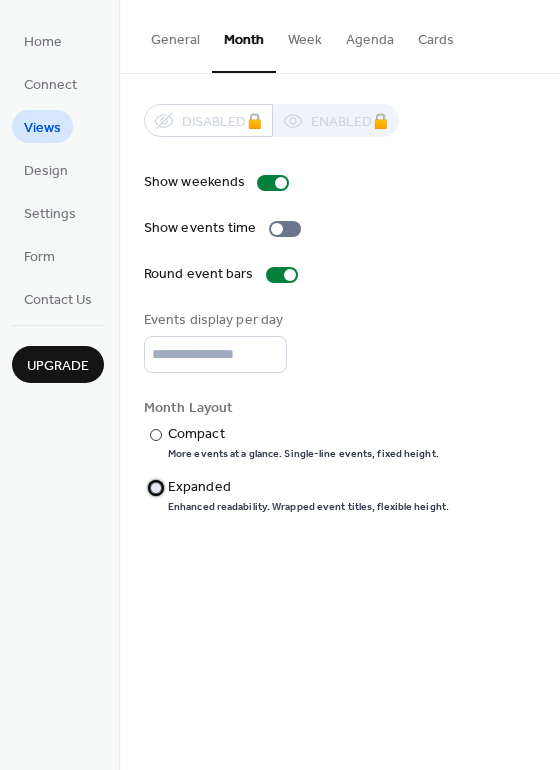 click at bounding box center [156, 488] 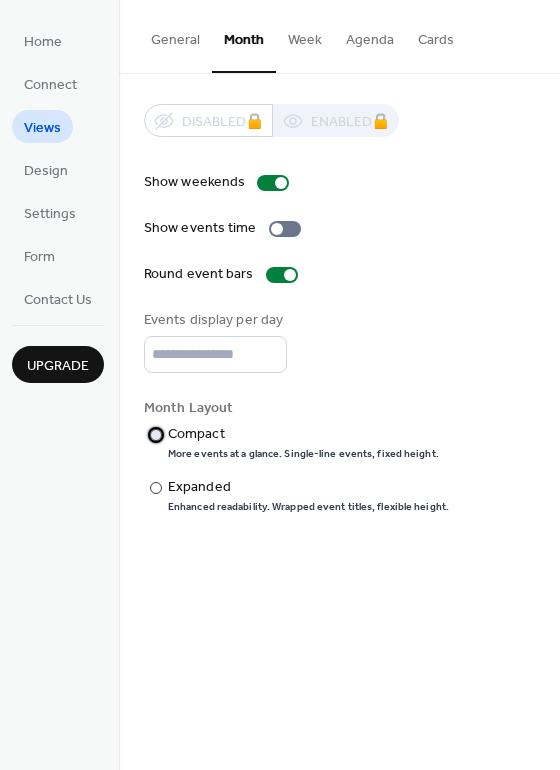 click at bounding box center [156, 435] 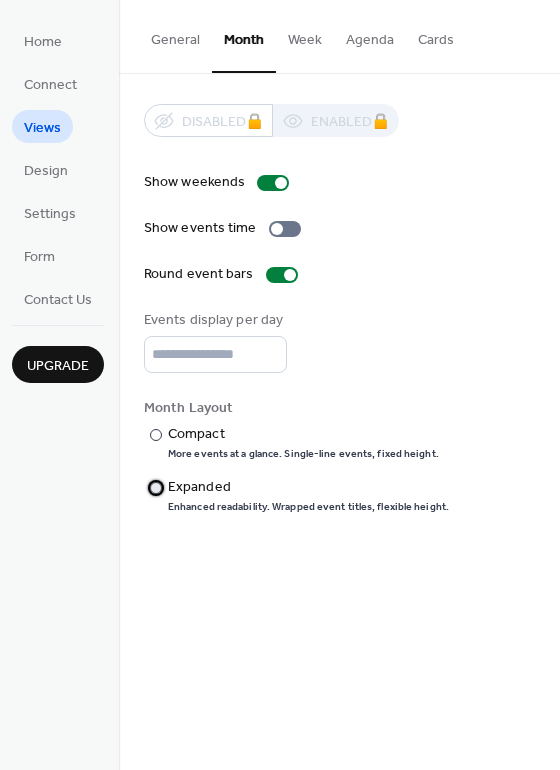 click at bounding box center [156, 488] 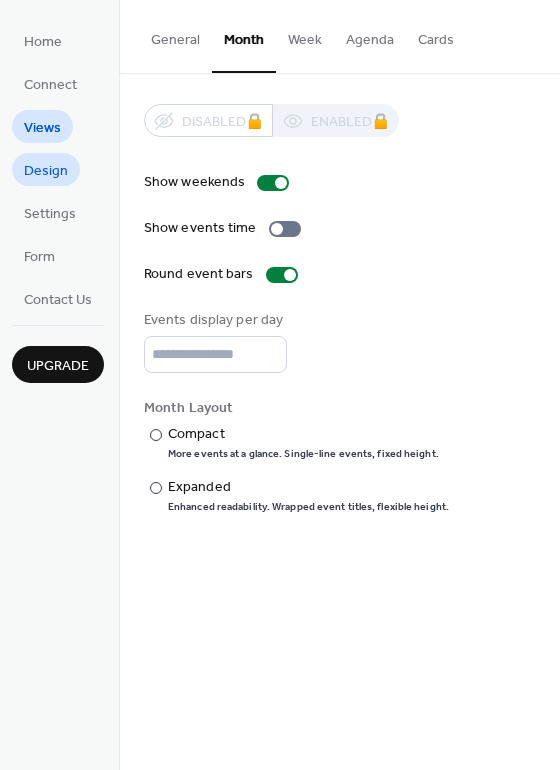 click on "Design" at bounding box center [46, 171] 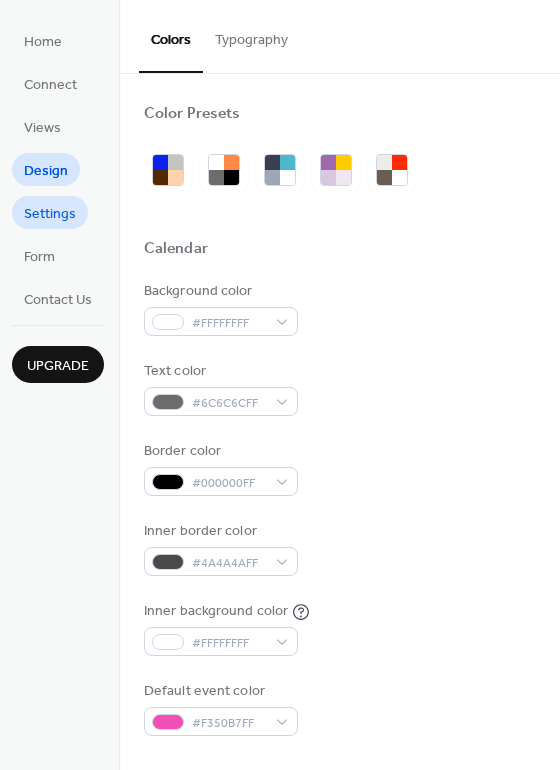 click on "Settings" at bounding box center [50, 214] 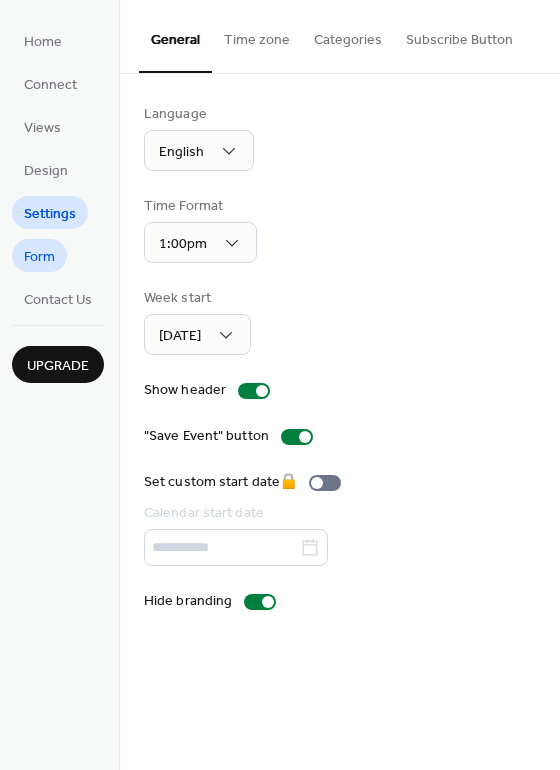 click on "Form" at bounding box center (39, 255) 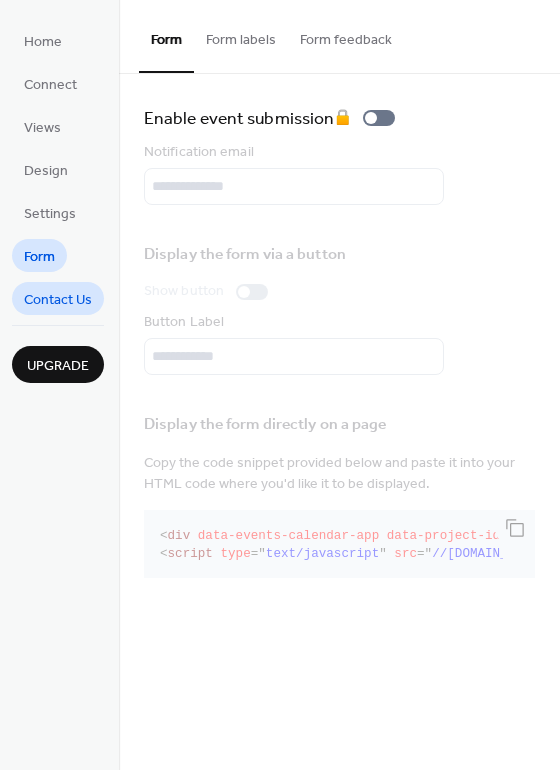click on "Contact Us" at bounding box center [58, 300] 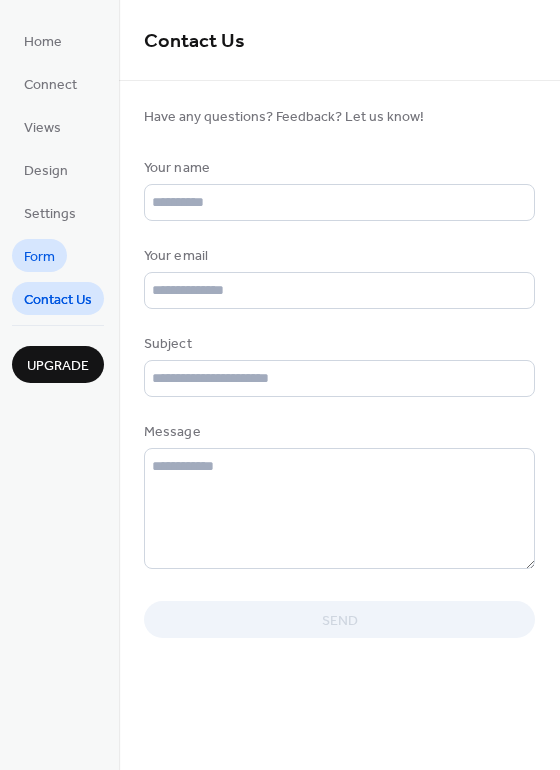 click on "Form" at bounding box center (39, 255) 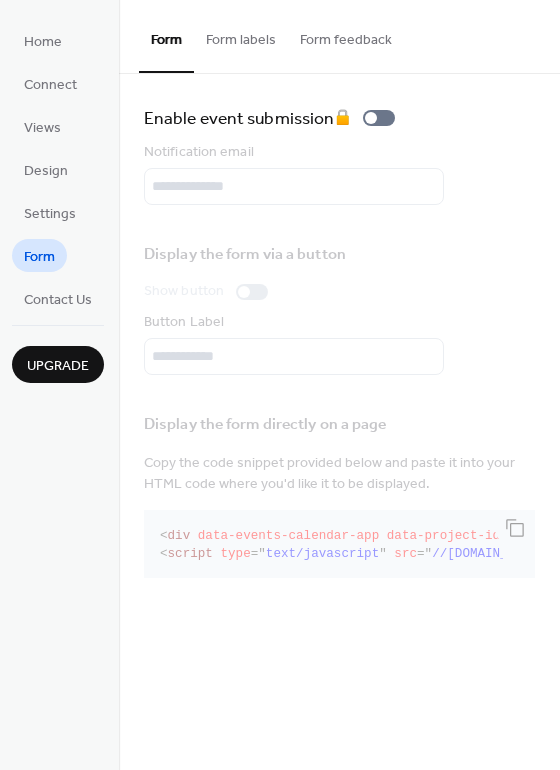 click on "Home Connect Views Design Settings Form Contact Us" at bounding box center [58, 169] 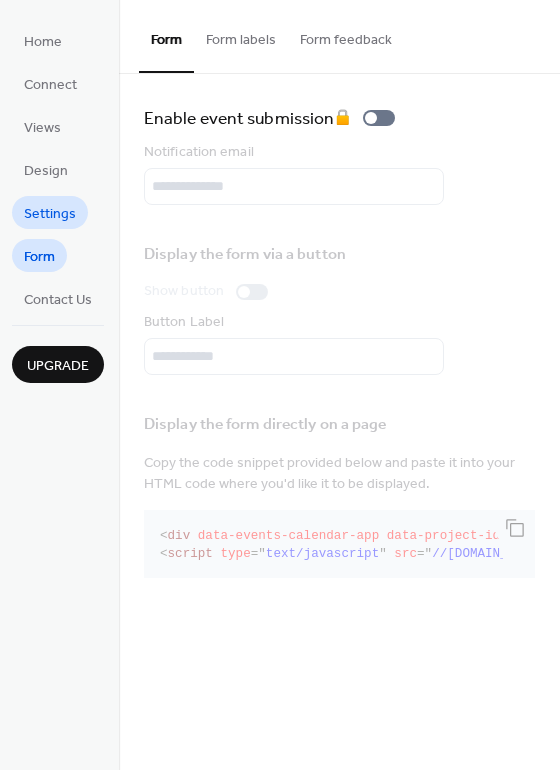 click on "Settings" at bounding box center (50, 214) 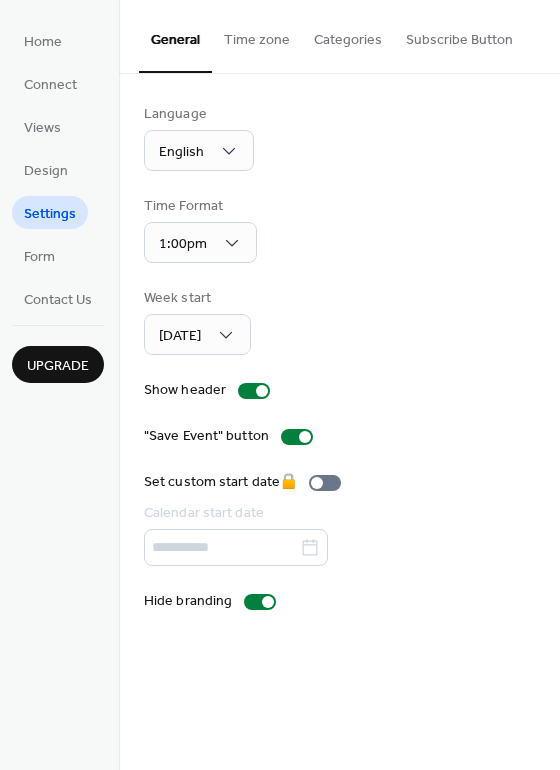 click on "Time zone" at bounding box center (257, 35) 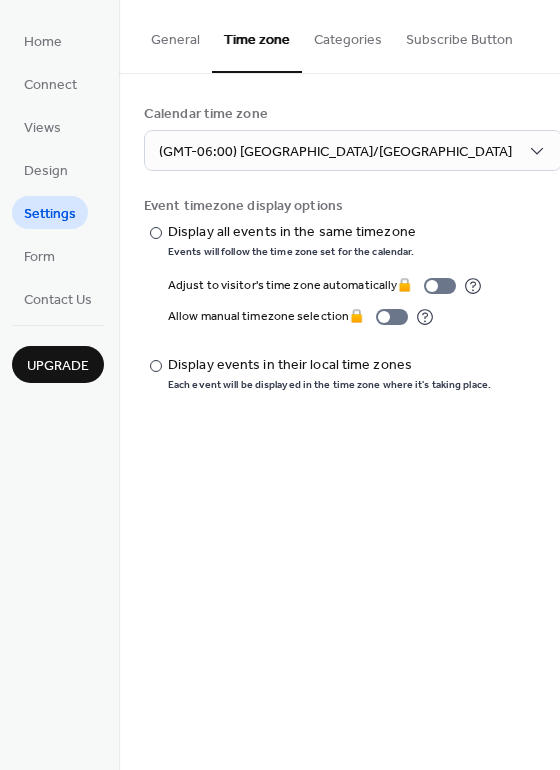 click on "Categories" at bounding box center (348, 35) 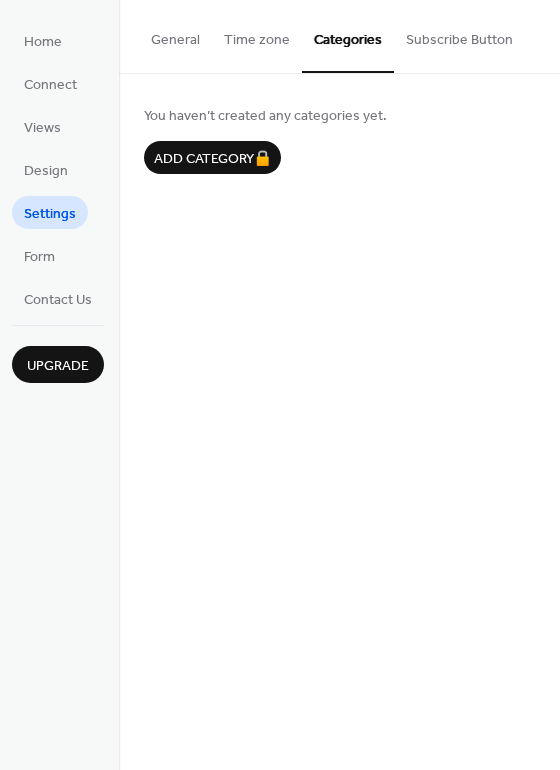 click on "Subscribe Button" at bounding box center (459, 35) 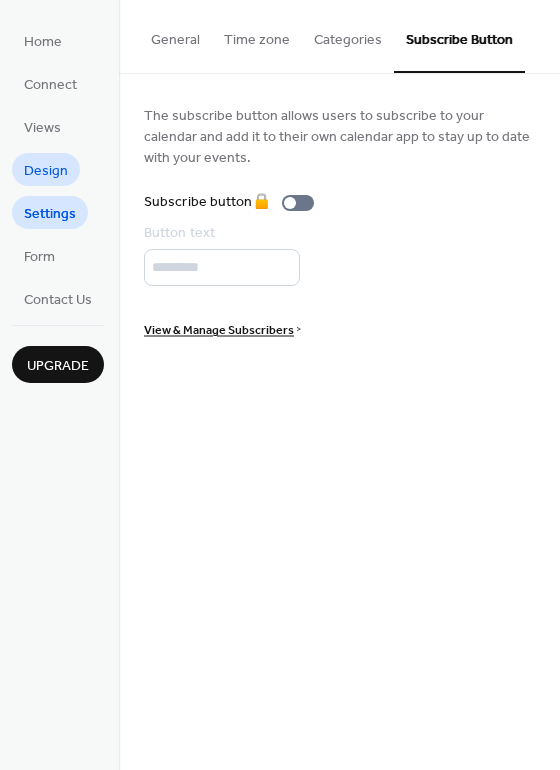click on "Design" at bounding box center (46, 171) 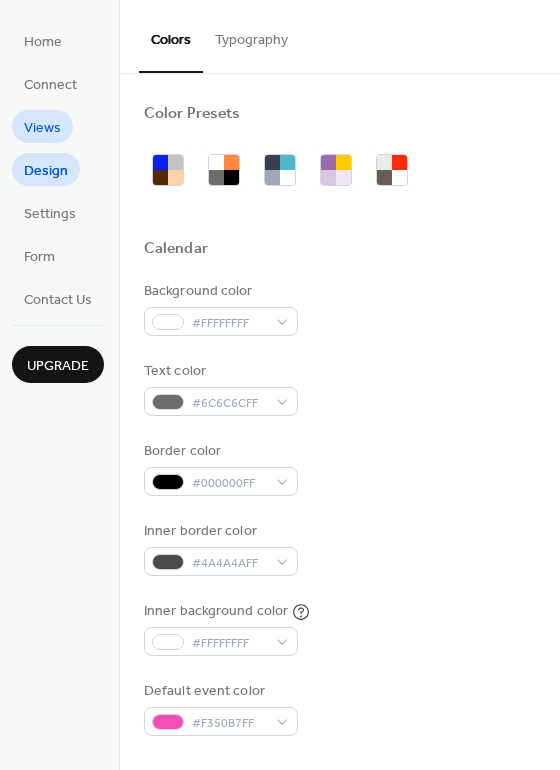 click on "Views" at bounding box center [42, 128] 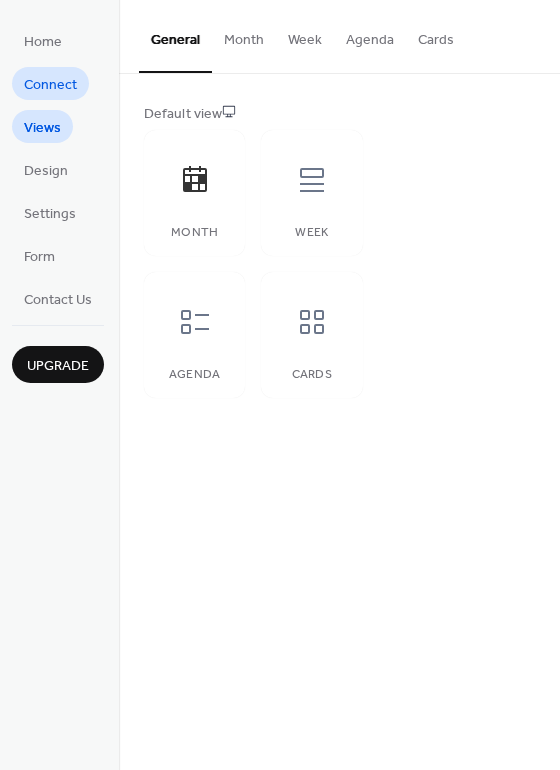 click on "Connect" at bounding box center [50, 85] 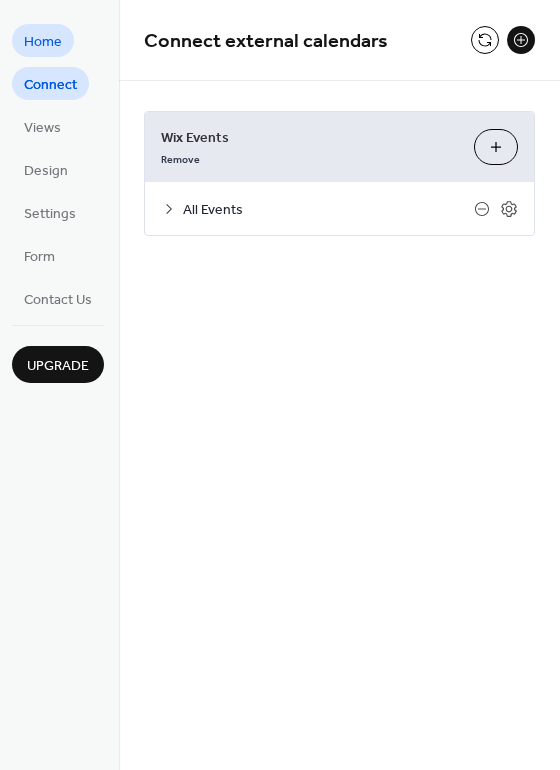 click on "Home" at bounding box center (43, 42) 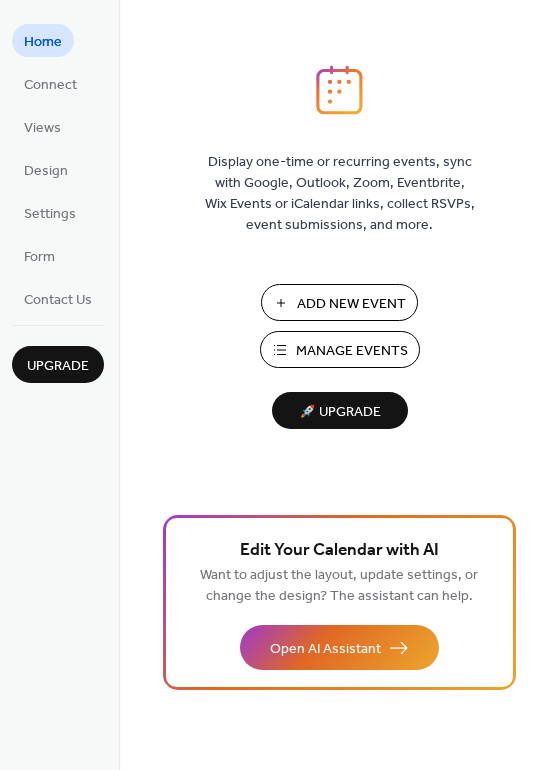 click on "Manage Events" at bounding box center [352, 351] 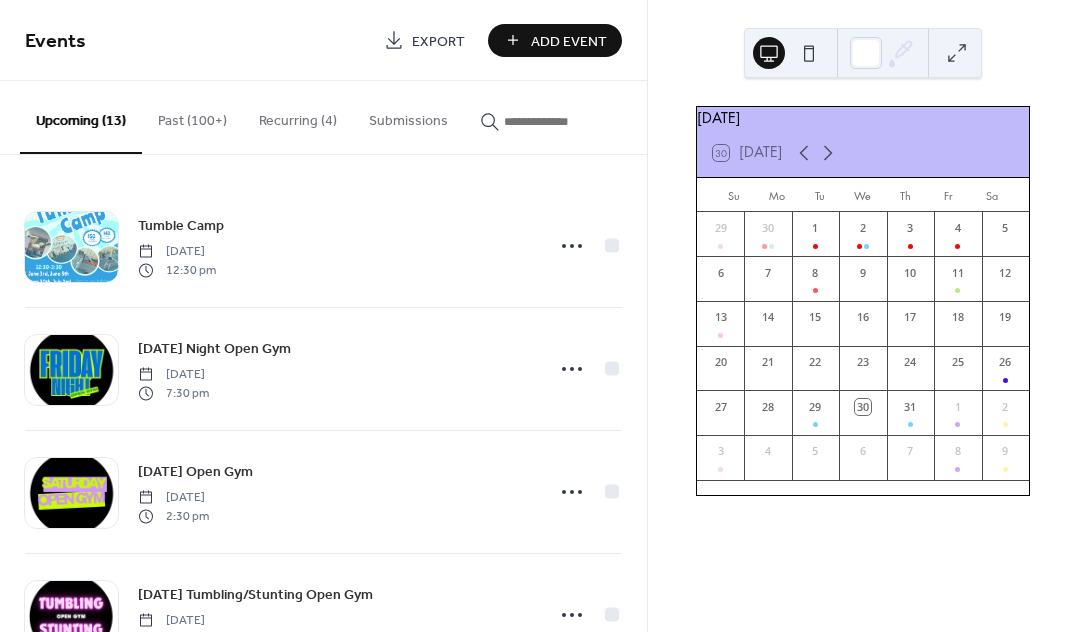 scroll, scrollTop: 0, scrollLeft: 0, axis: both 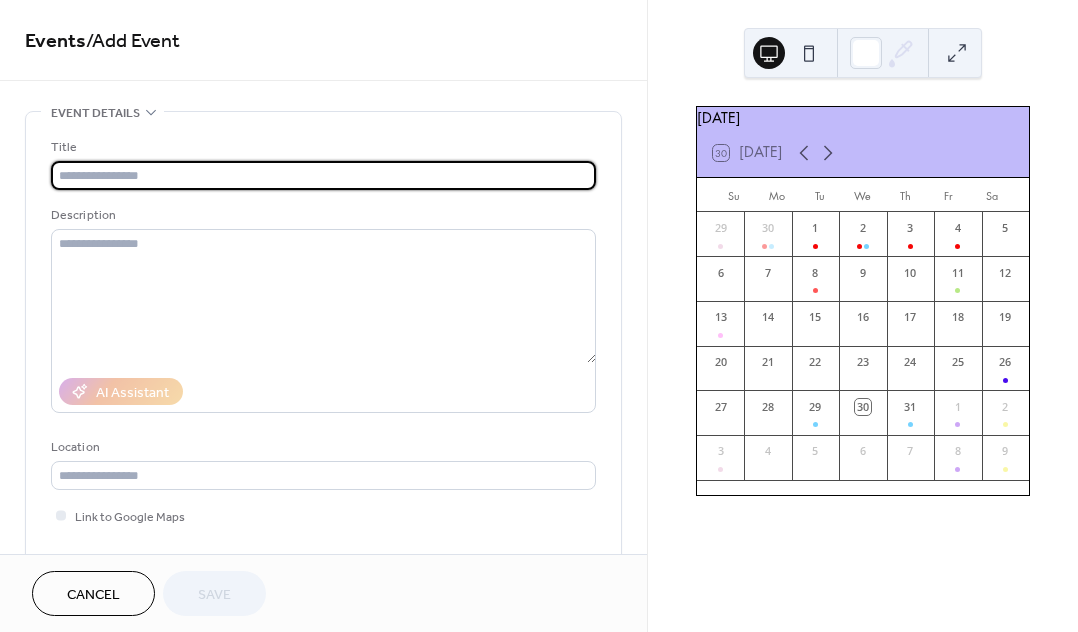 paste on "**********" 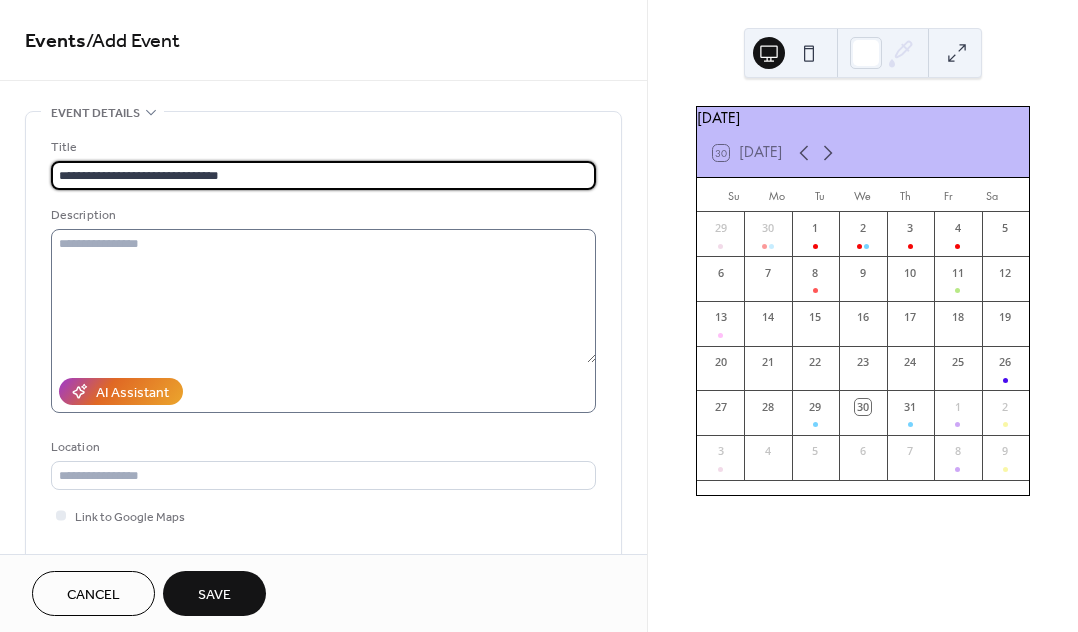 type on "**********" 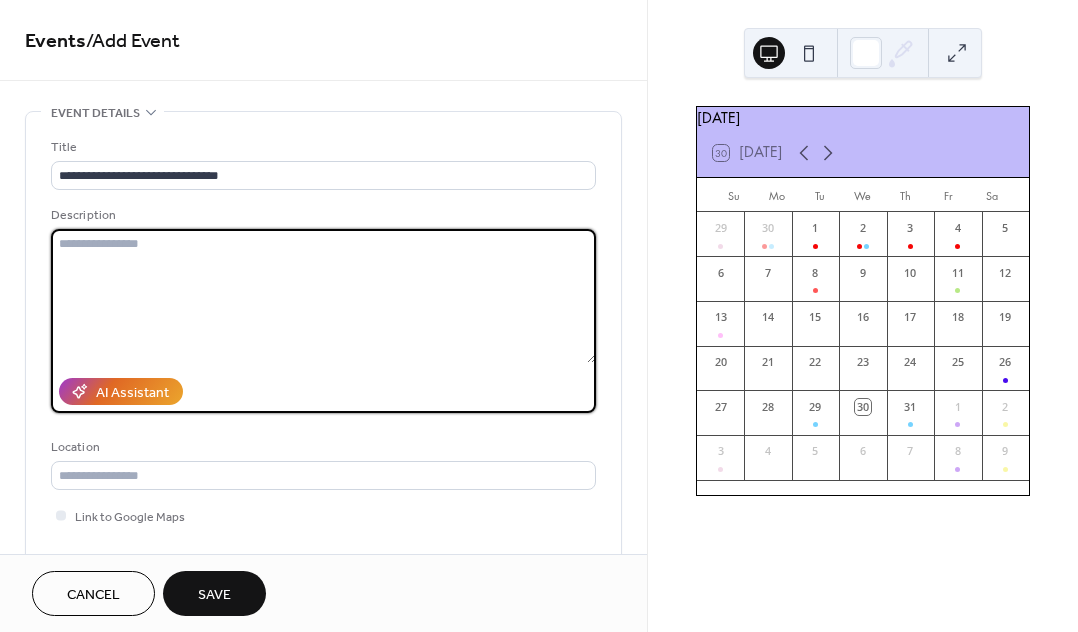 click at bounding box center (323, 296) 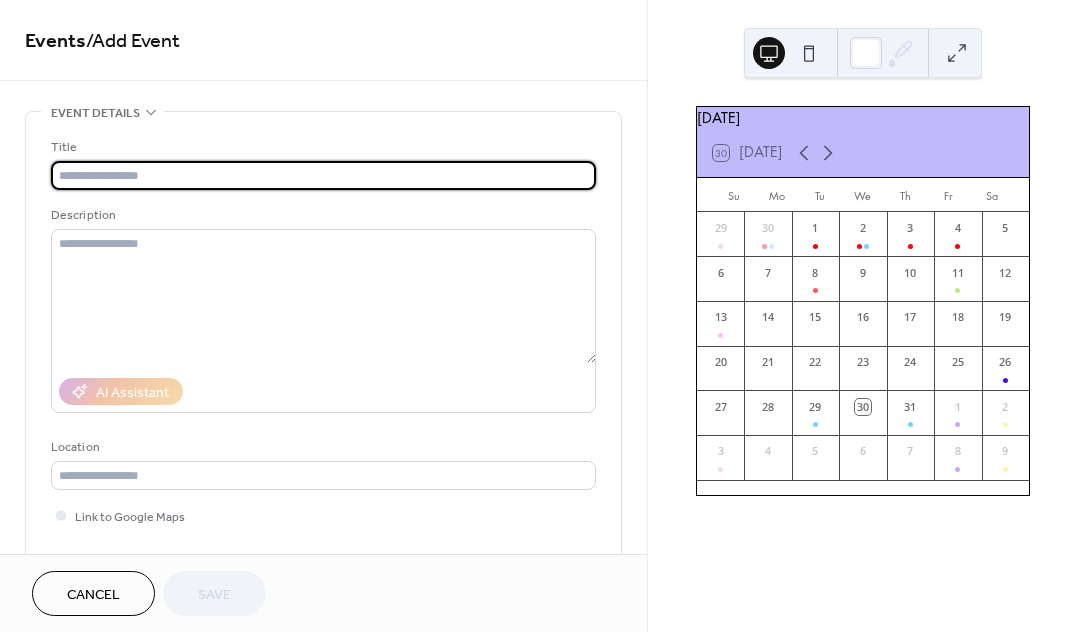 scroll, scrollTop: 0, scrollLeft: 0, axis: both 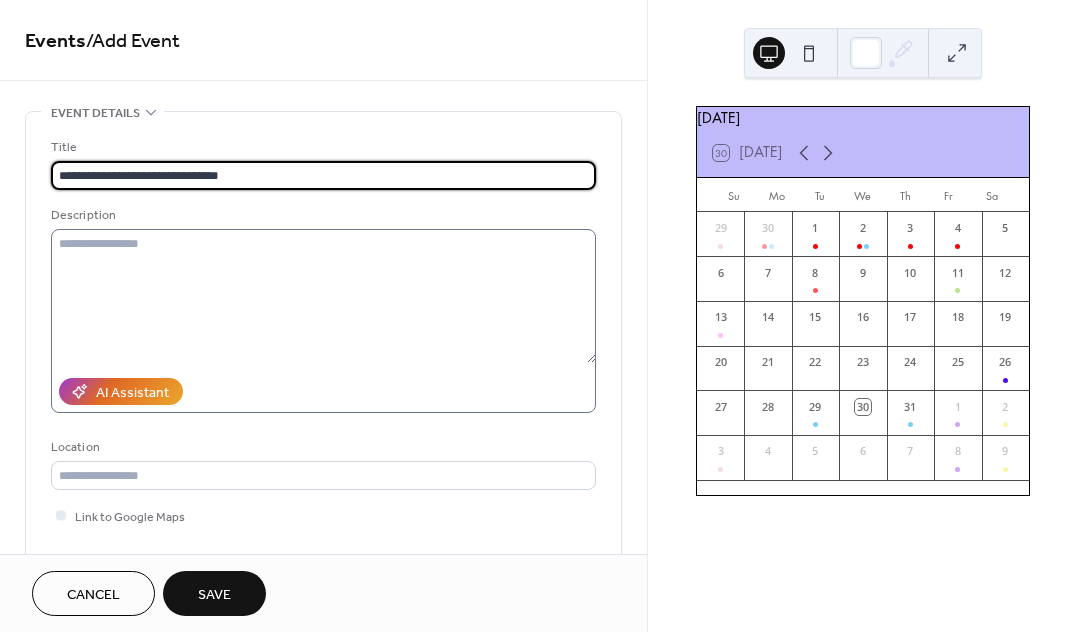 type on "**********" 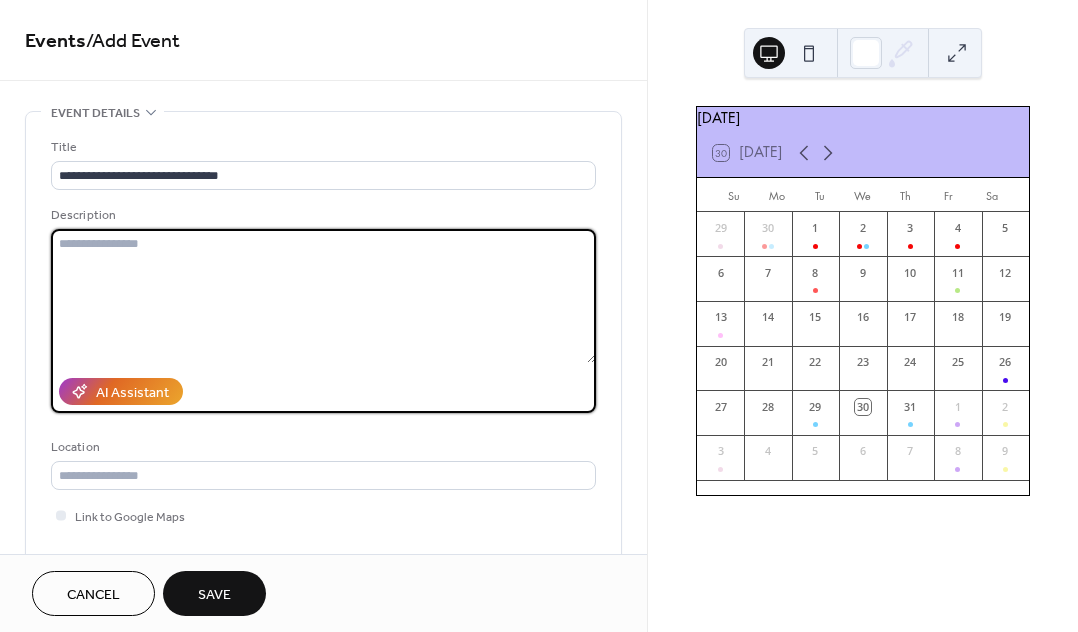 click at bounding box center (323, 296) 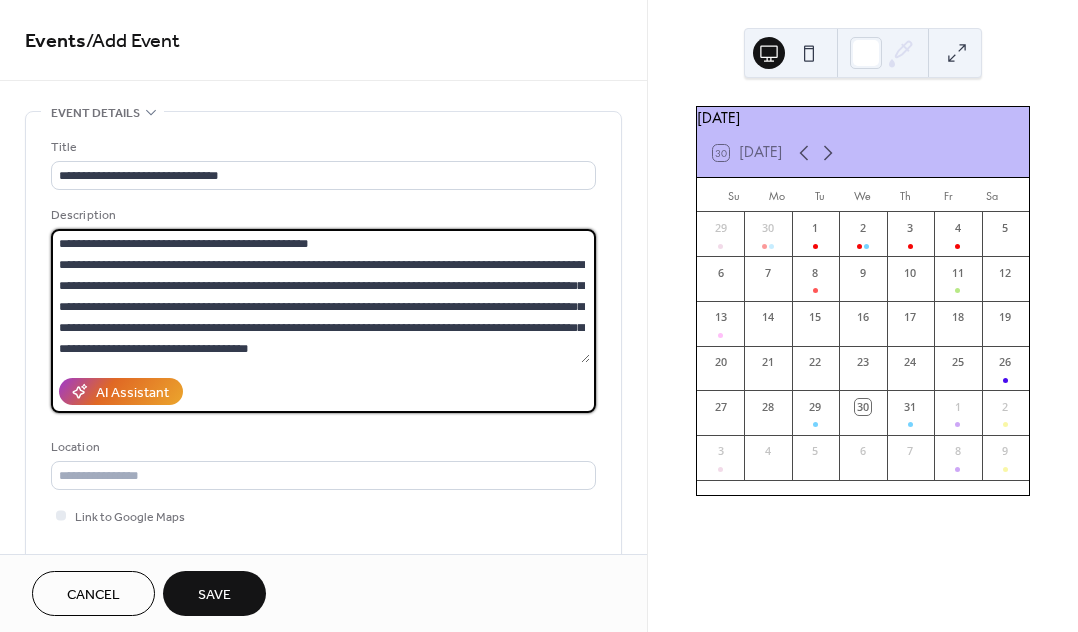 scroll, scrollTop: 63, scrollLeft: 0, axis: vertical 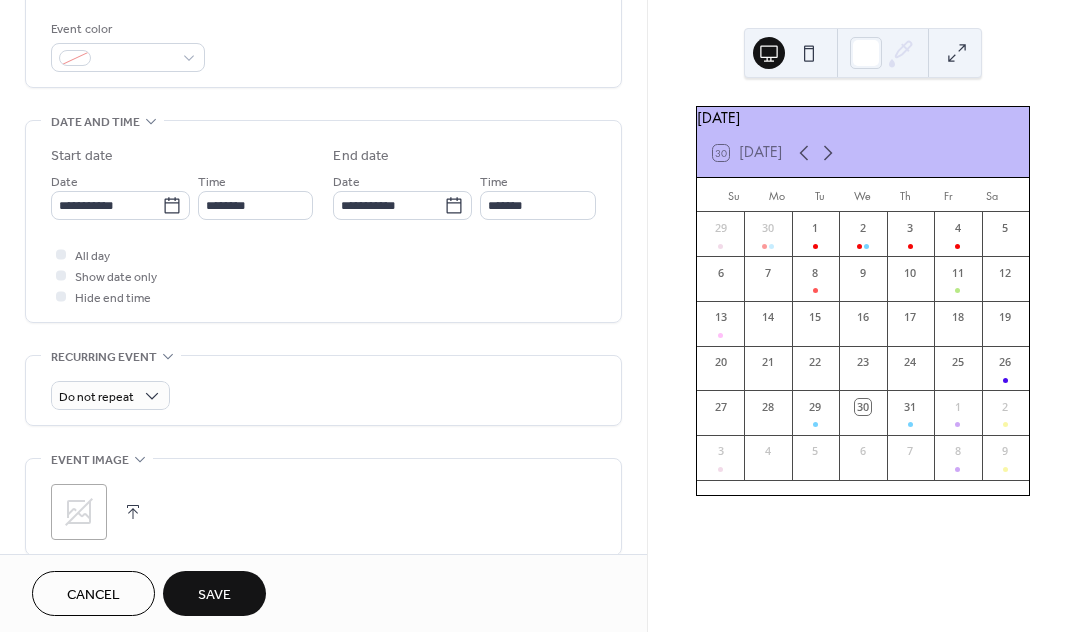 type on "**********" 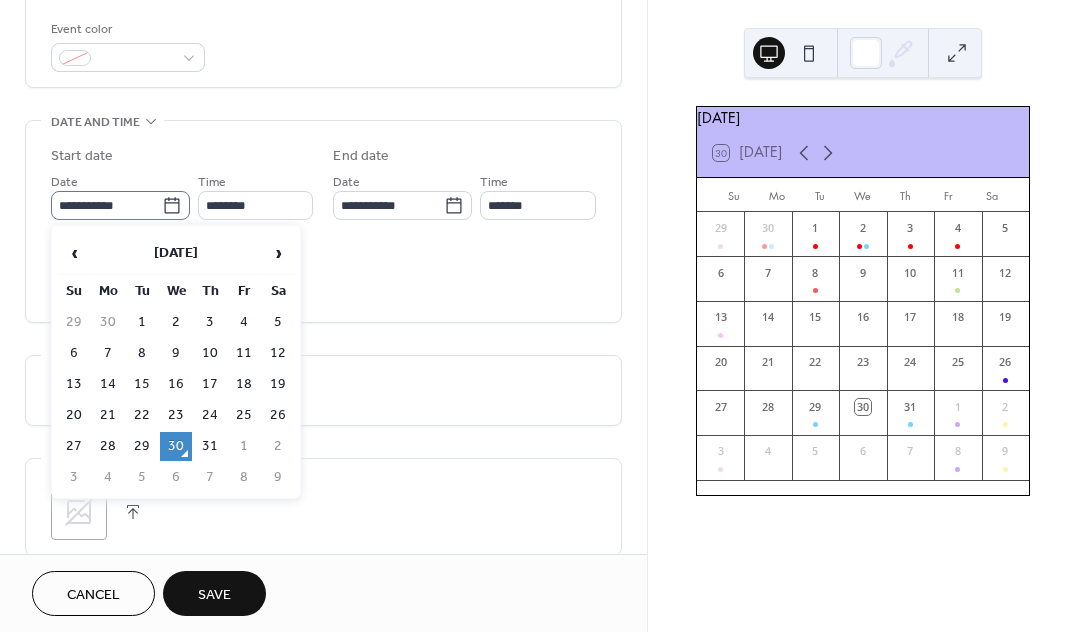 click 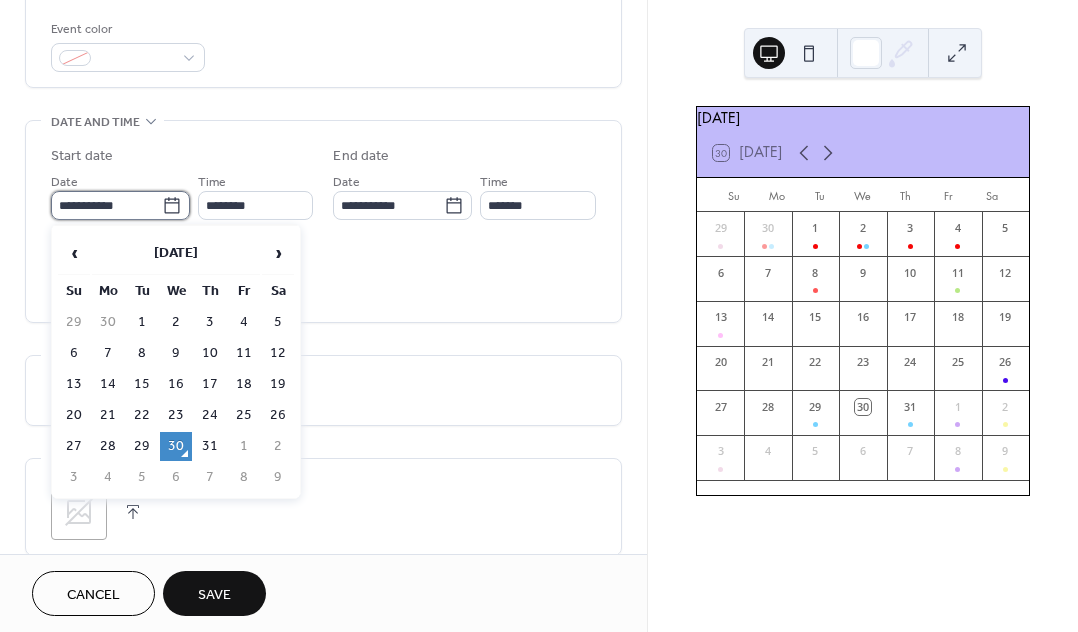 click on "**********" at bounding box center (106, 205) 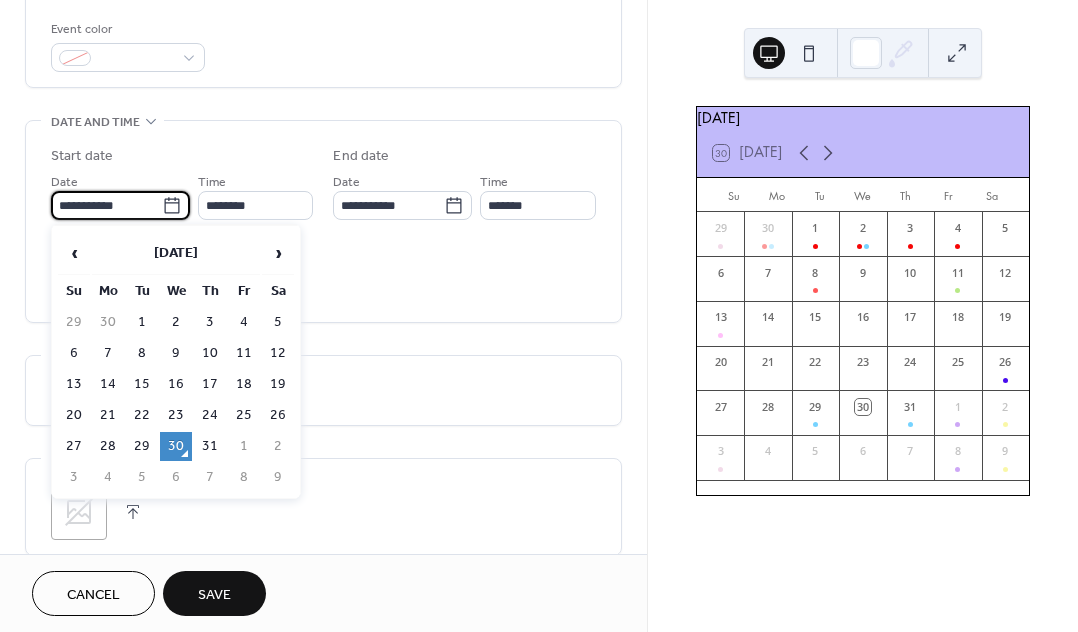 click on "‹ [DATE] › Su Mo Tu We Th Fr Sa 29 30 1 2 3 4 5 6 7 8 9 10 11 12 13 14 15 16 17 18 19 20 21 22 23 24 25 26 27 28 29 30 31 1 2 3 4 5 6 7 8 9" at bounding box center (176, 362) 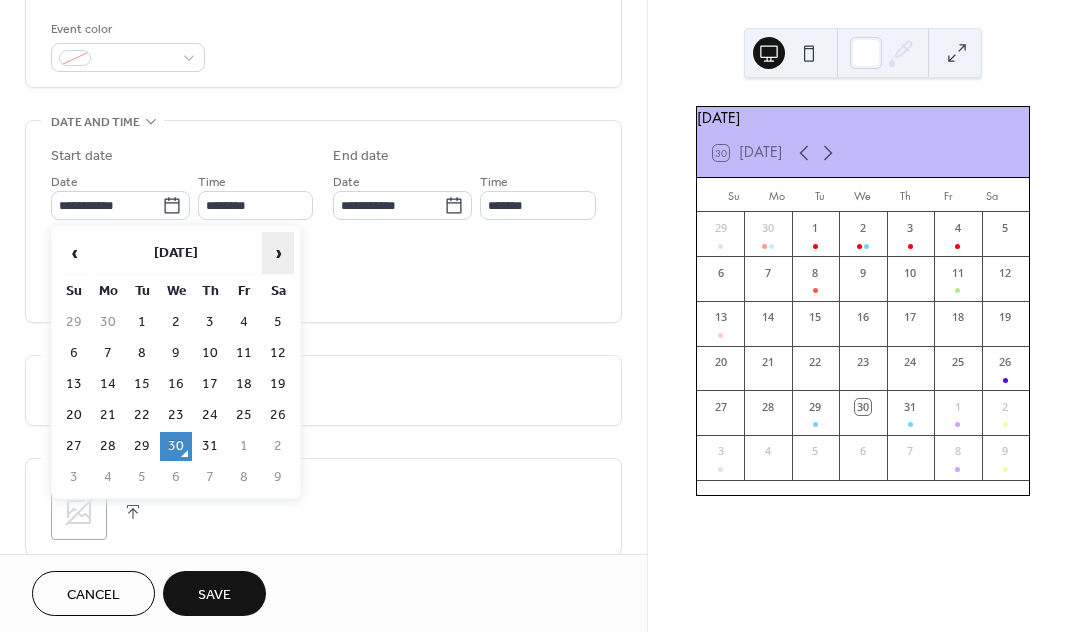 click on "›" at bounding box center [278, 253] 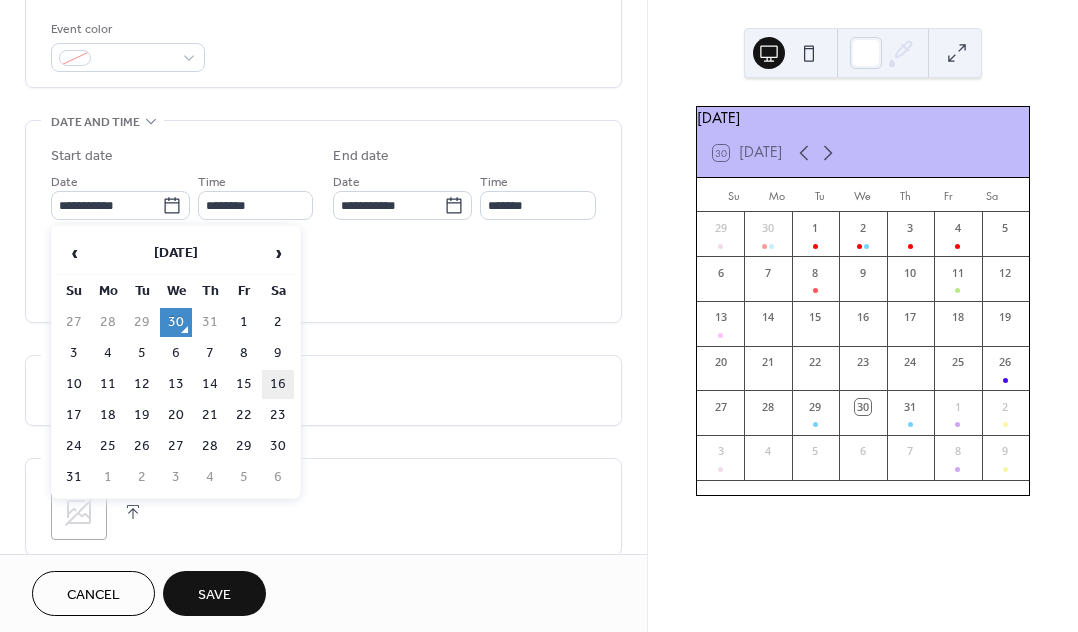 click on "16" at bounding box center (278, 384) 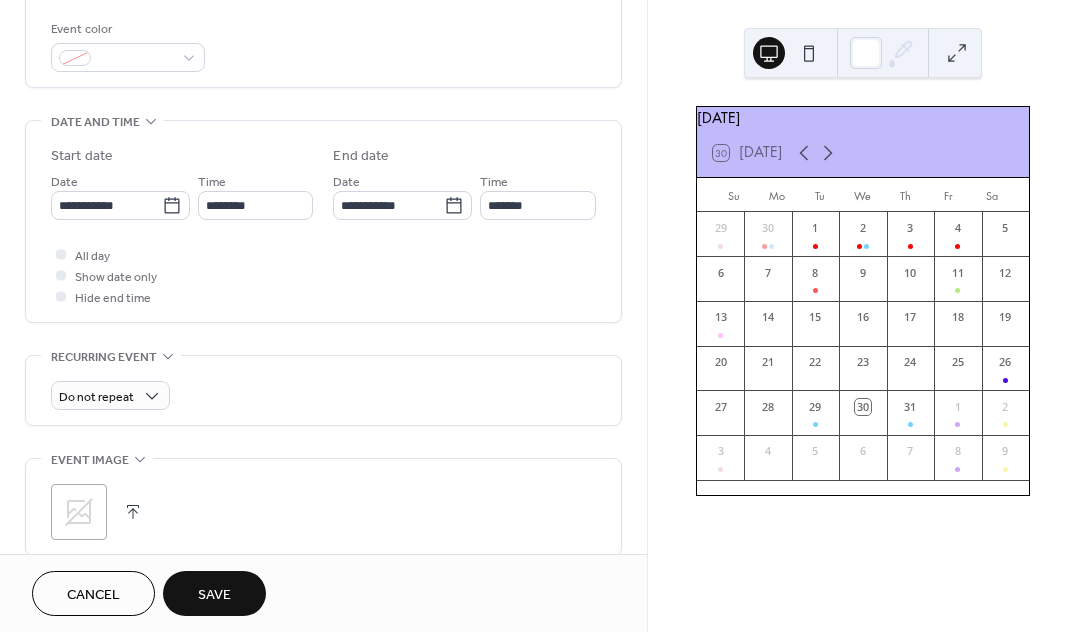 scroll, scrollTop: 604, scrollLeft: 0, axis: vertical 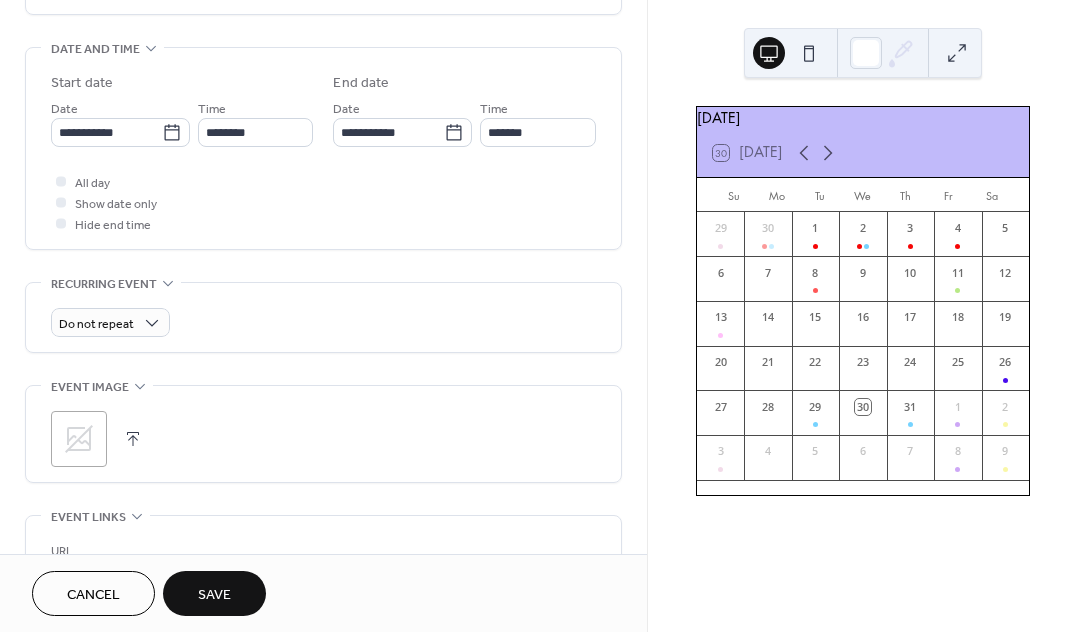 click 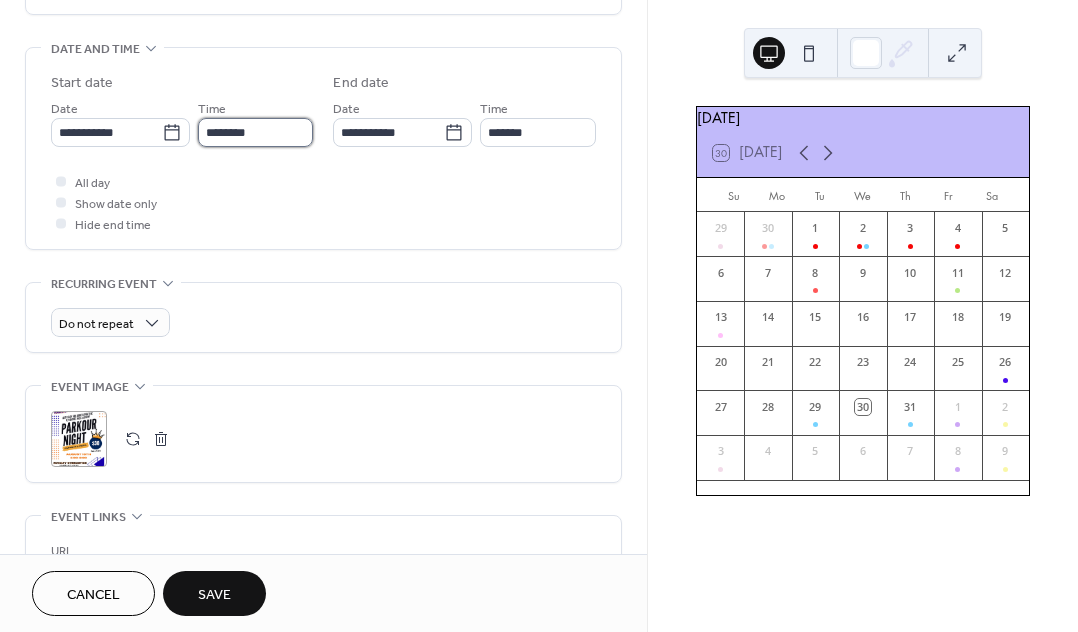 click on "********" at bounding box center [256, 132] 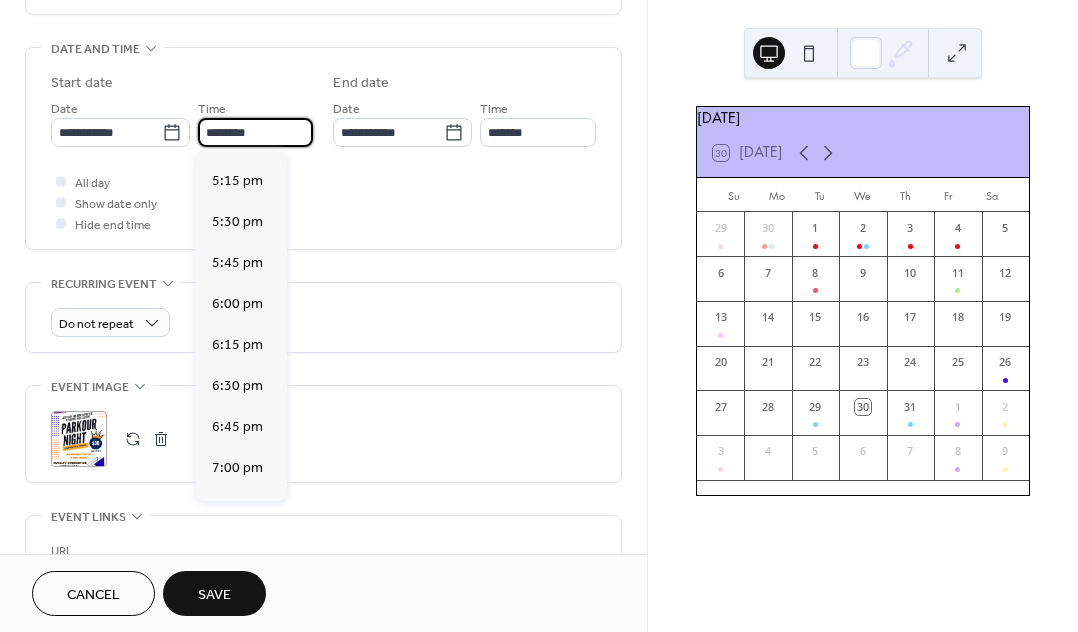 scroll, scrollTop: 2817, scrollLeft: 0, axis: vertical 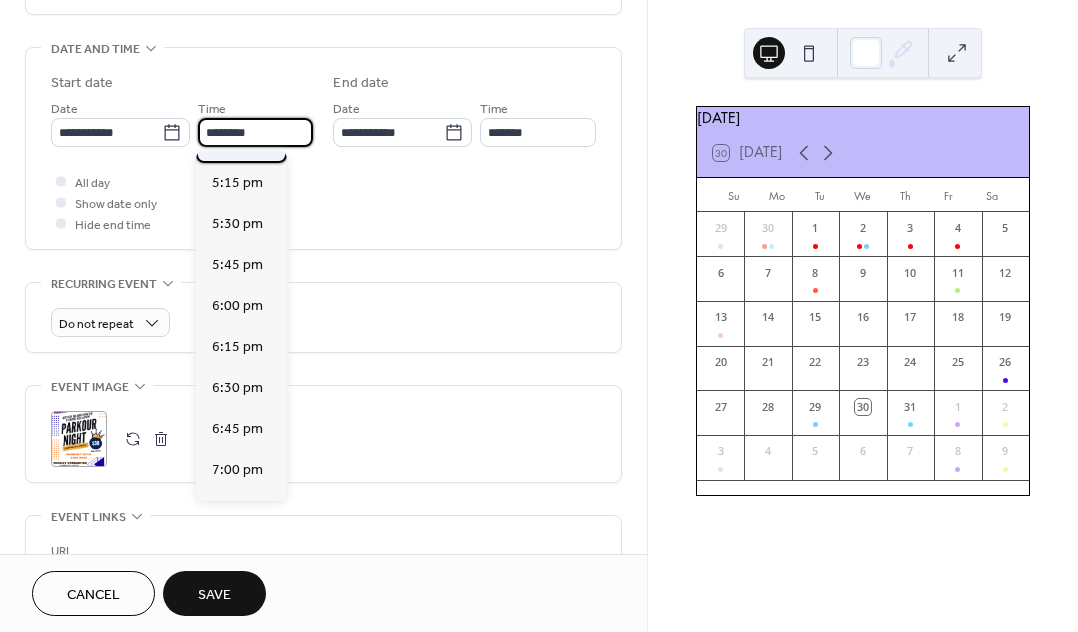 click on "5:00 pm" at bounding box center [241, 142] 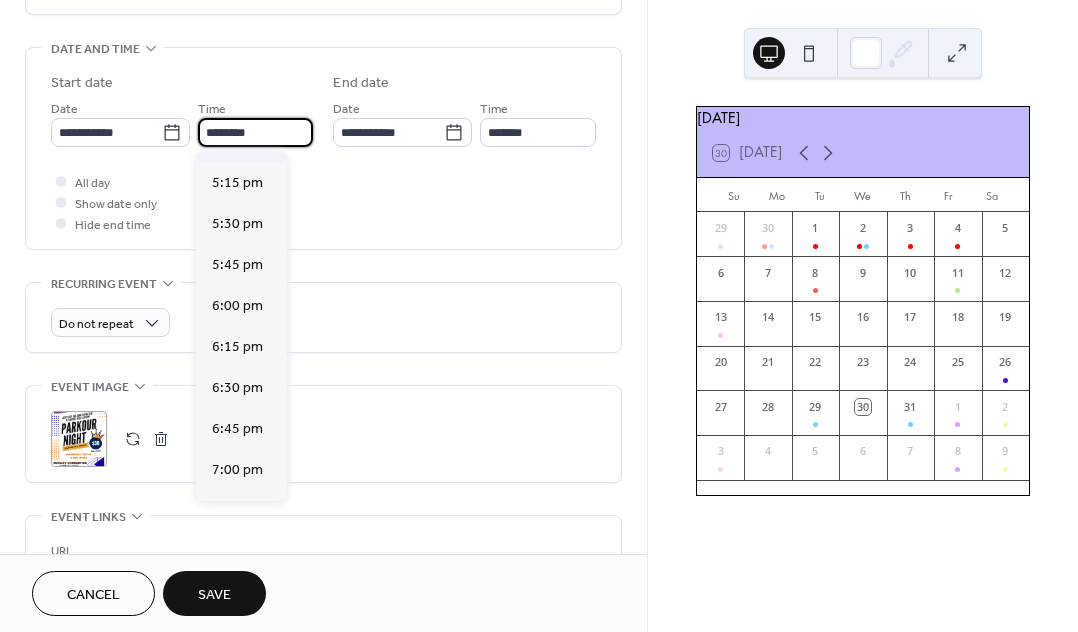 type on "*******" 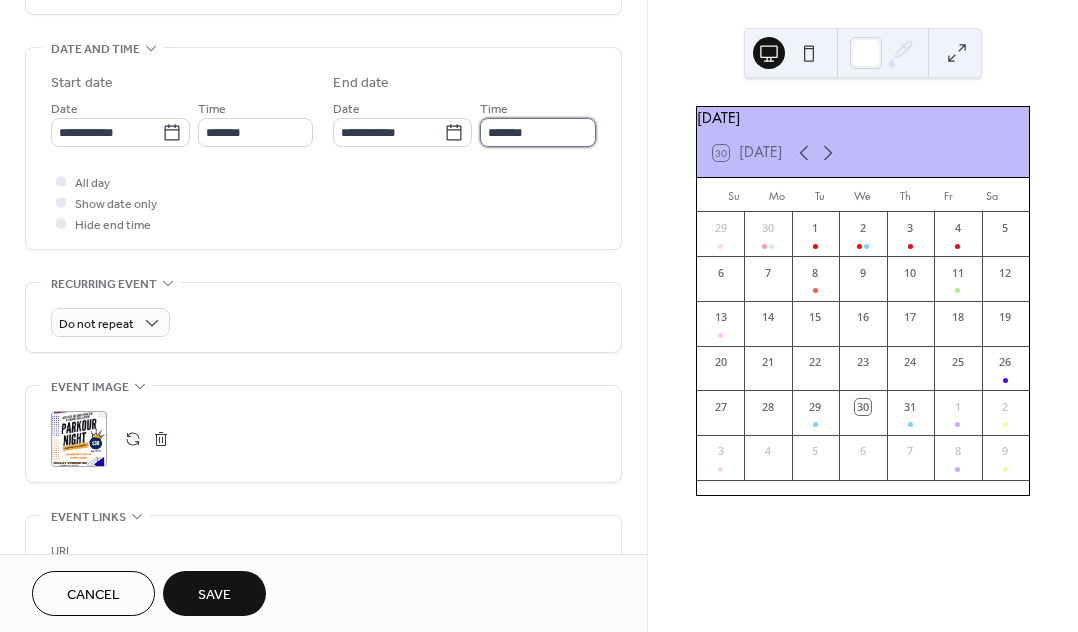 click on "*******" at bounding box center [538, 132] 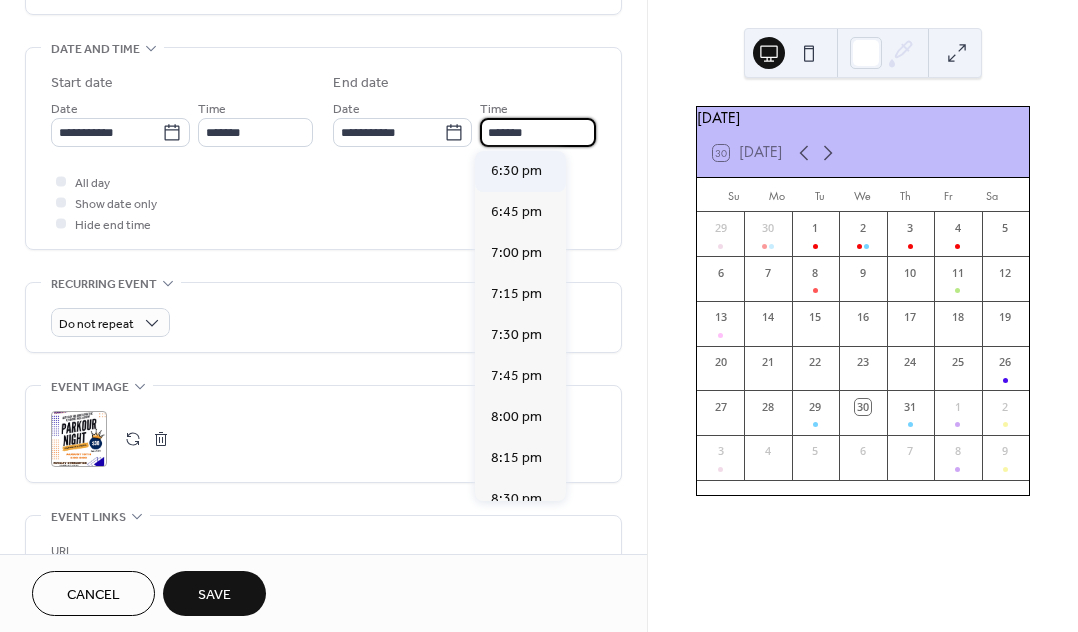 scroll, scrollTop: 228, scrollLeft: 0, axis: vertical 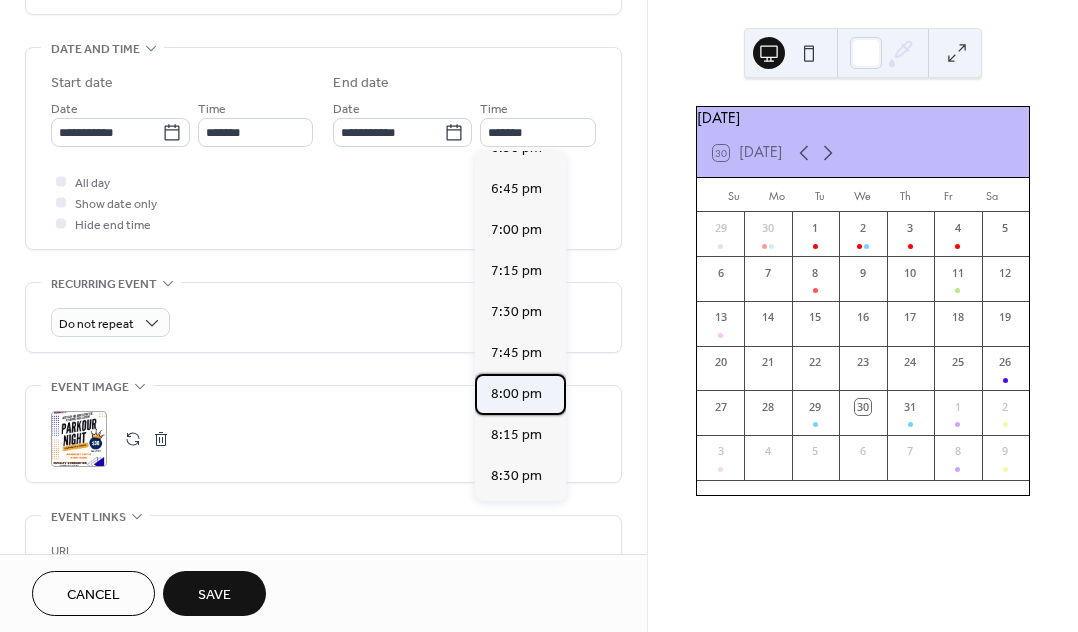 click on "8:00 pm" at bounding box center (516, 394) 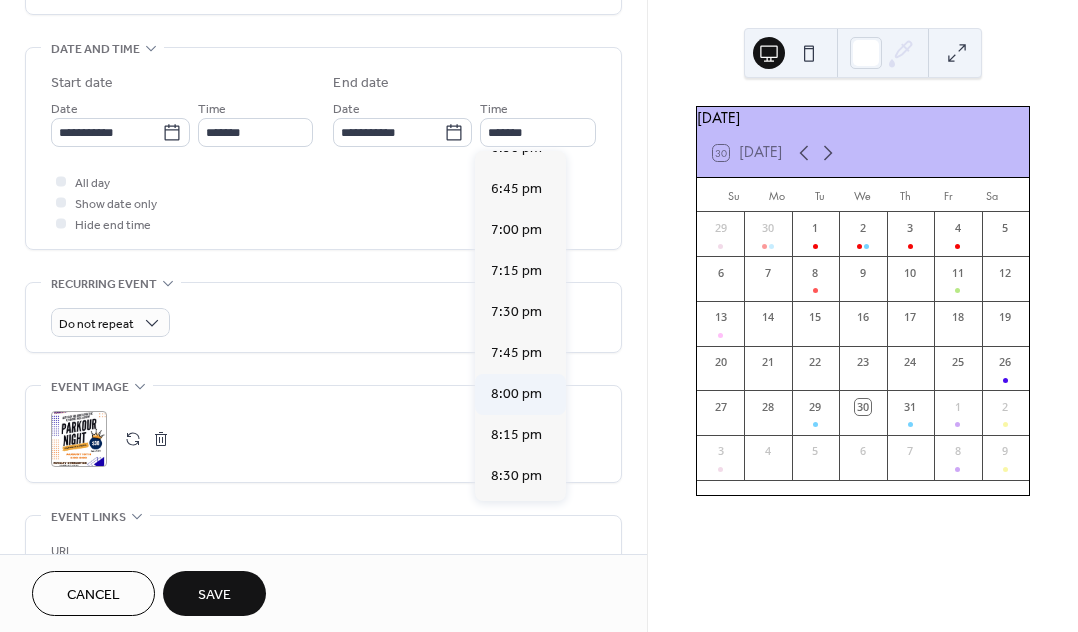 type on "*******" 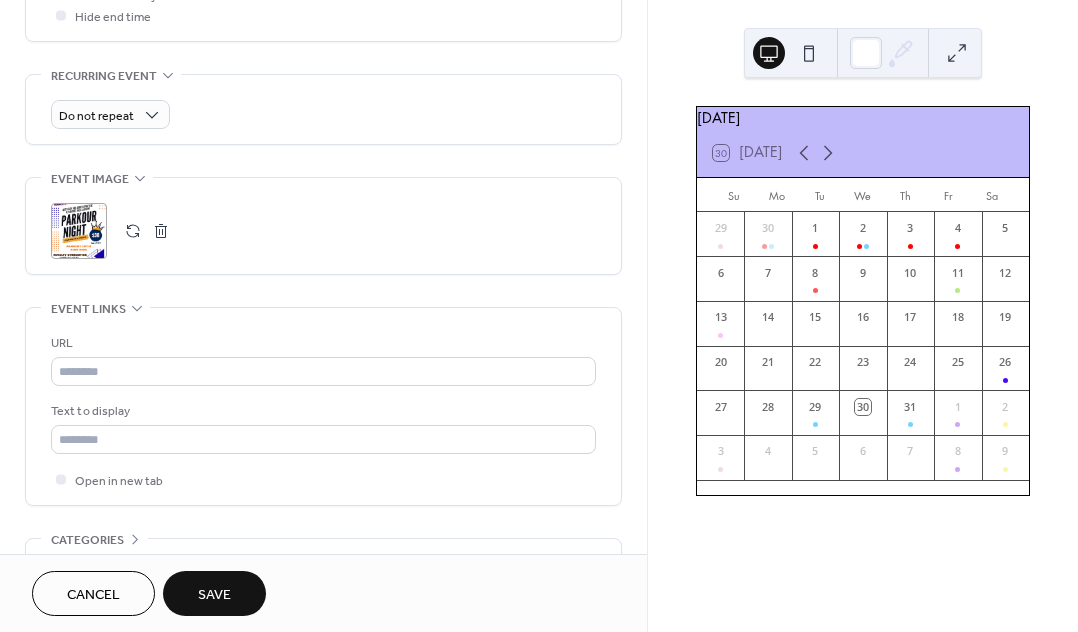scroll, scrollTop: 867, scrollLeft: 0, axis: vertical 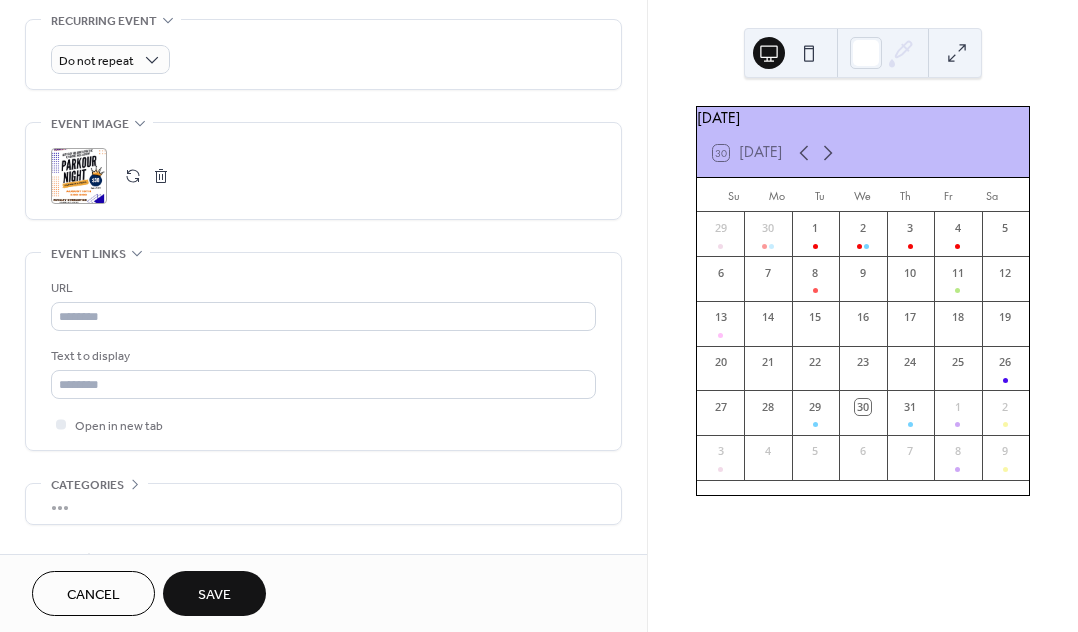click on "URL Text to display Open in new tab" at bounding box center [323, 356] 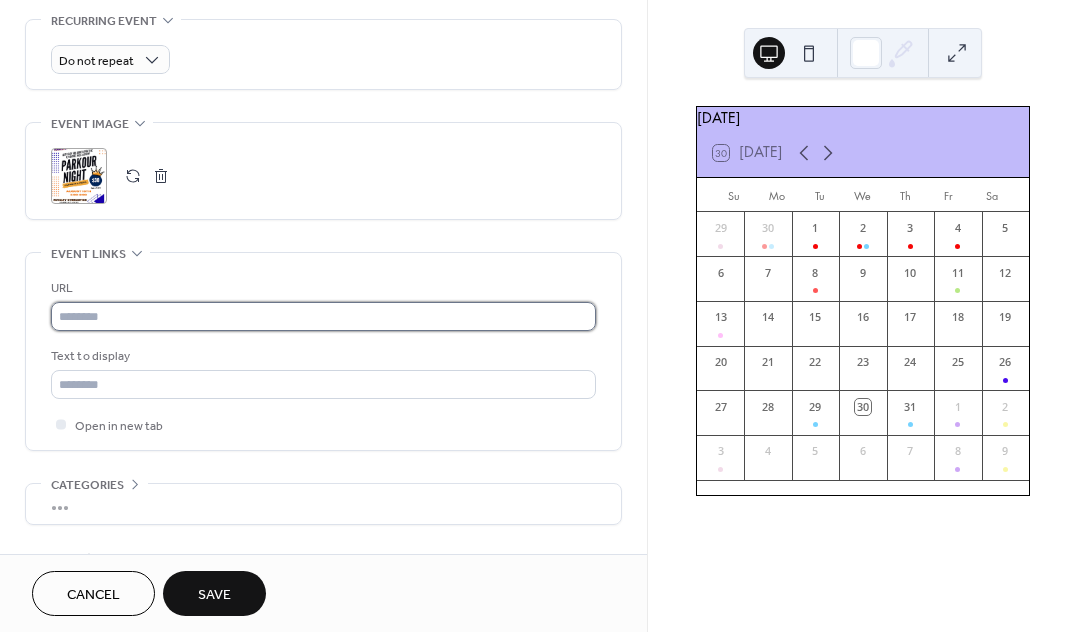 click at bounding box center [323, 316] 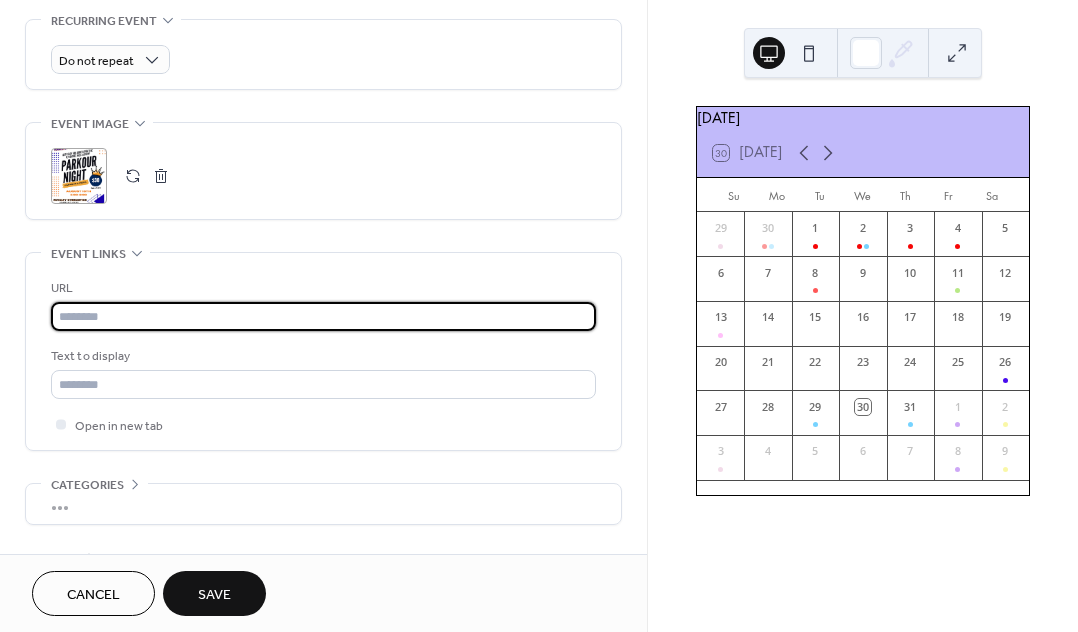 paste on "**********" 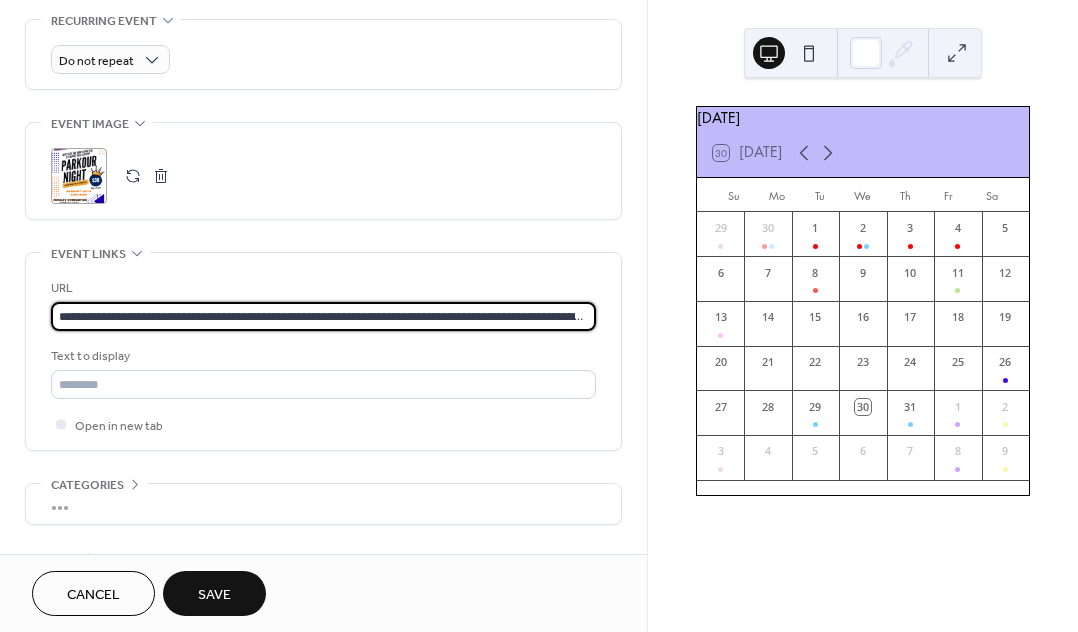 scroll, scrollTop: 0, scrollLeft: 653, axis: horizontal 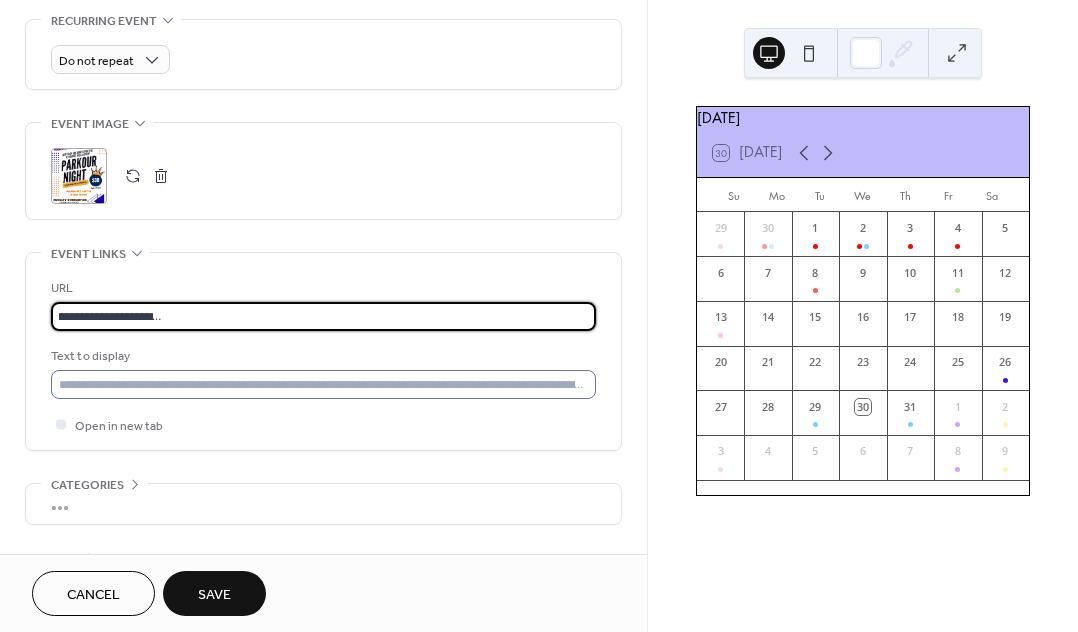 type on "**********" 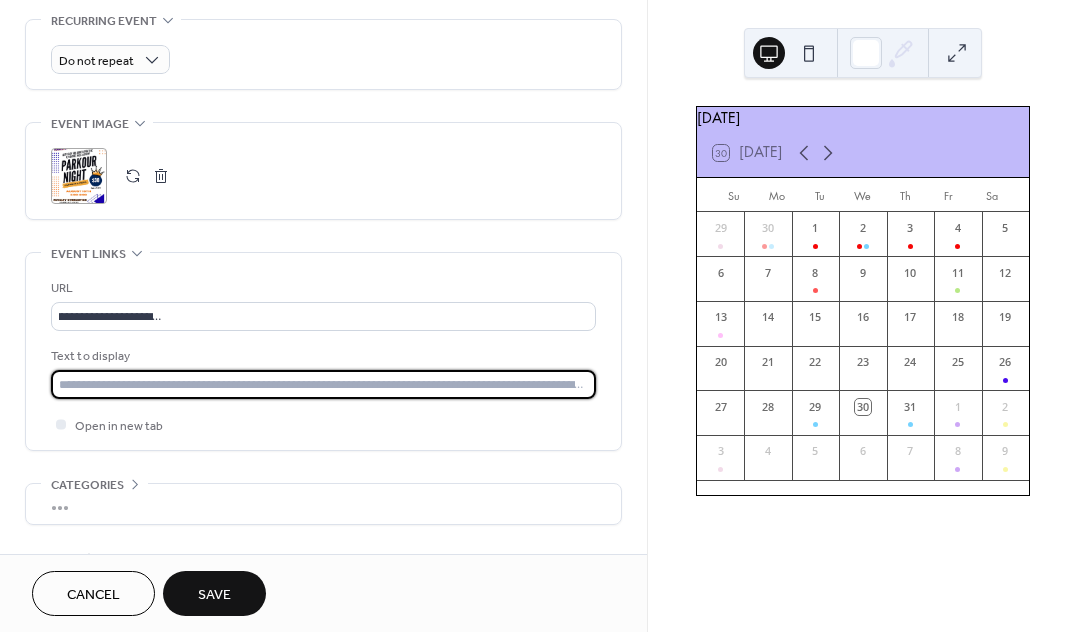 scroll, scrollTop: 0, scrollLeft: 0, axis: both 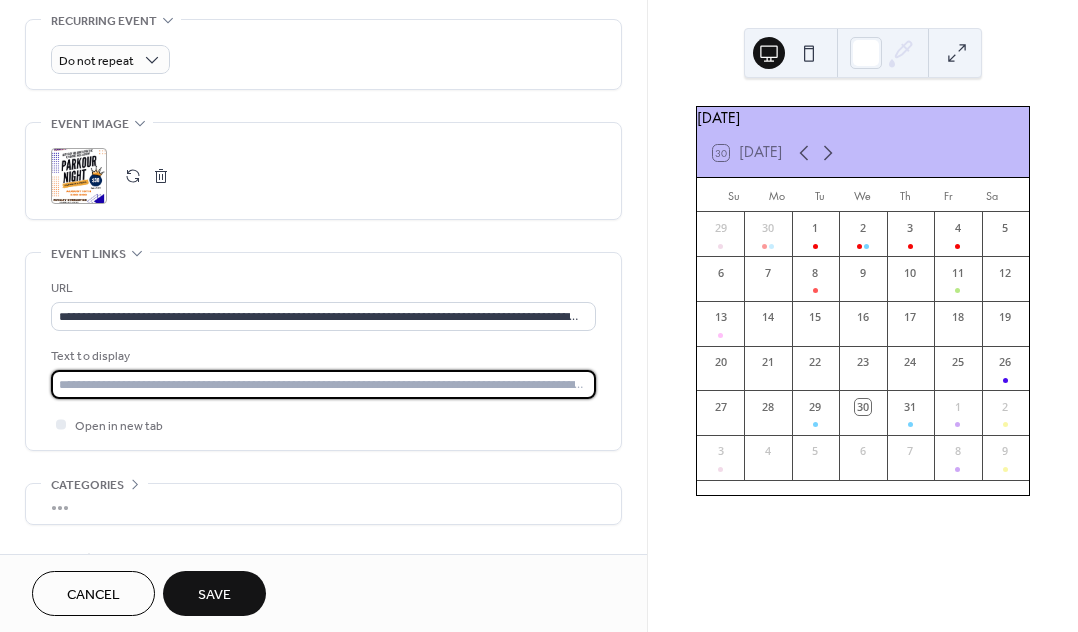 click at bounding box center [323, 384] 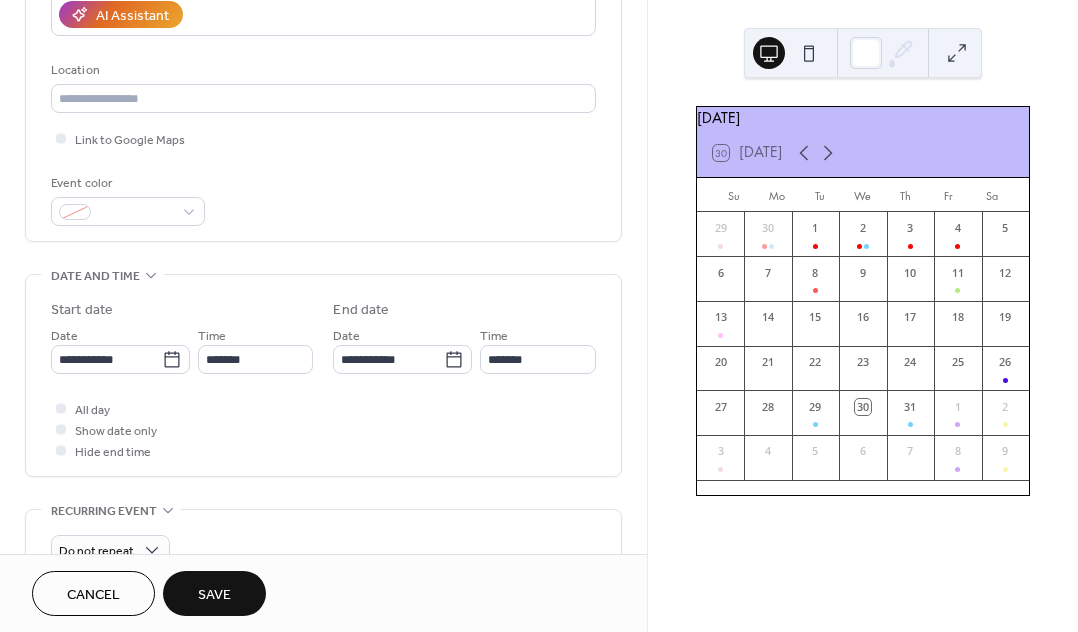 scroll, scrollTop: 323, scrollLeft: 0, axis: vertical 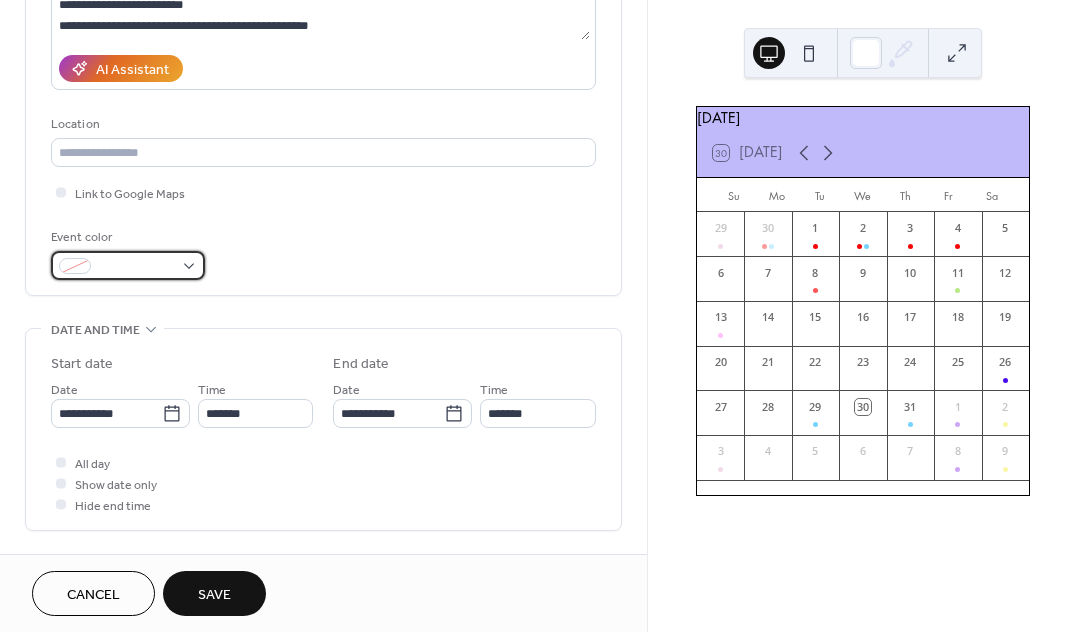 click at bounding box center [128, 265] 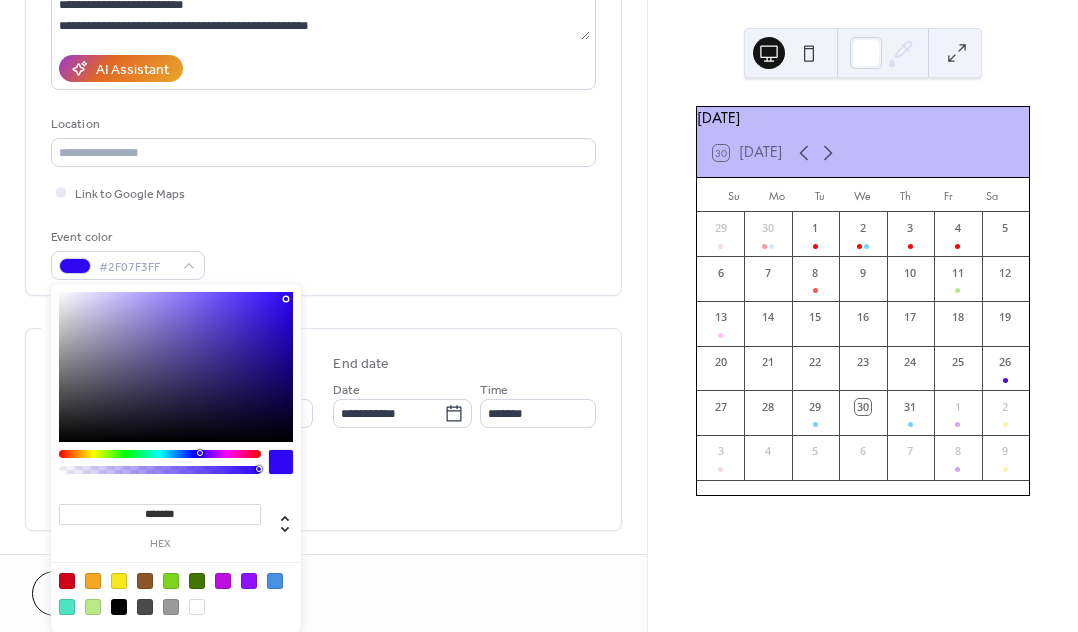 click at bounding box center (176, 367) 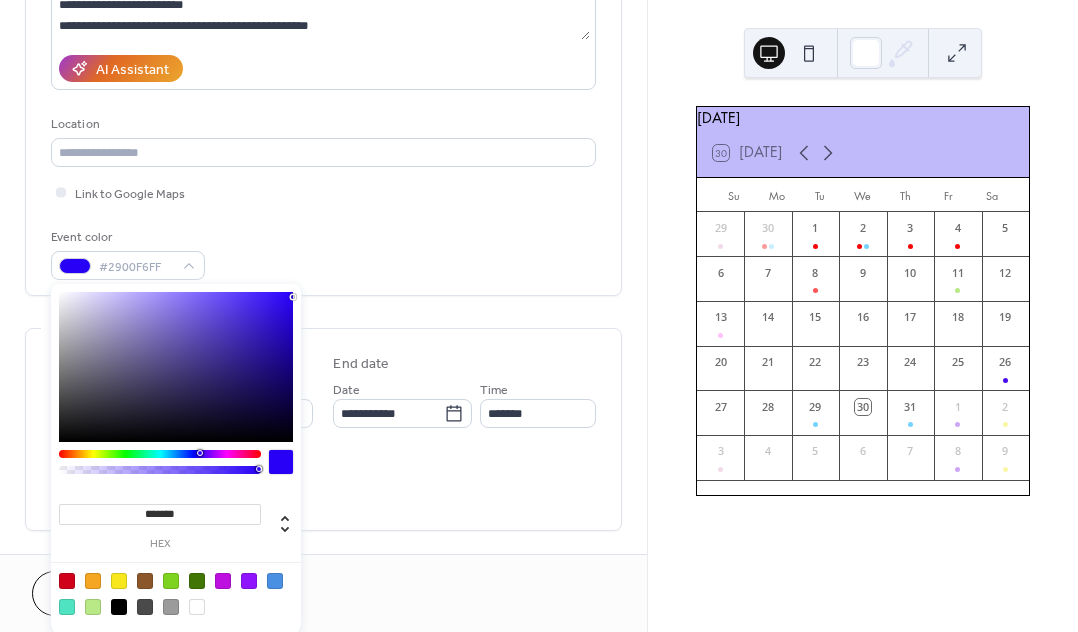 type on "*******" 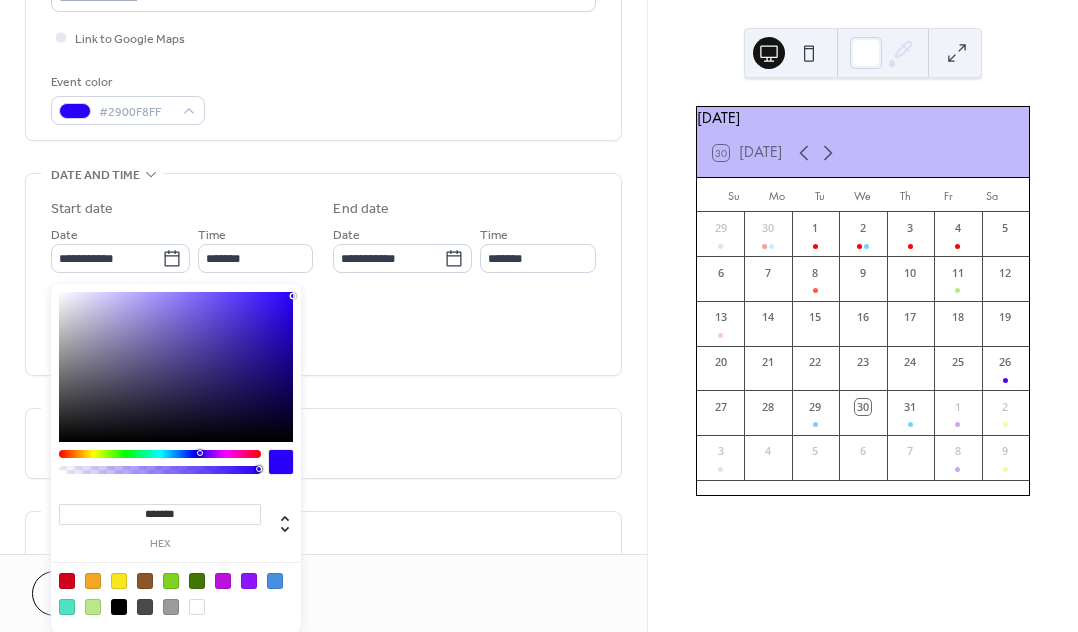 scroll, scrollTop: 530, scrollLeft: 0, axis: vertical 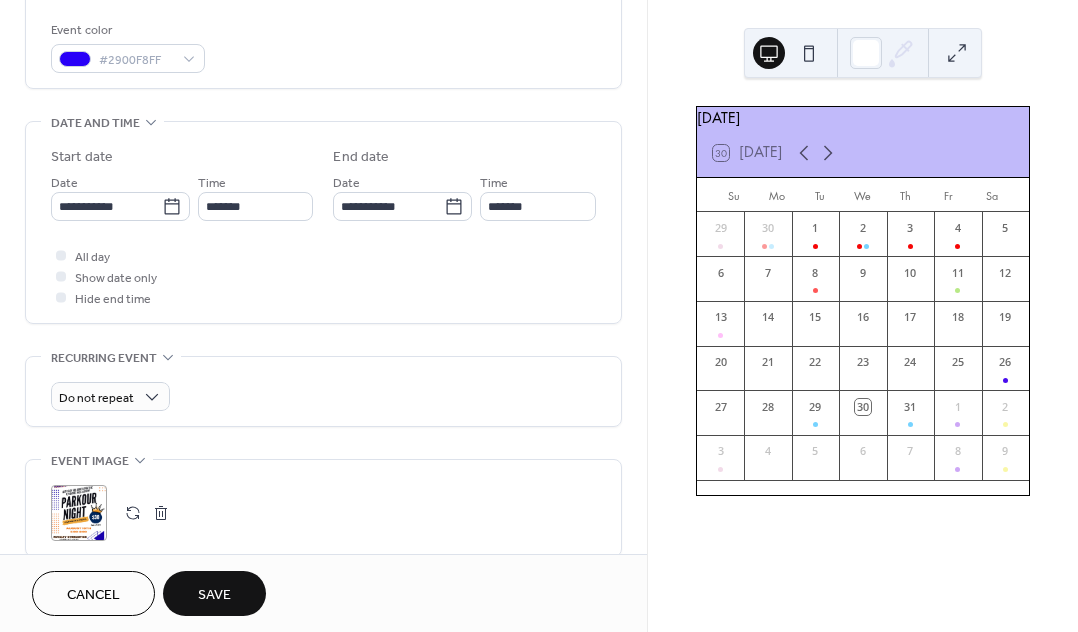 click on "All day Show date only Hide end time" at bounding box center (323, 276) 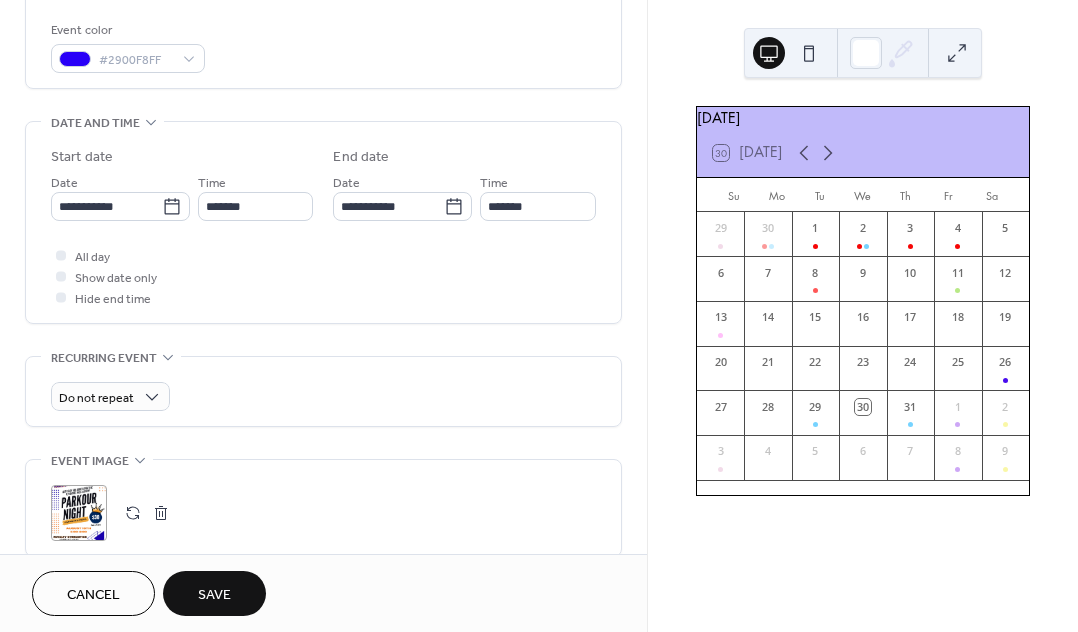 click on "Save" at bounding box center [214, 593] 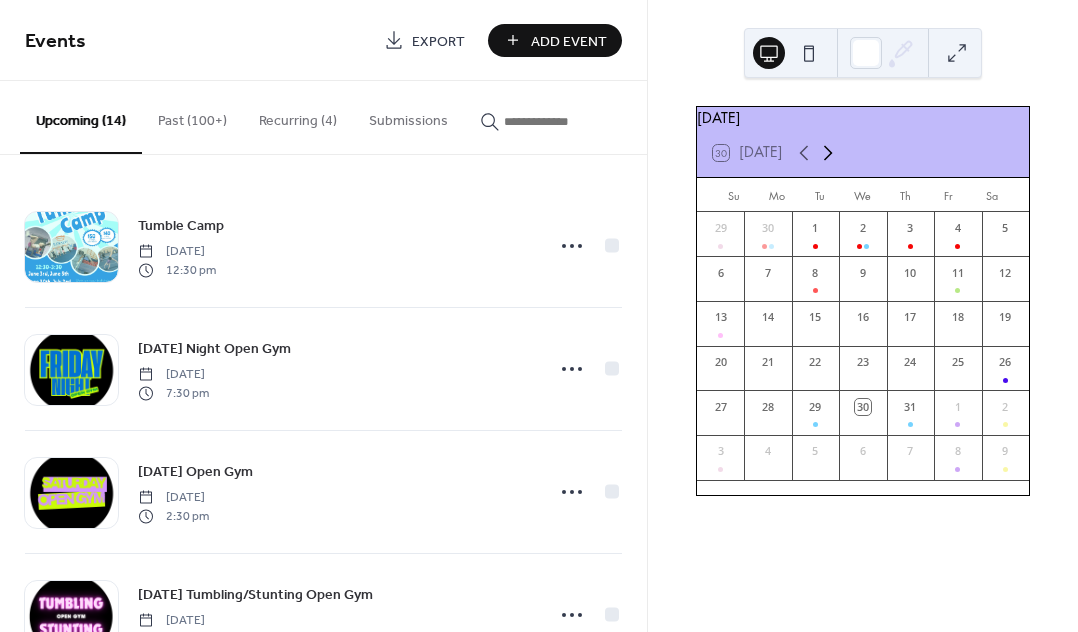 click 